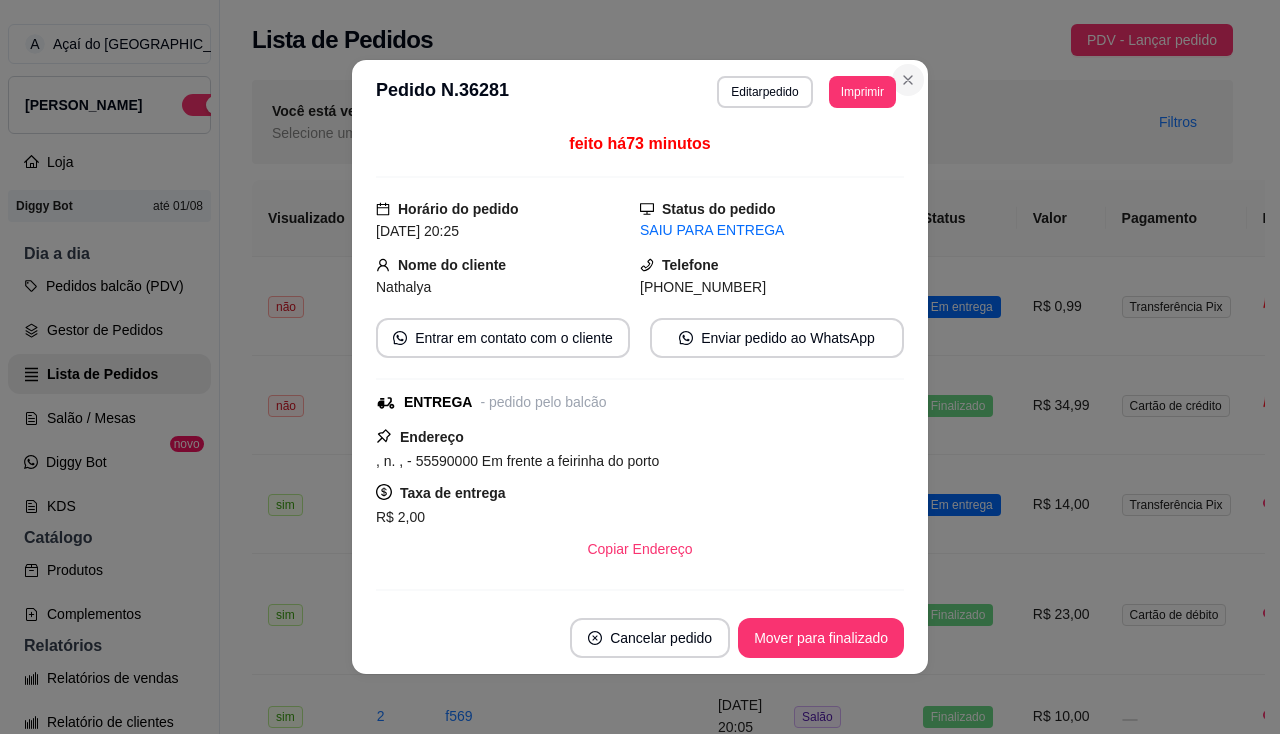 scroll, scrollTop: 0, scrollLeft: 0, axis: both 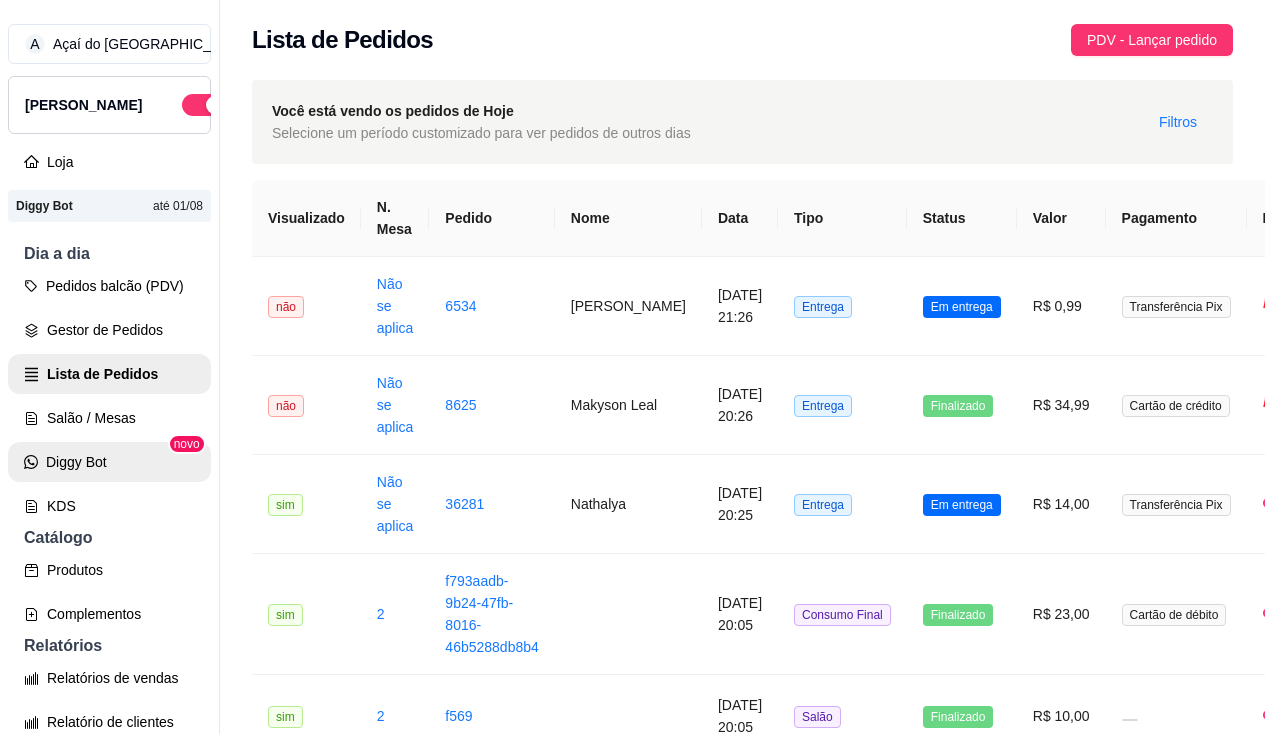 click on "Salão / Mesas" at bounding box center [109, 418] 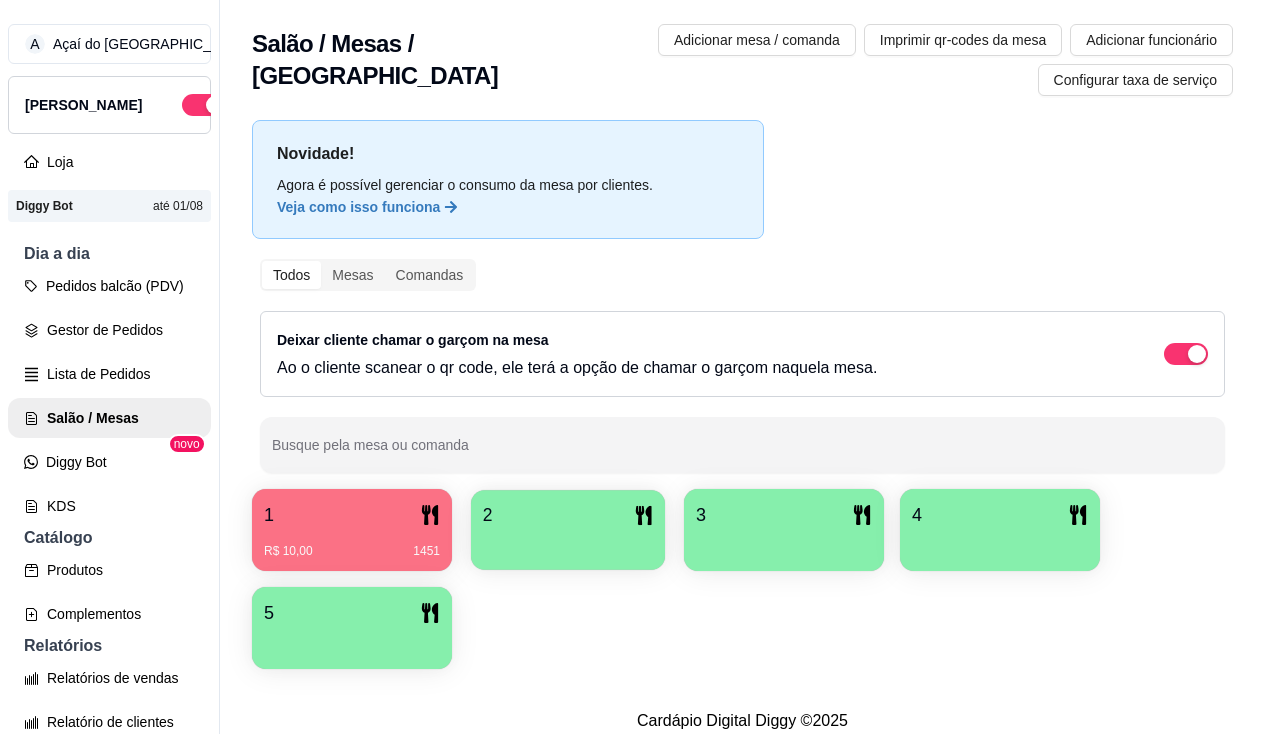 click on "2" at bounding box center (568, 515) 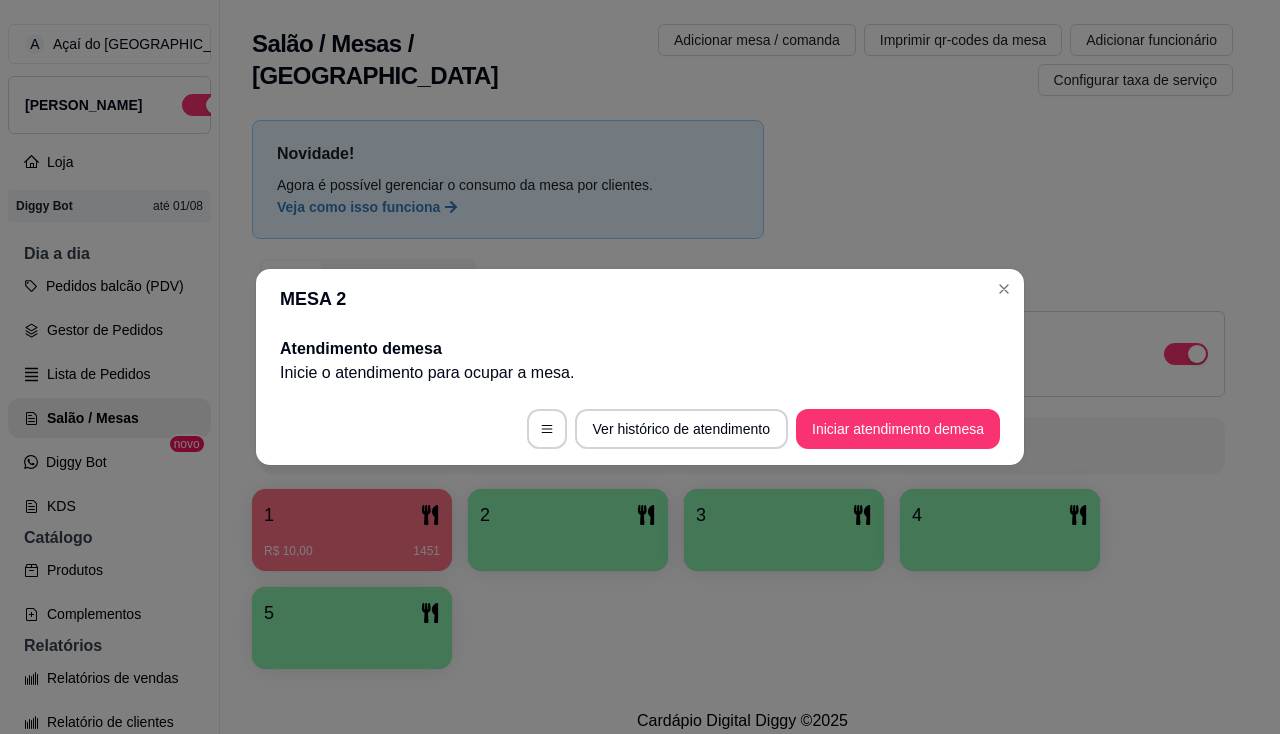 click on "Ver histórico de atendimento Iniciar atendimento de  mesa" at bounding box center [640, 429] 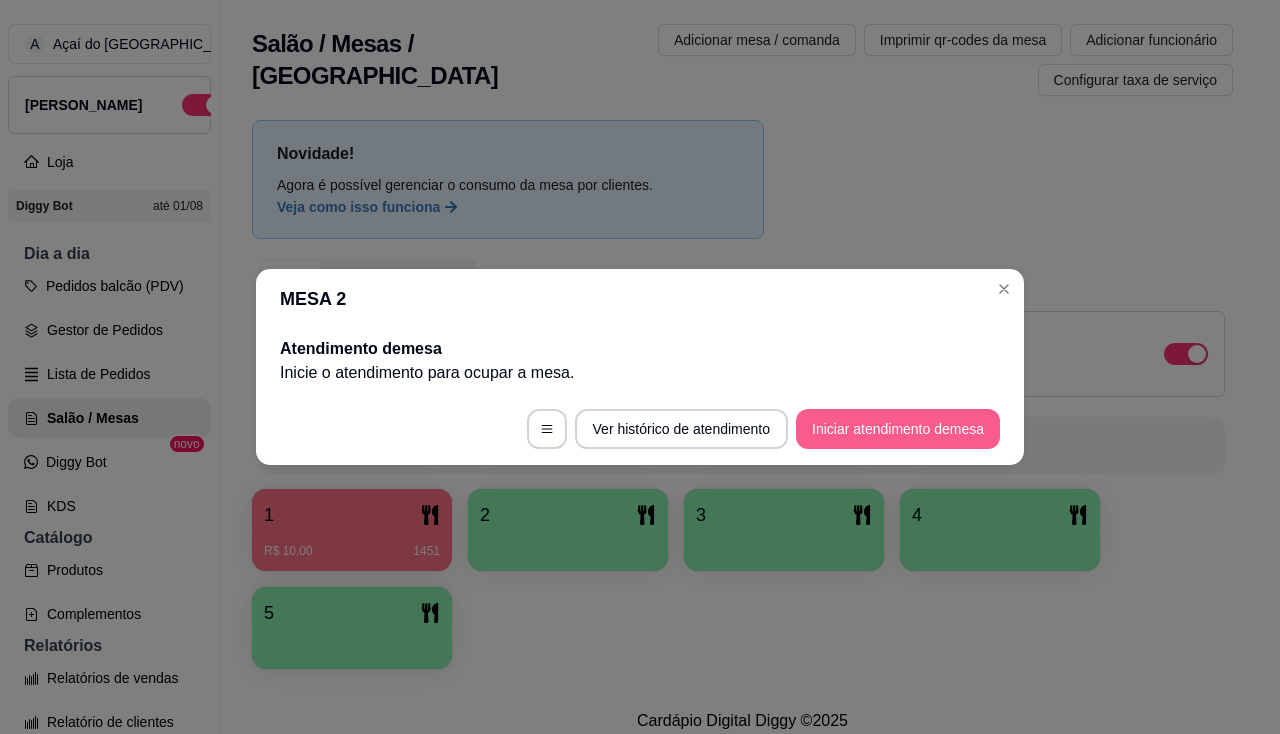 click on "Iniciar atendimento de  mesa" at bounding box center (898, 429) 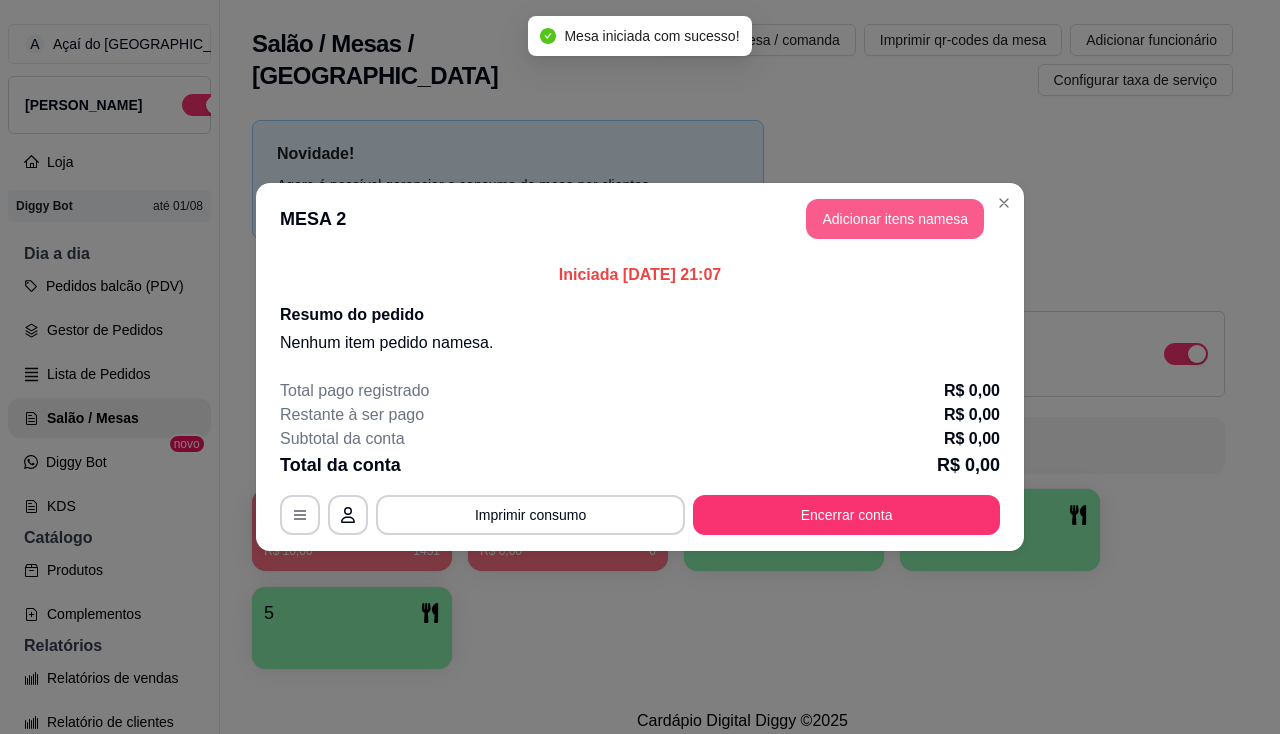 click on "Adicionar itens na  mesa" at bounding box center [895, 219] 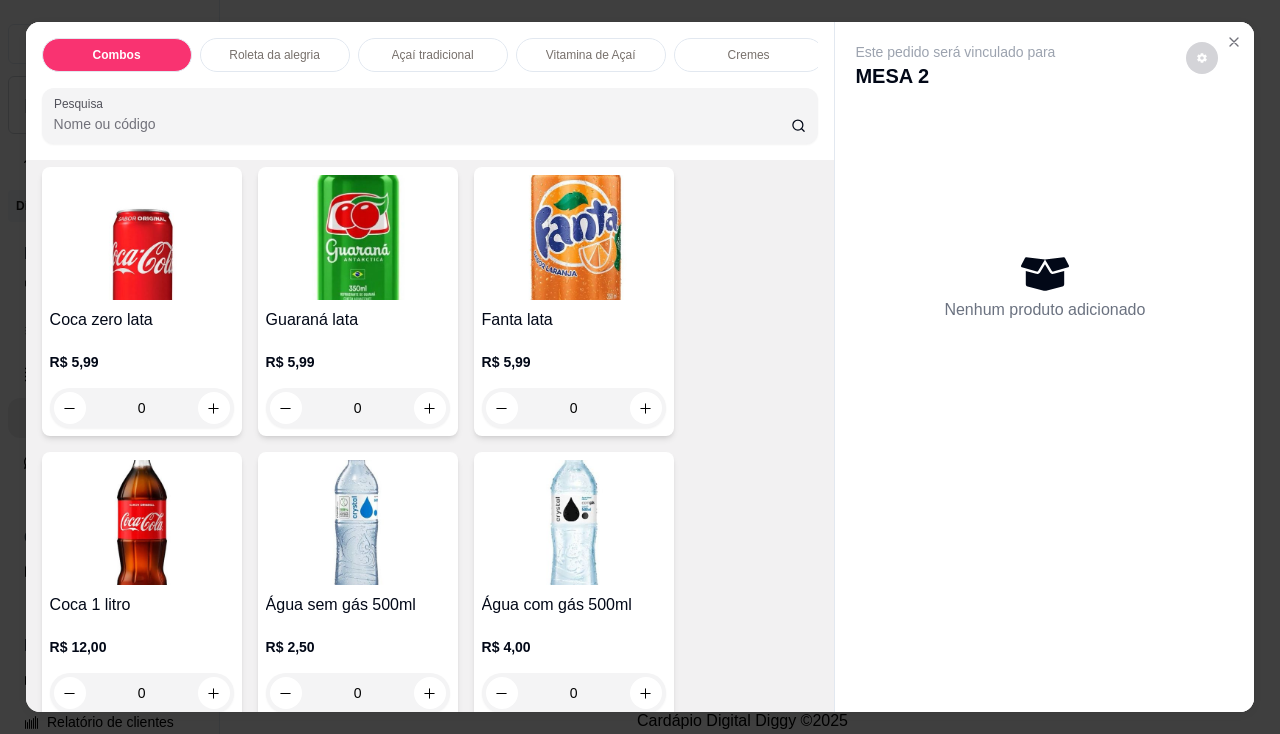 scroll, scrollTop: 5700, scrollLeft: 0, axis: vertical 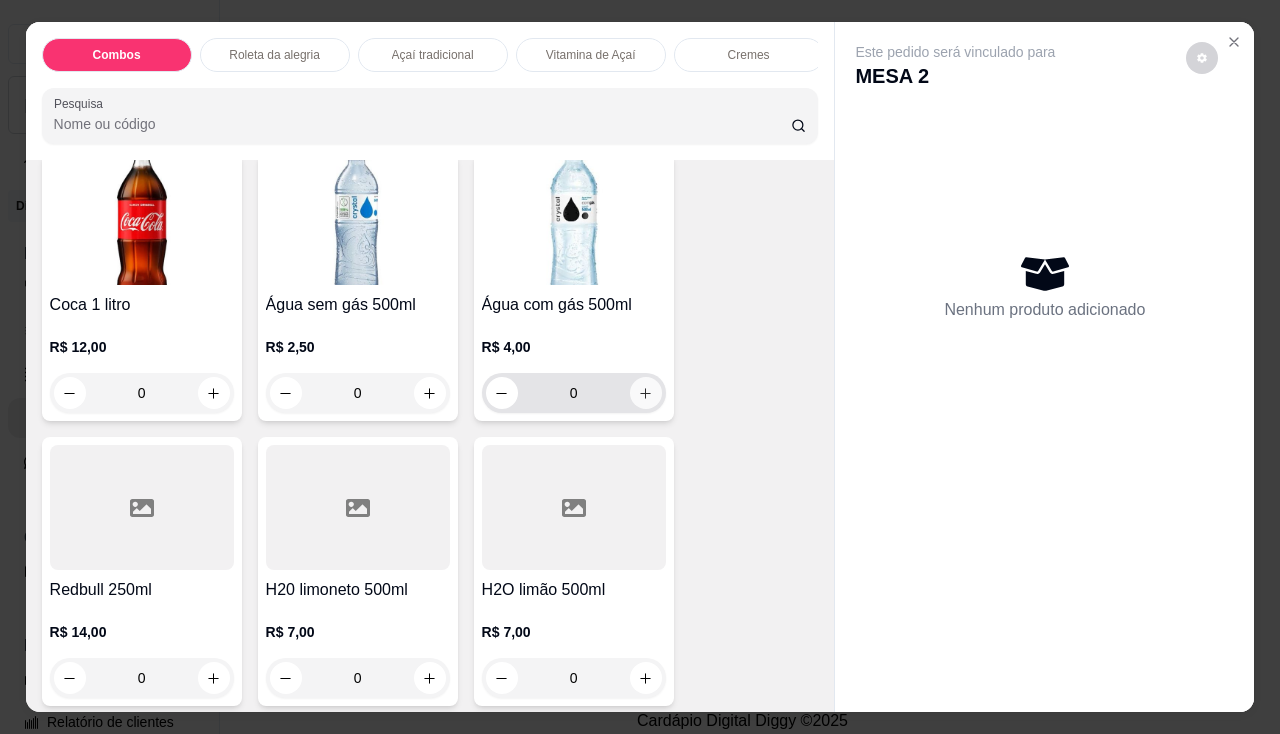 click 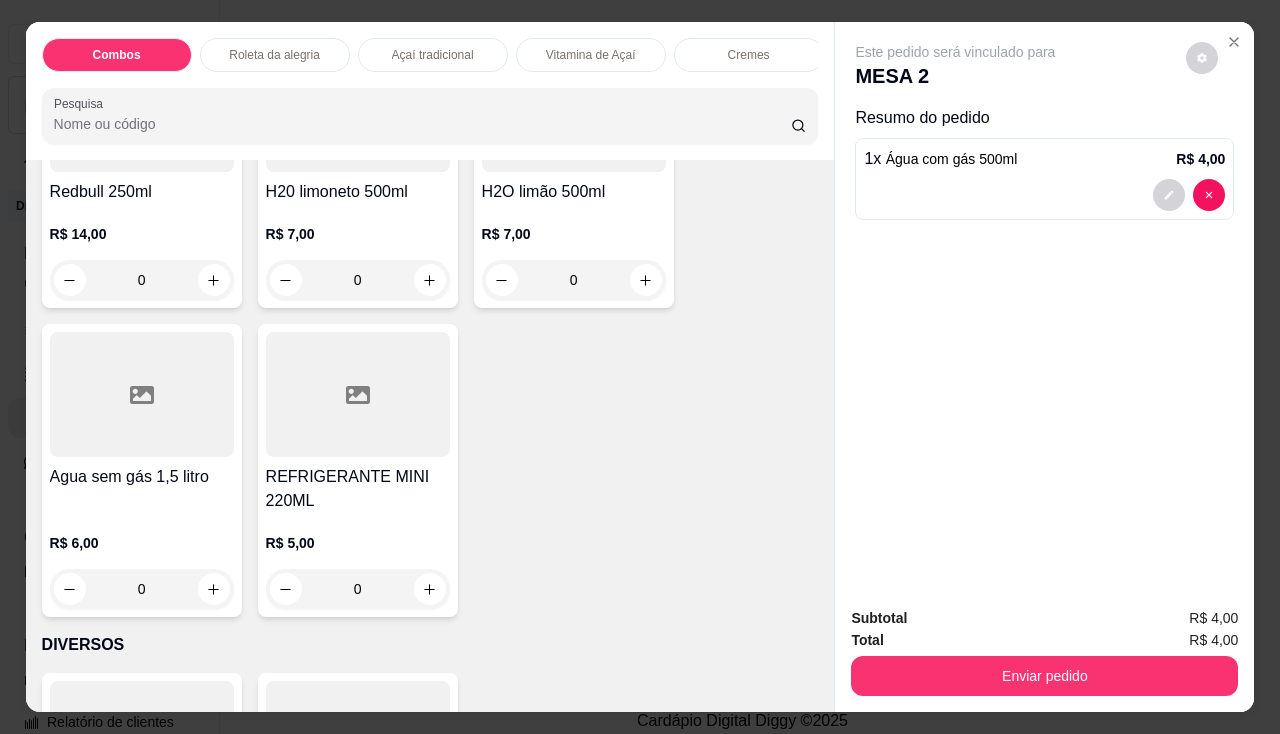 scroll, scrollTop: 6200, scrollLeft: 0, axis: vertical 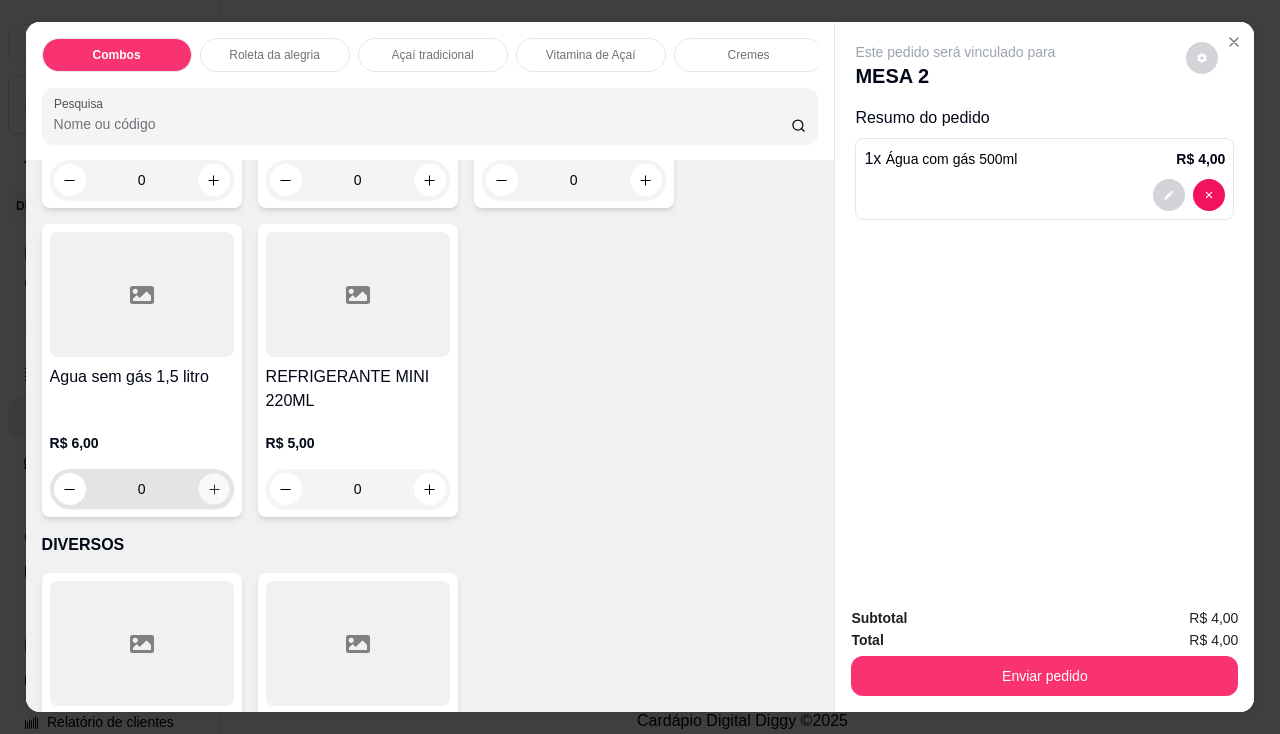 click 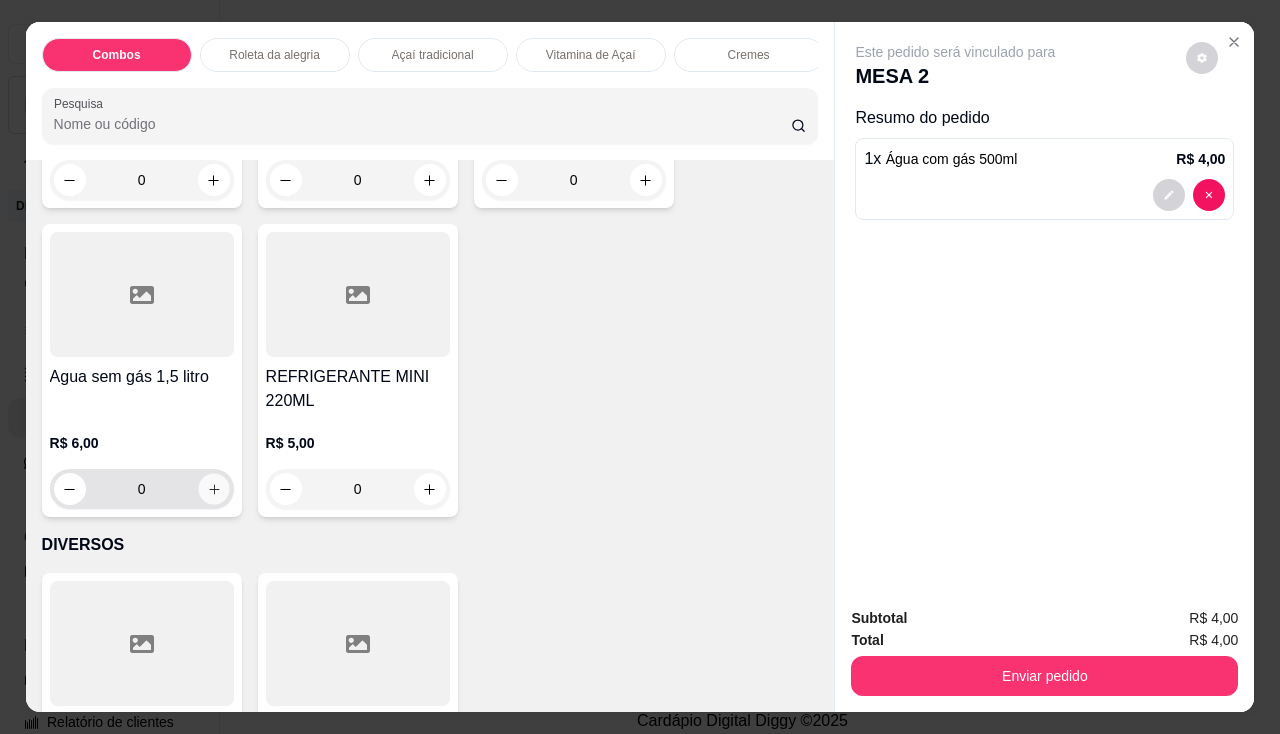 type on "1" 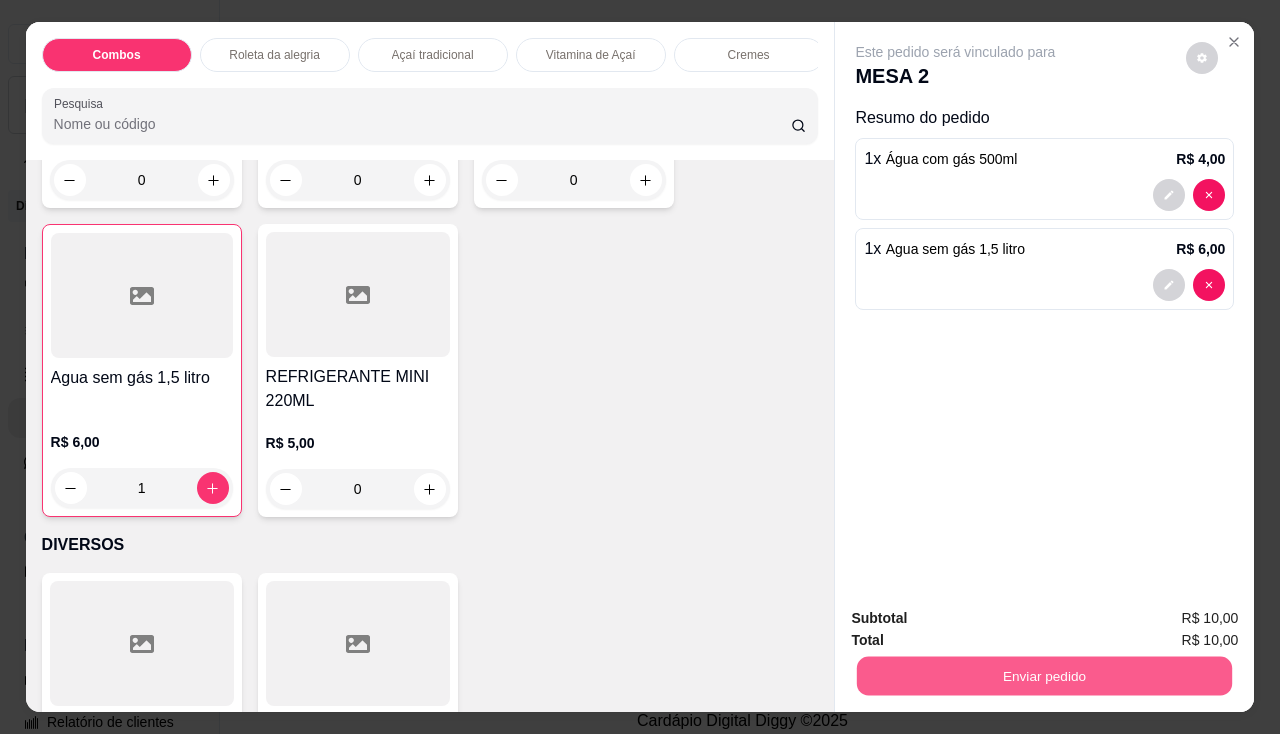 click on "Enviar pedido" at bounding box center (1044, 676) 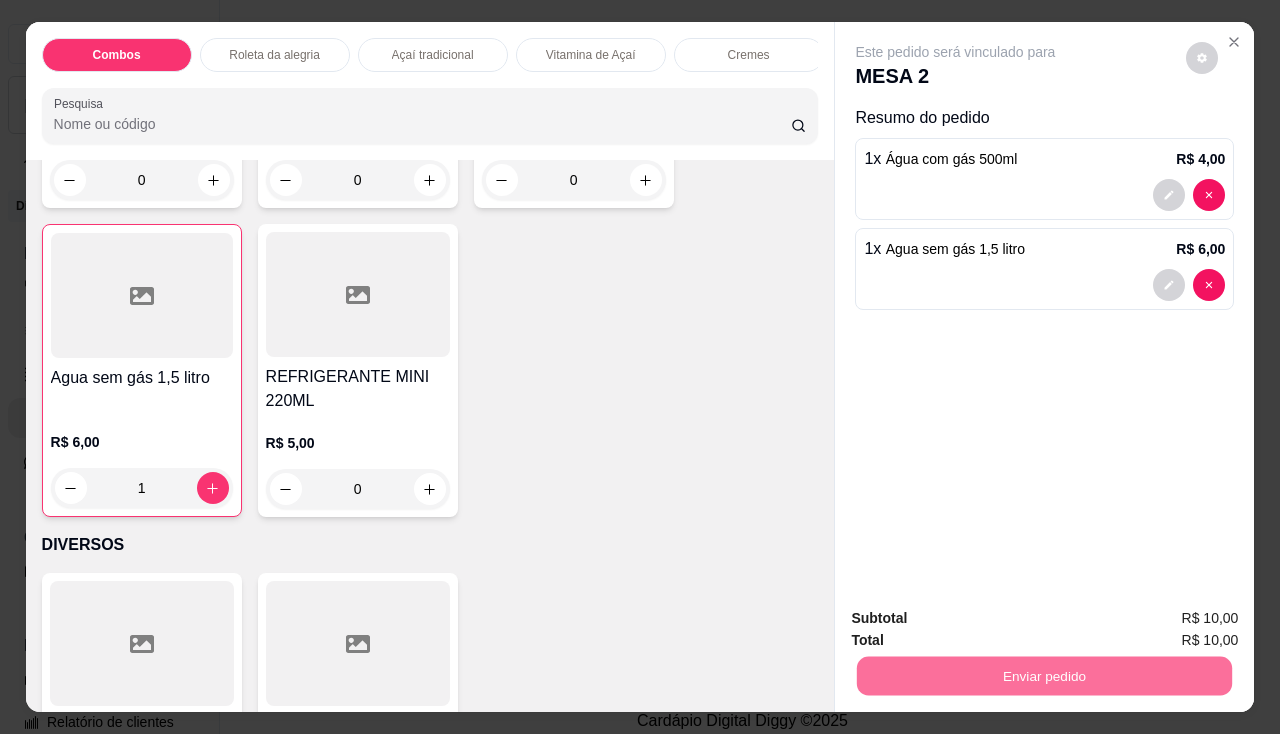 click on "Não registrar e enviar pedido" at bounding box center (979, 620) 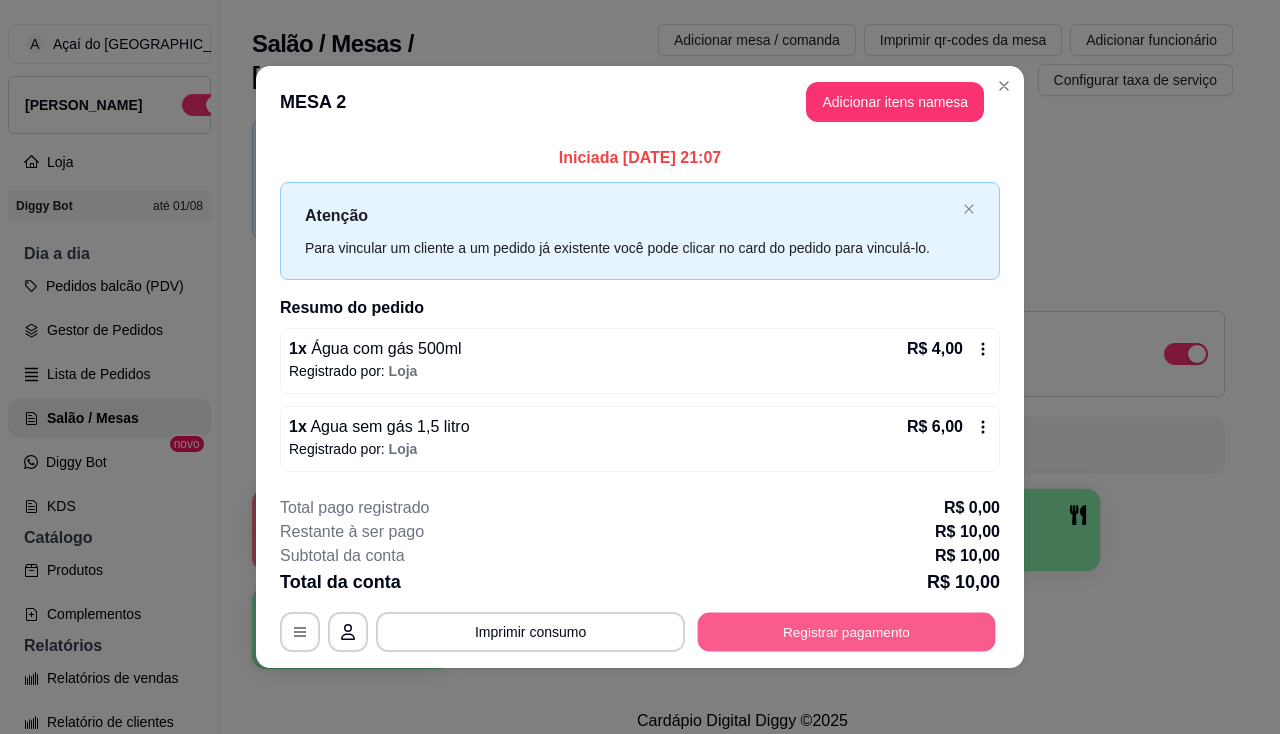 click on "Registrar pagamento" at bounding box center (847, 631) 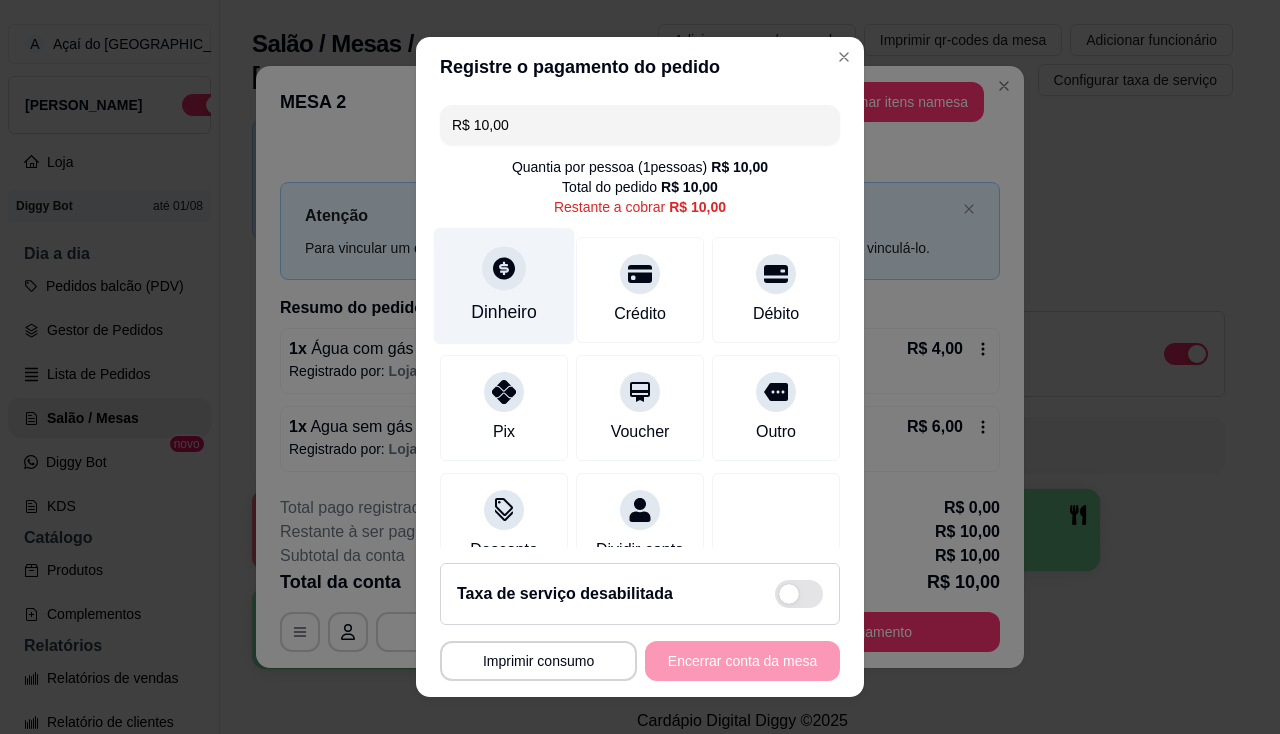 click on "Dinheiro" at bounding box center [504, 285] 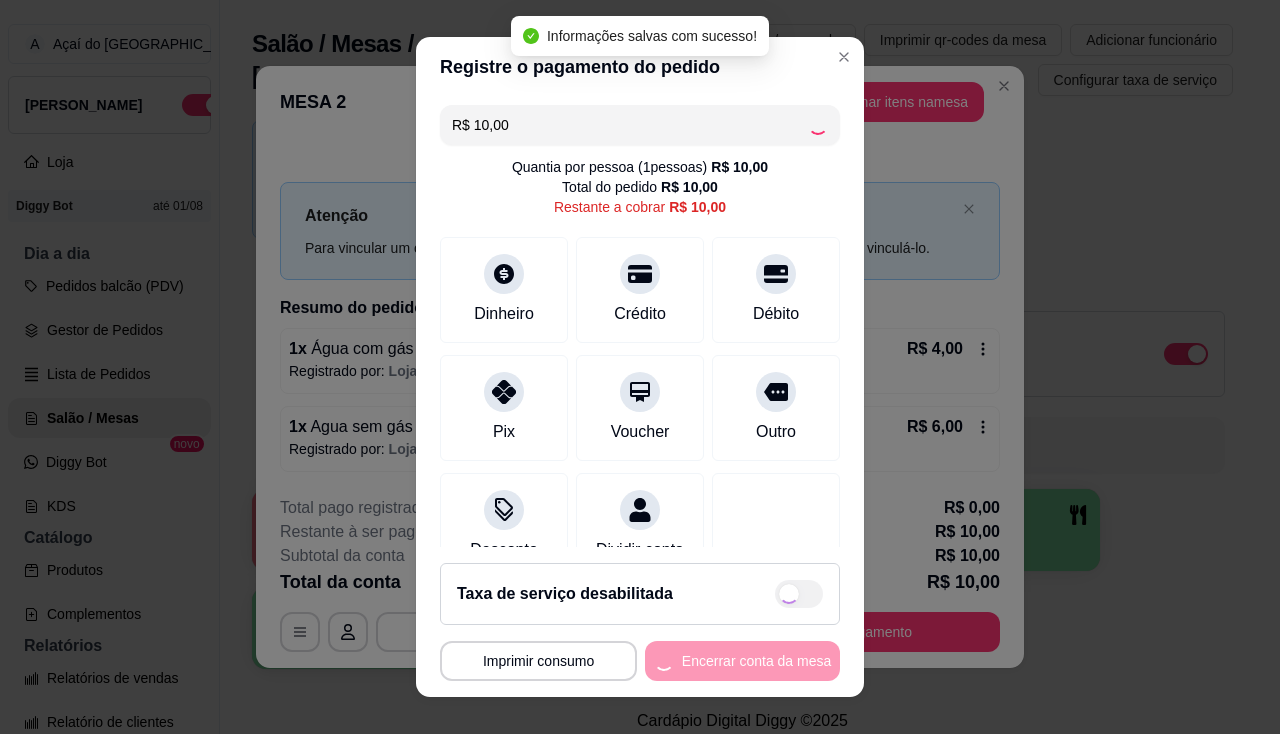 type on "R$ 0,00" 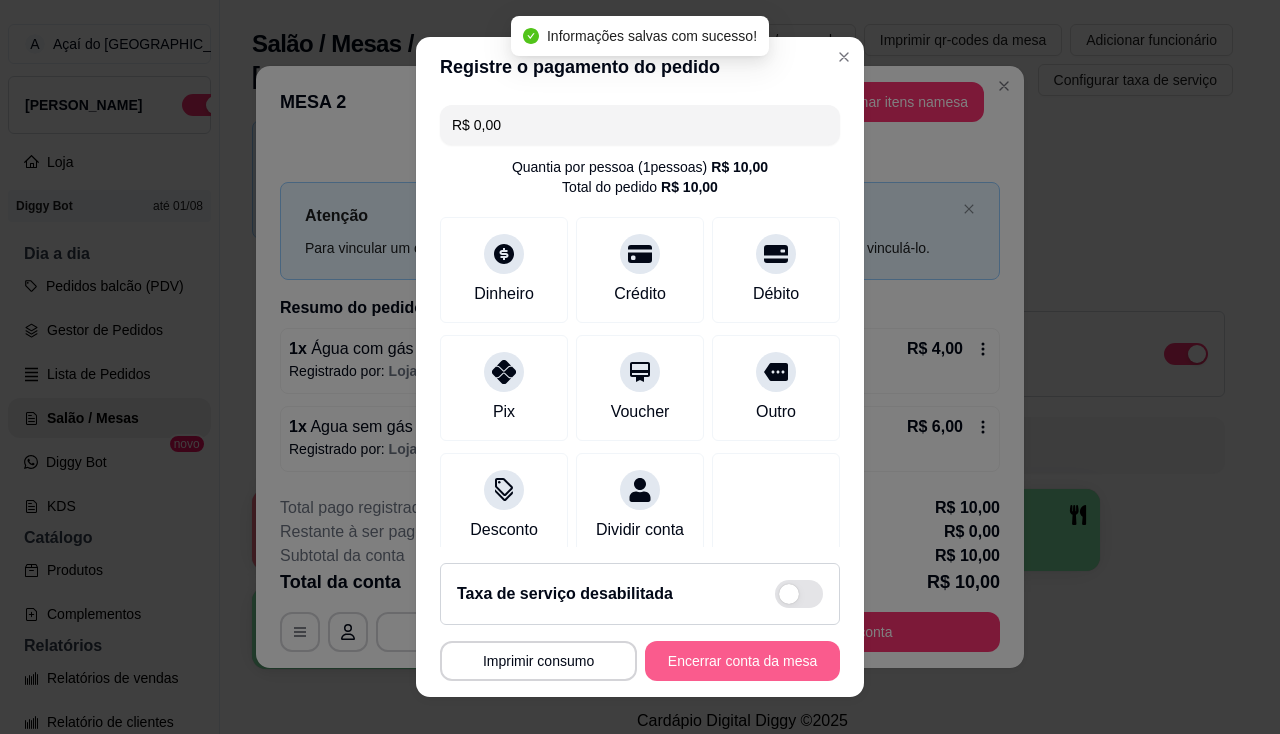 click on "Encerrar conta da mesa" at bounding box center (742, 661) 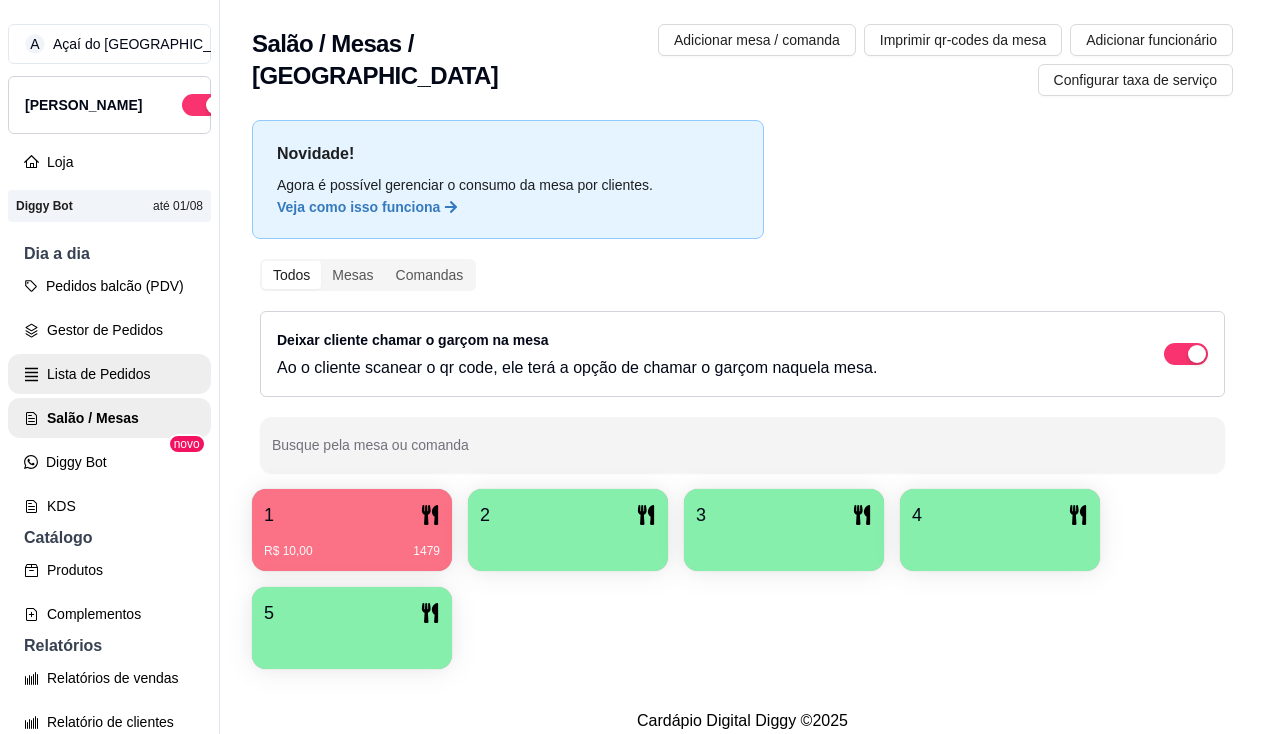 click on "Lista de Pedidos" at bounding box center (109, 374) 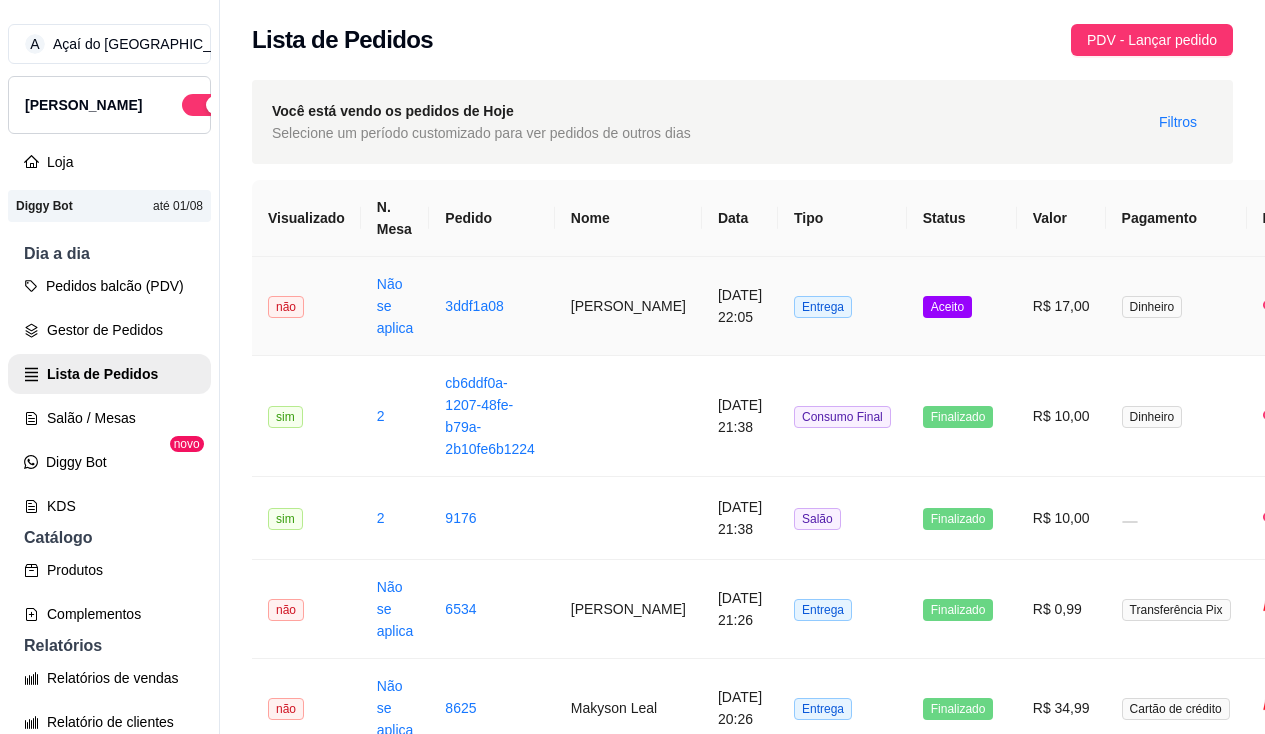 click on "[PERSON_NAME]" at bounding box center [628, 306] 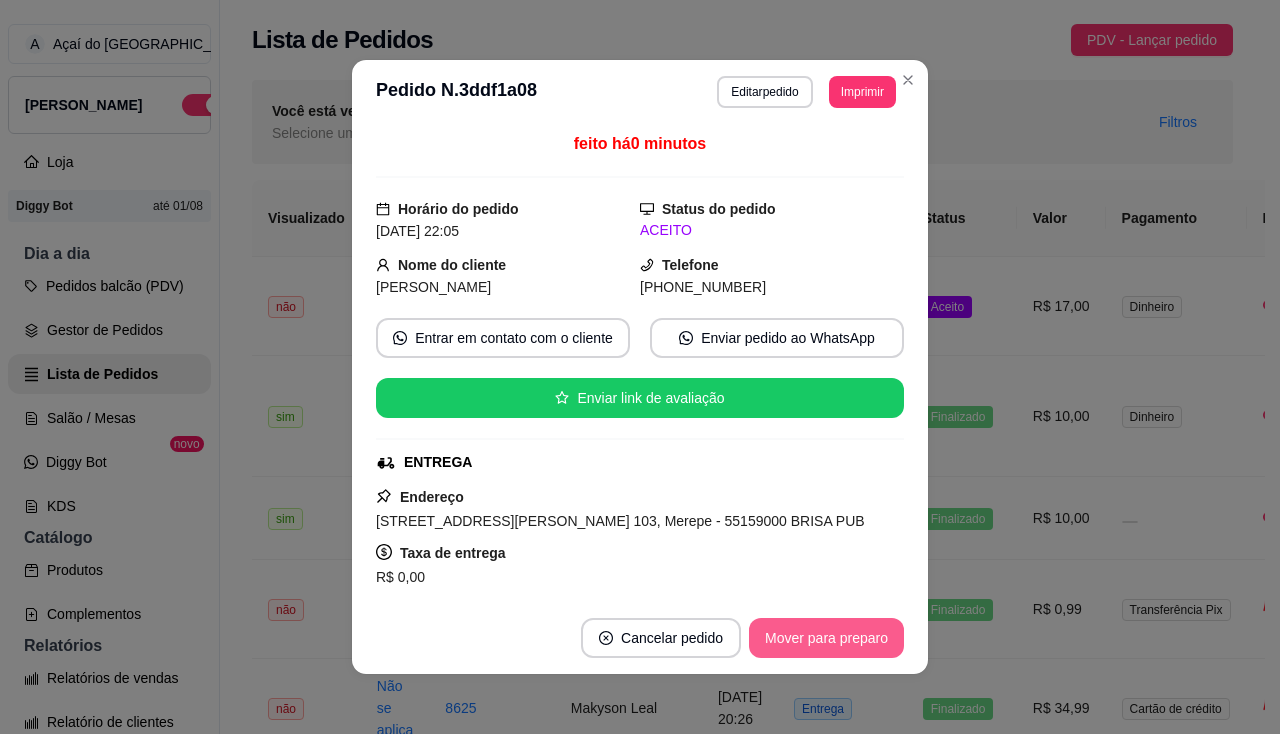 click on "Mover para preparo" at bounding box center [826, 638] 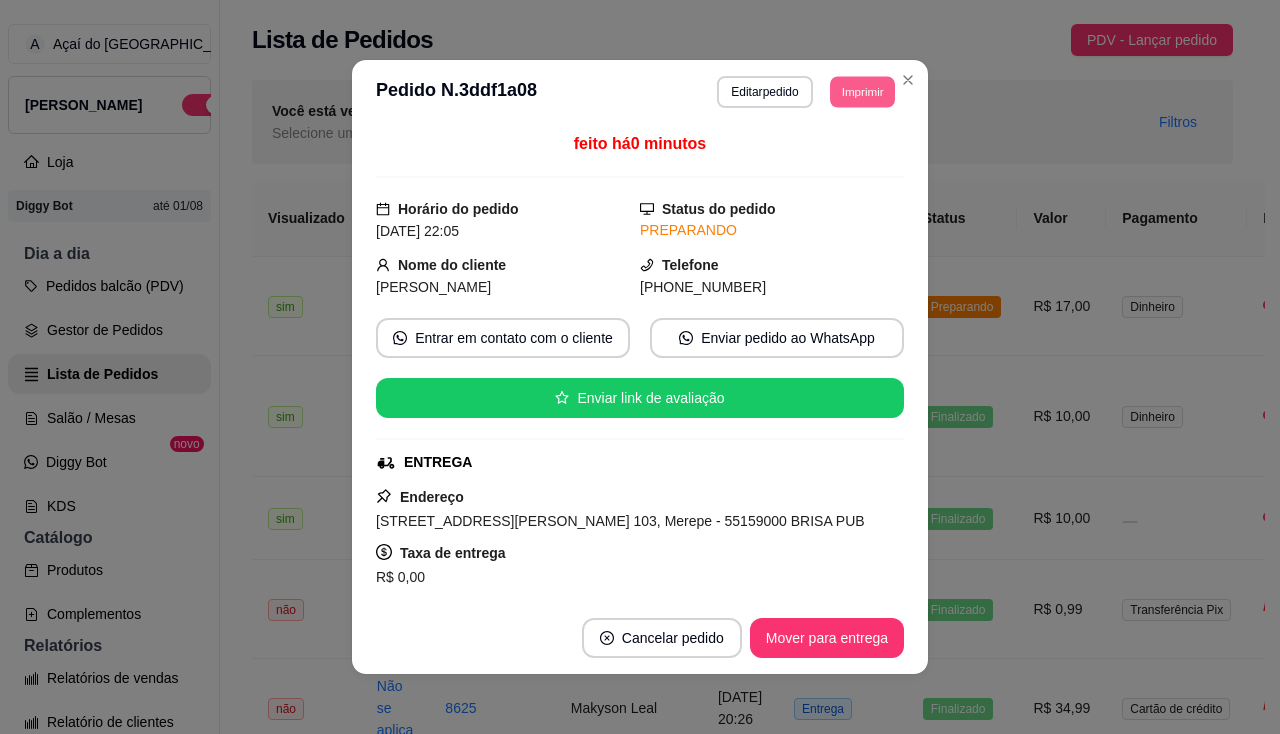 click on "Imprimir" at bounding box center (862, 91) 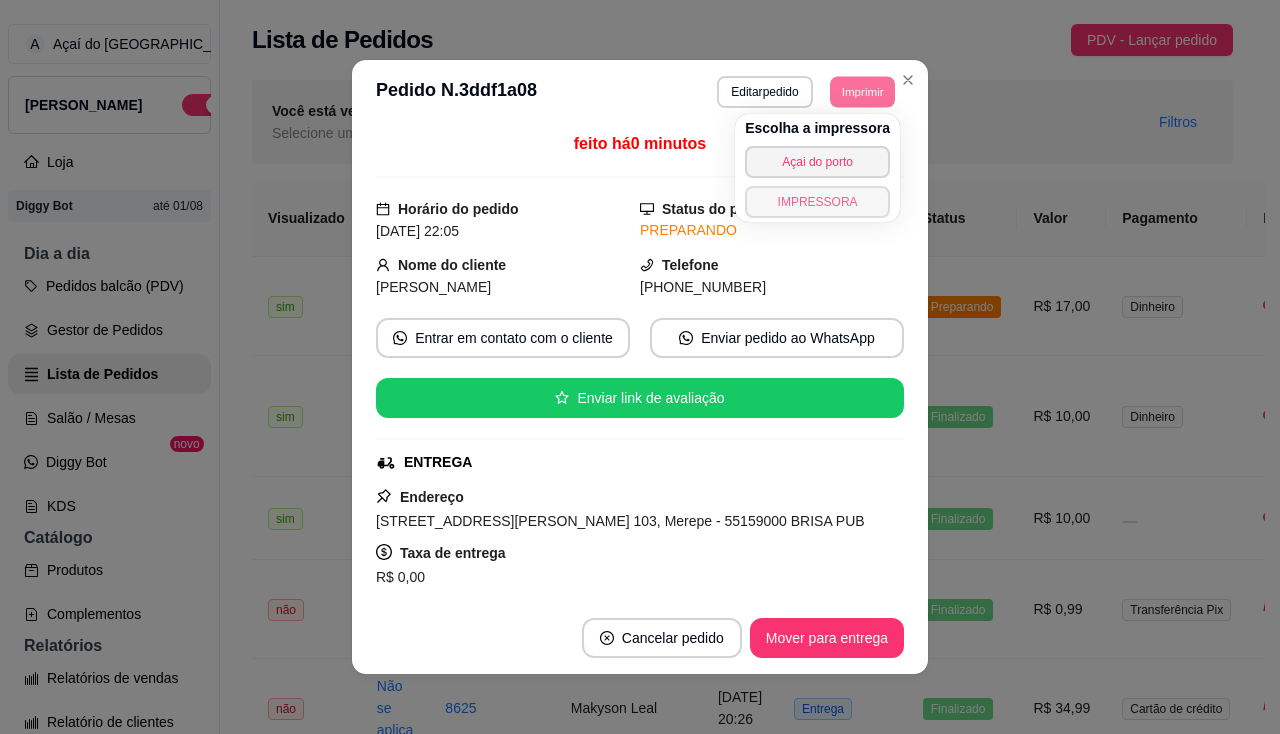 click on "IMPRESSORA" at bounding box center [817, 202] 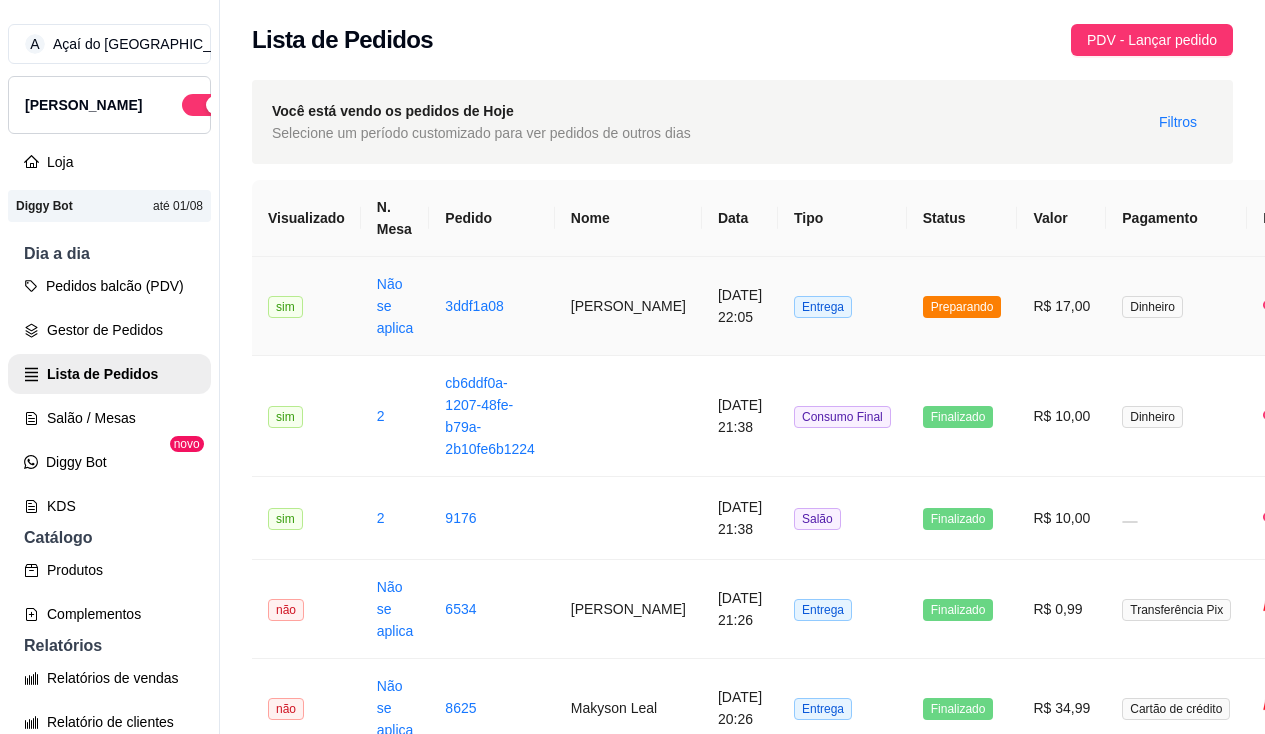 click on "[DATE] 22:05" at bounding box center [740, 306] 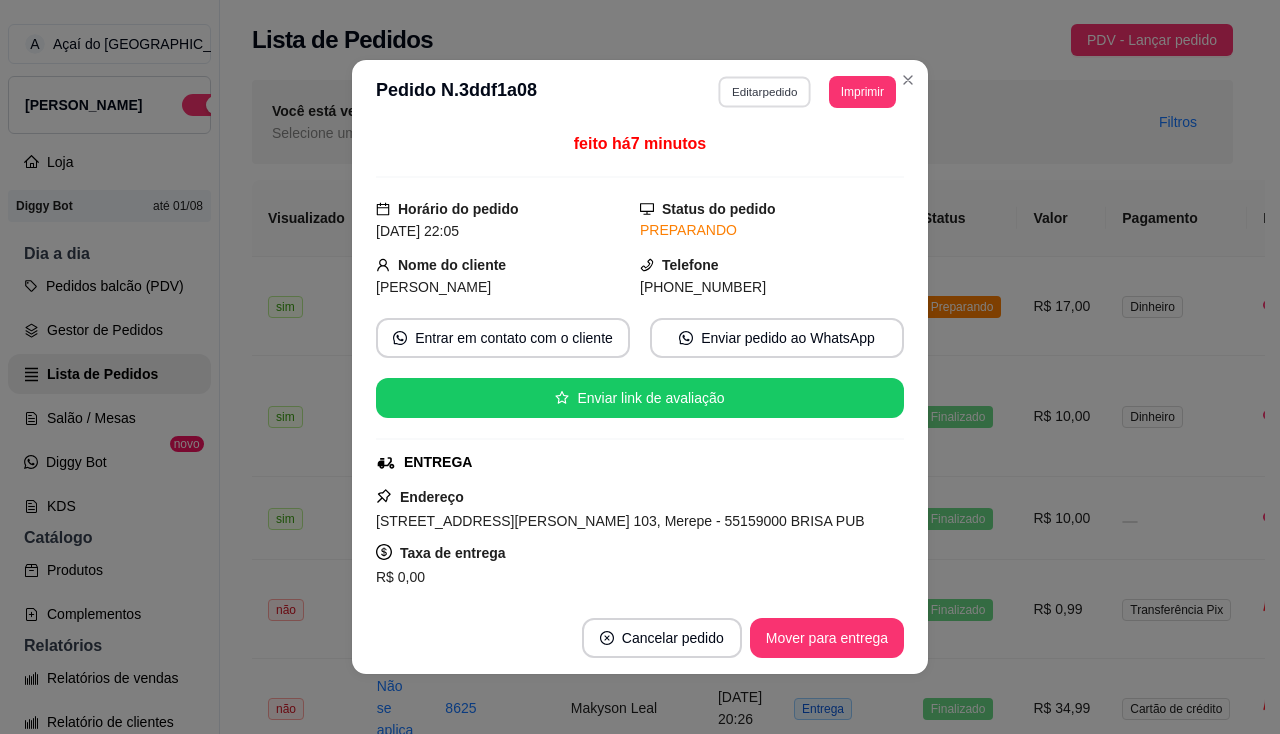 click on "Editar  pedido" at bounding box center [765, 91] 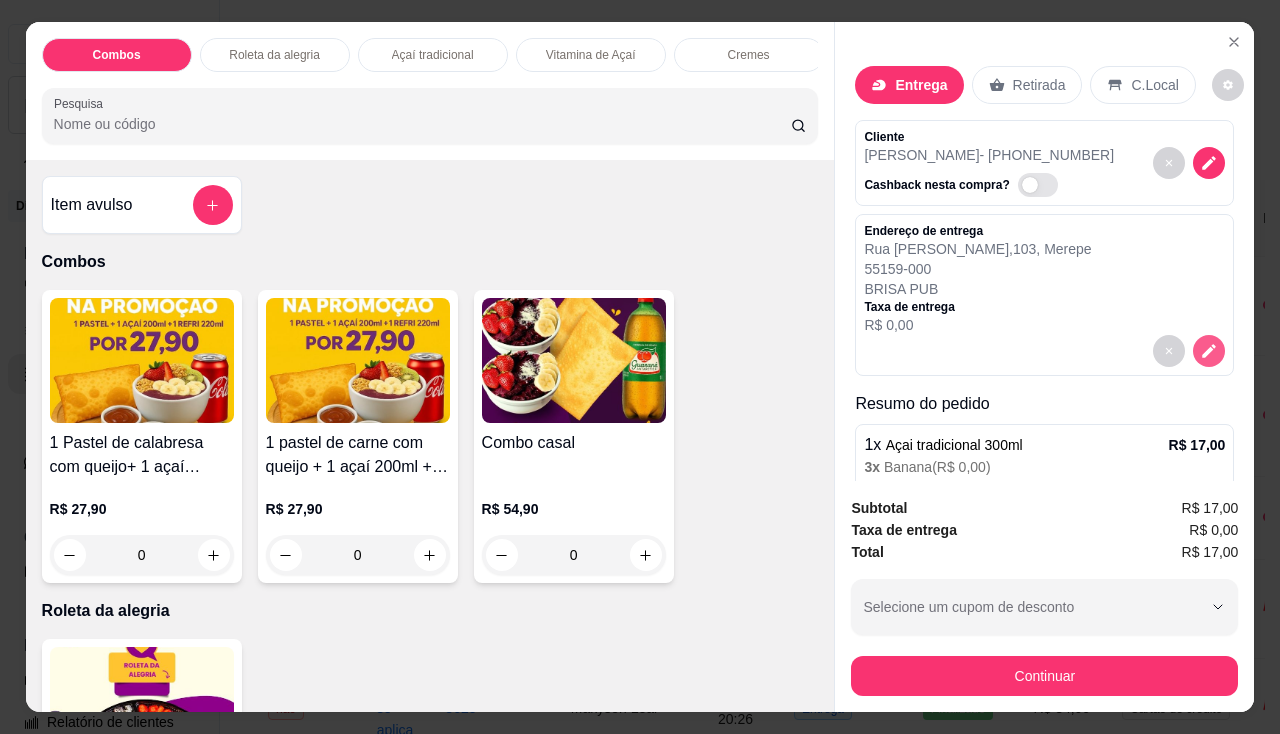 click 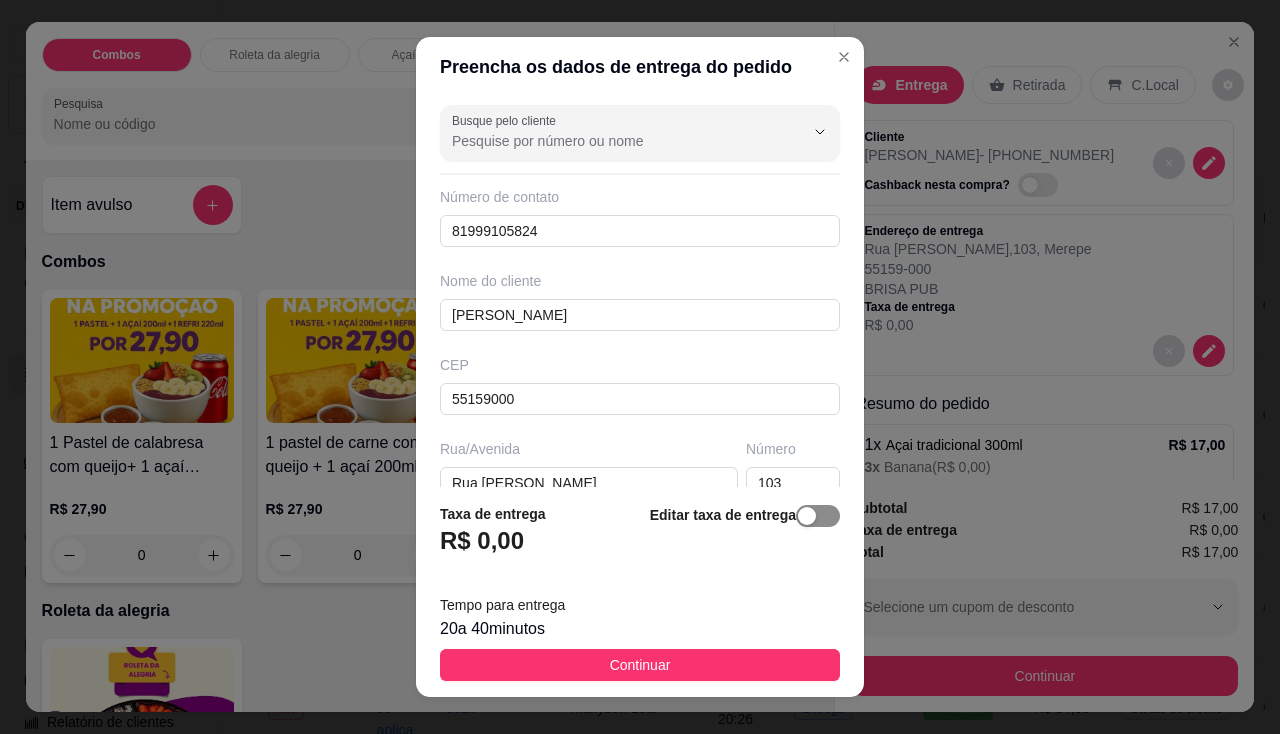 click at bounding box center [818, 516] 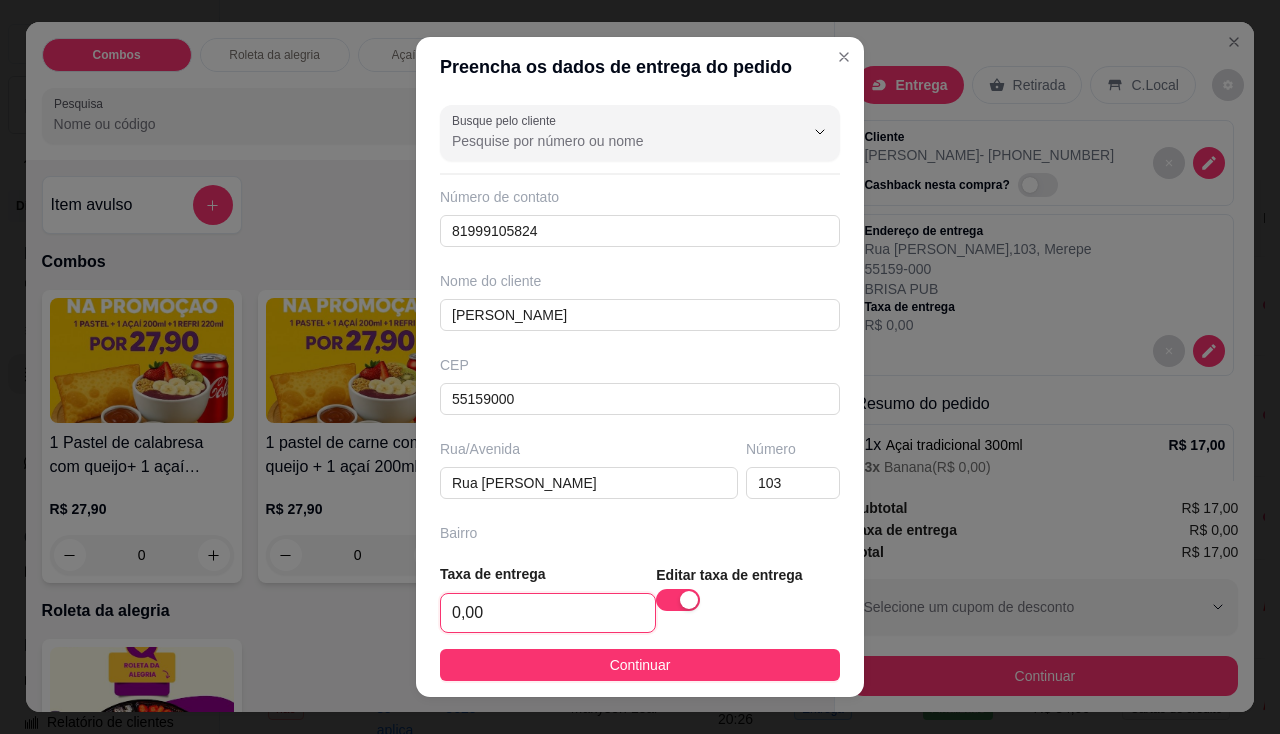 click on "0,00" at bounding box center [548, 613] 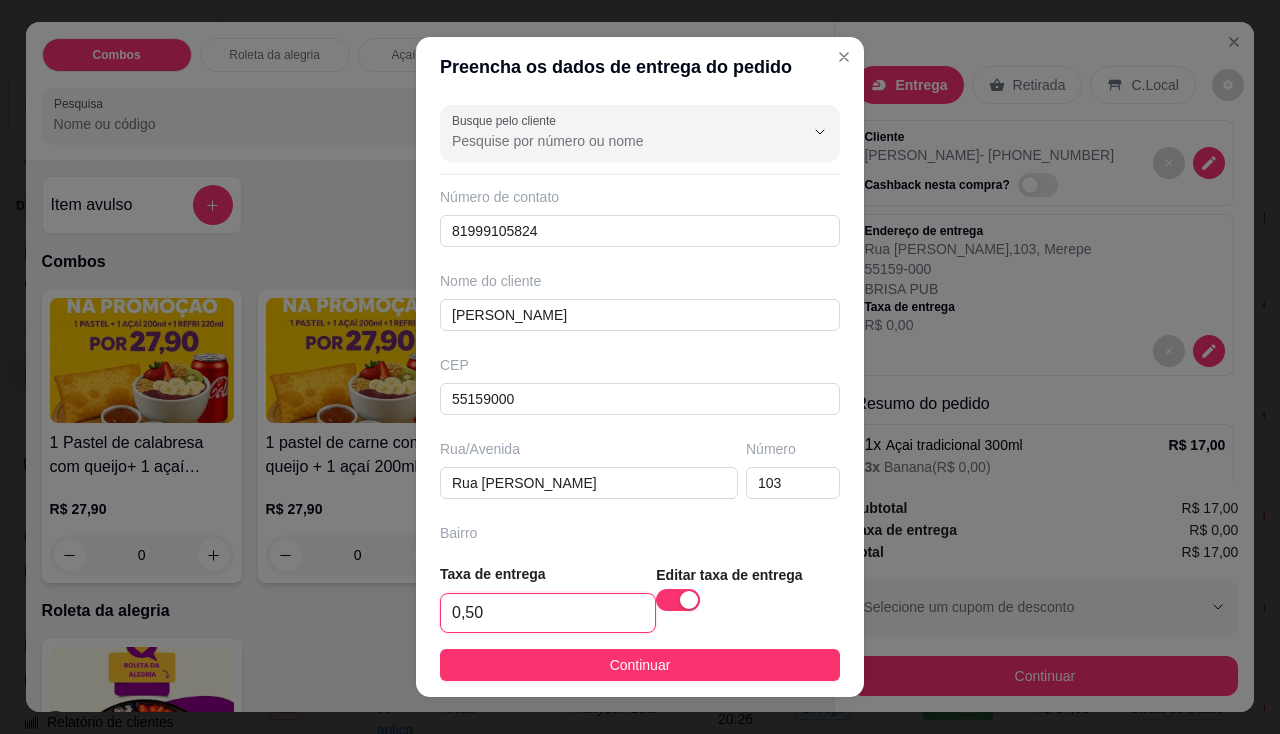 type on "5,00" 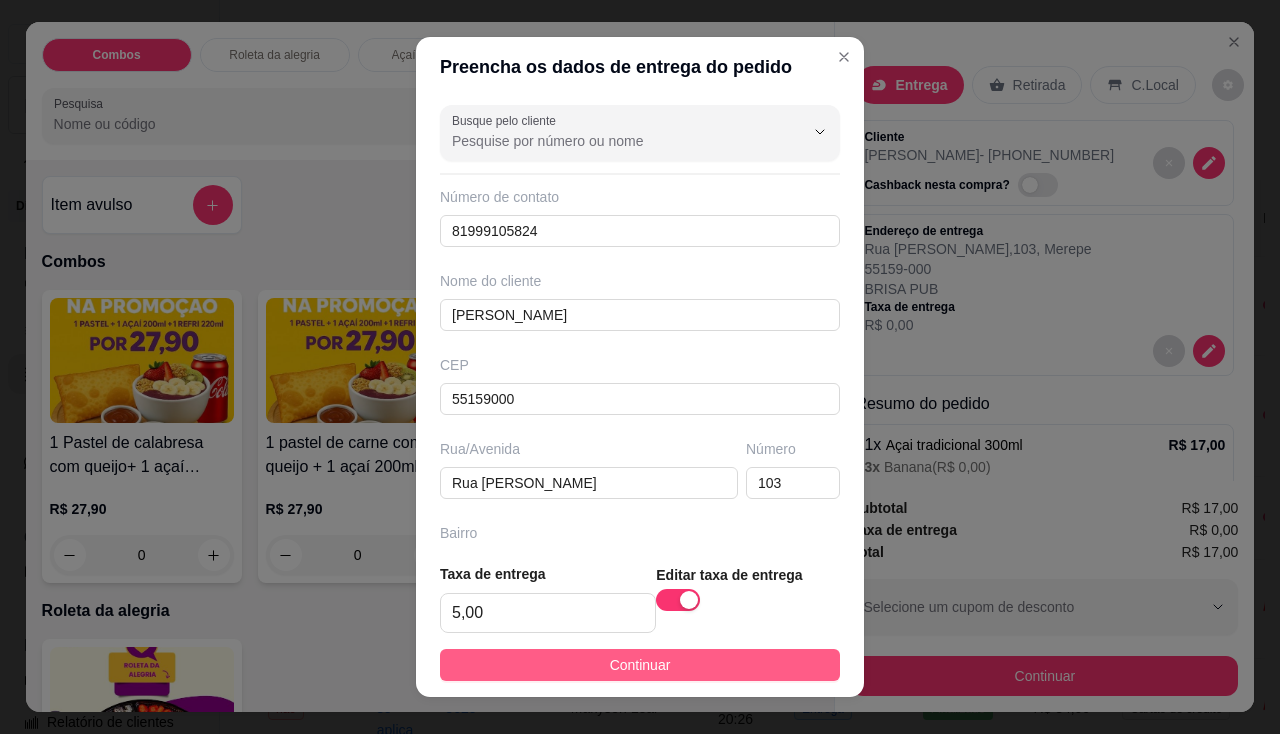 click on "Continuar" at bounding box center [640, 665] 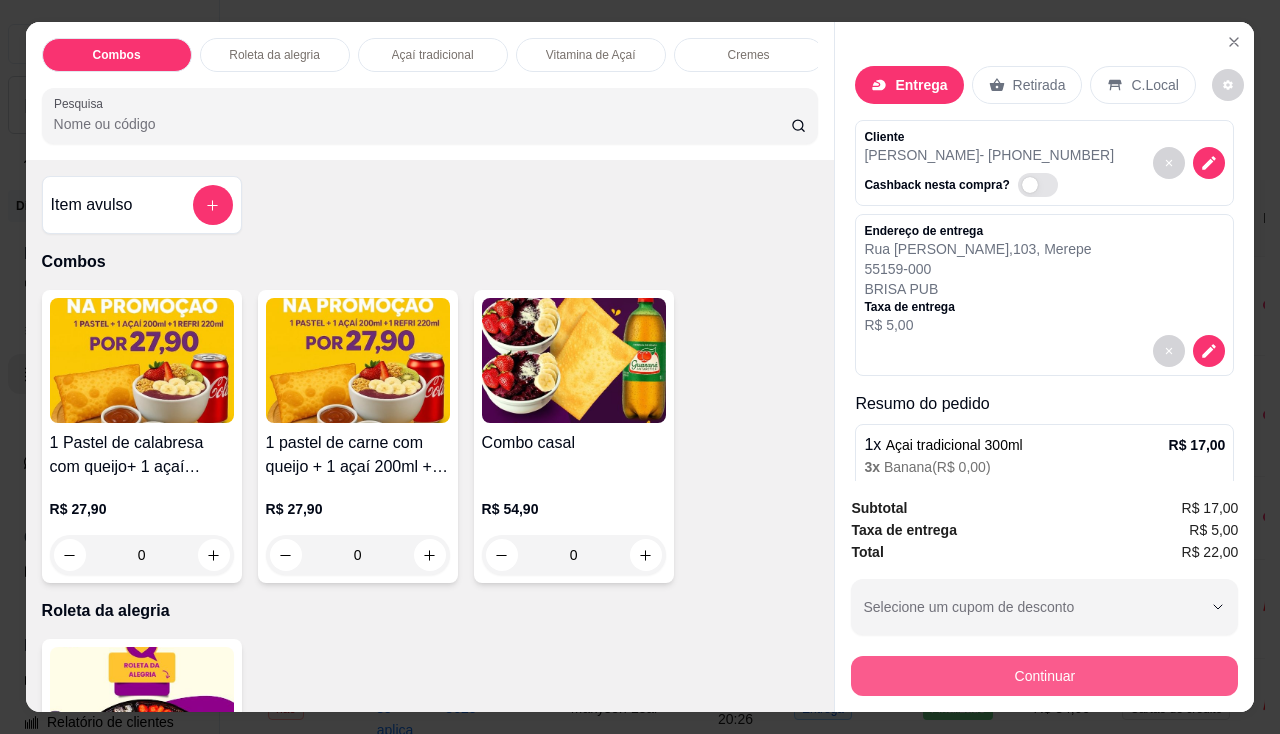 click on "Continuar" at bounding box center (1044, 676) 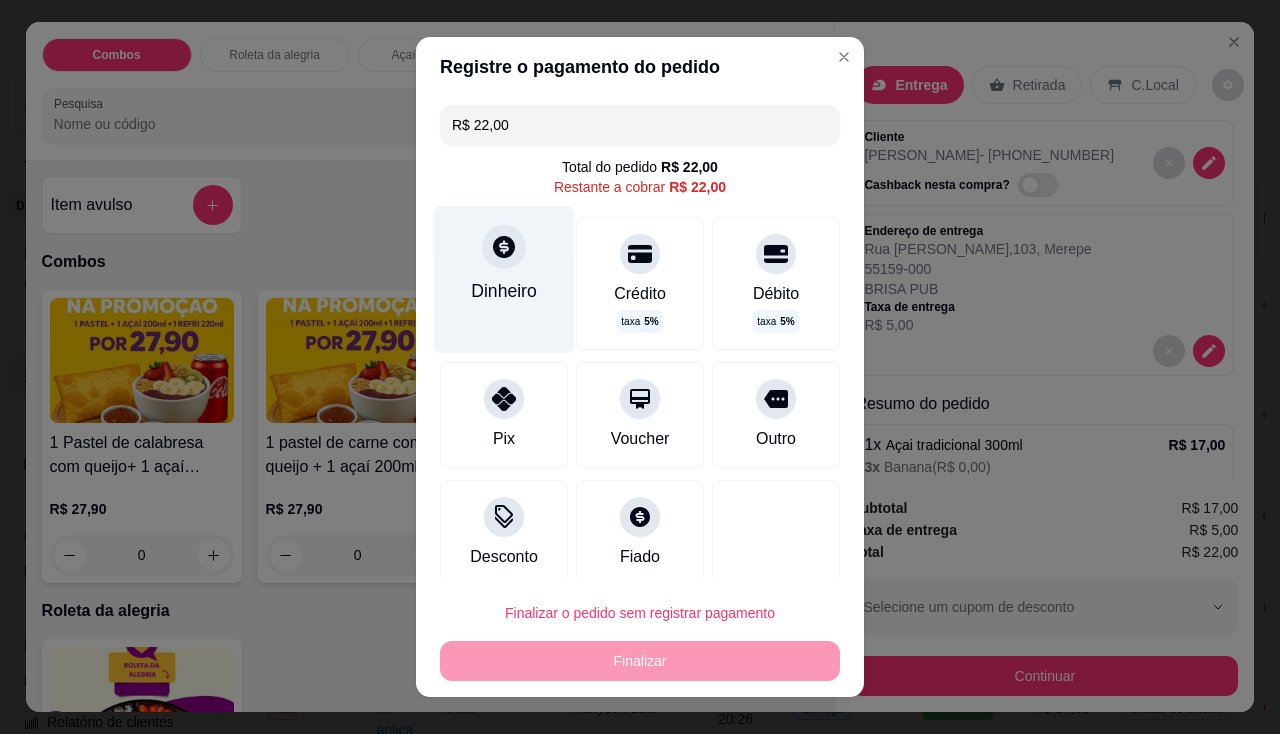 click on "Dinheiro" at bounding box center [504, 279] 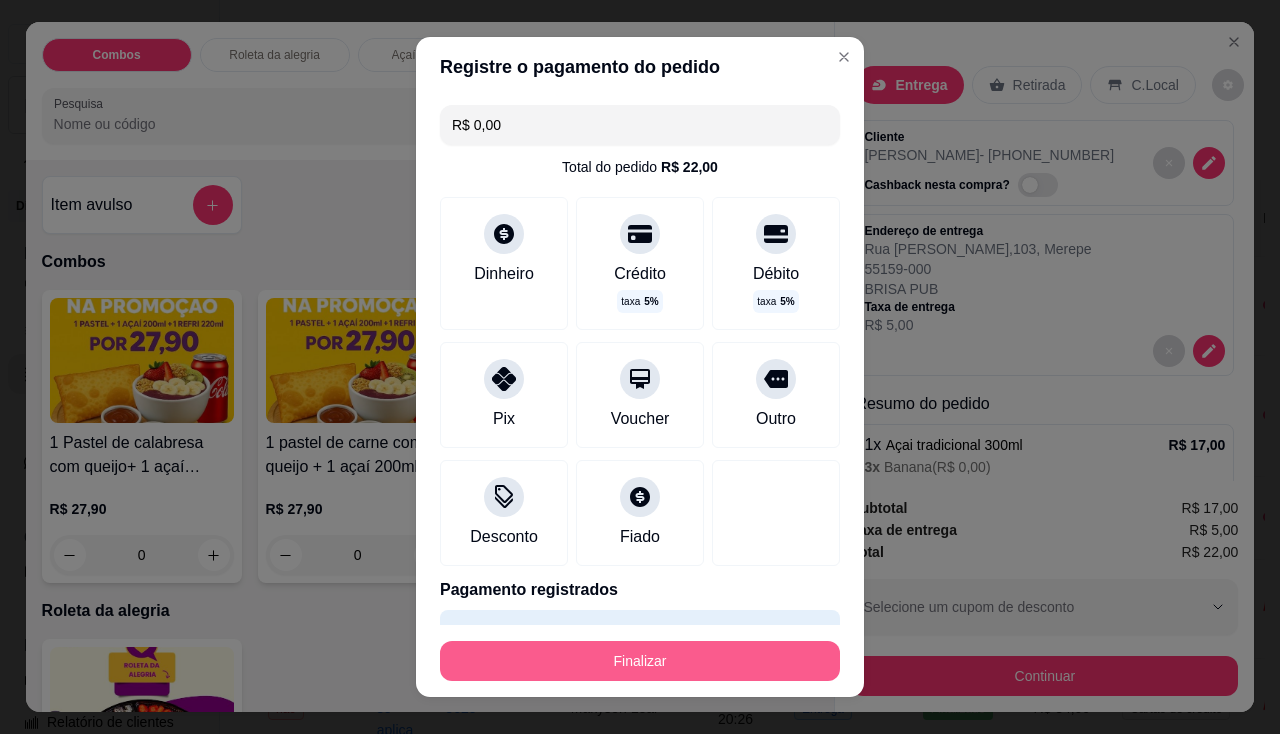 click on "Finalizar" at bounding box center [640, 661] 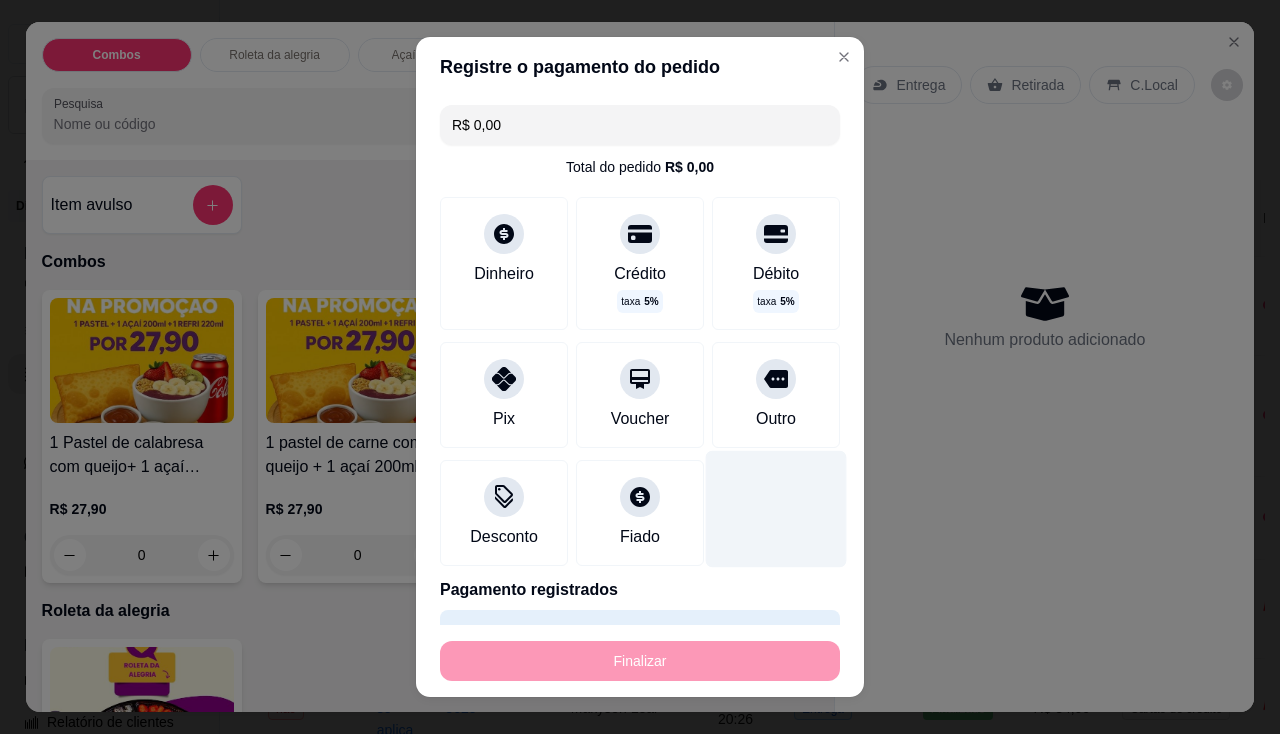 type on "-R$ 22,00" 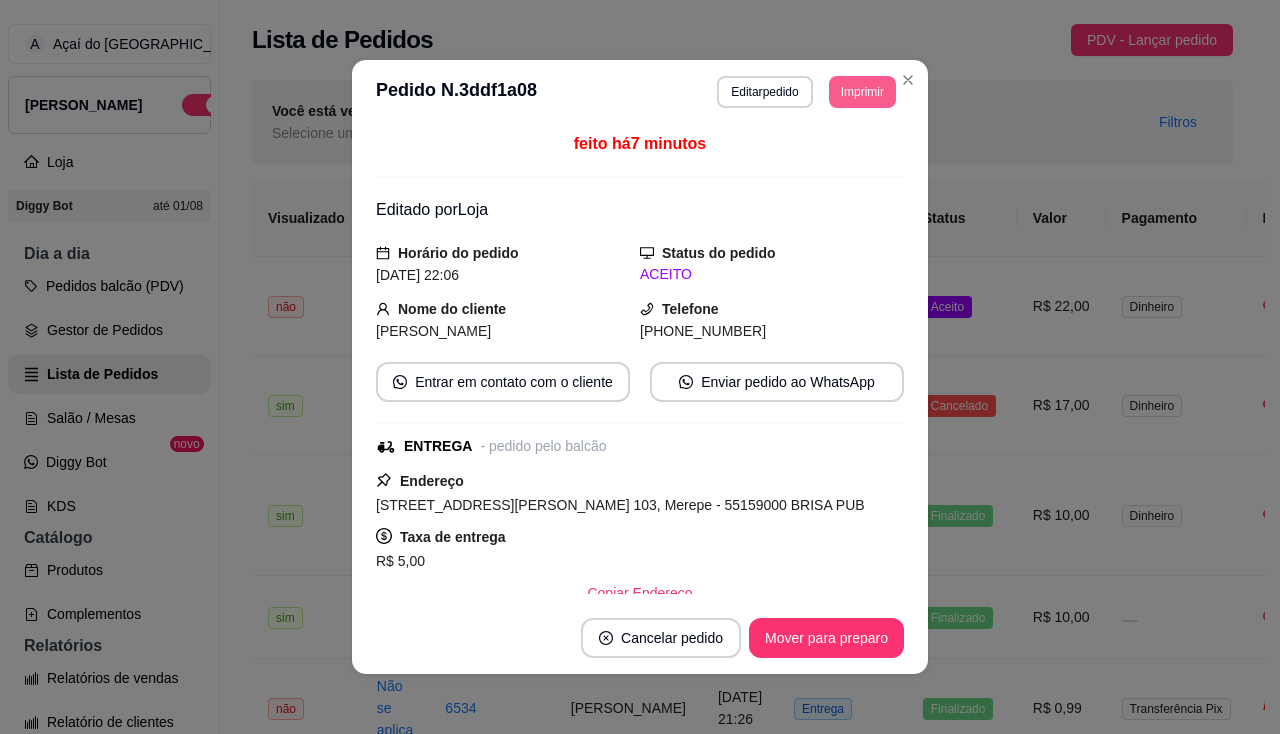 click on "Imprimir" at bounding box center [862, 92] 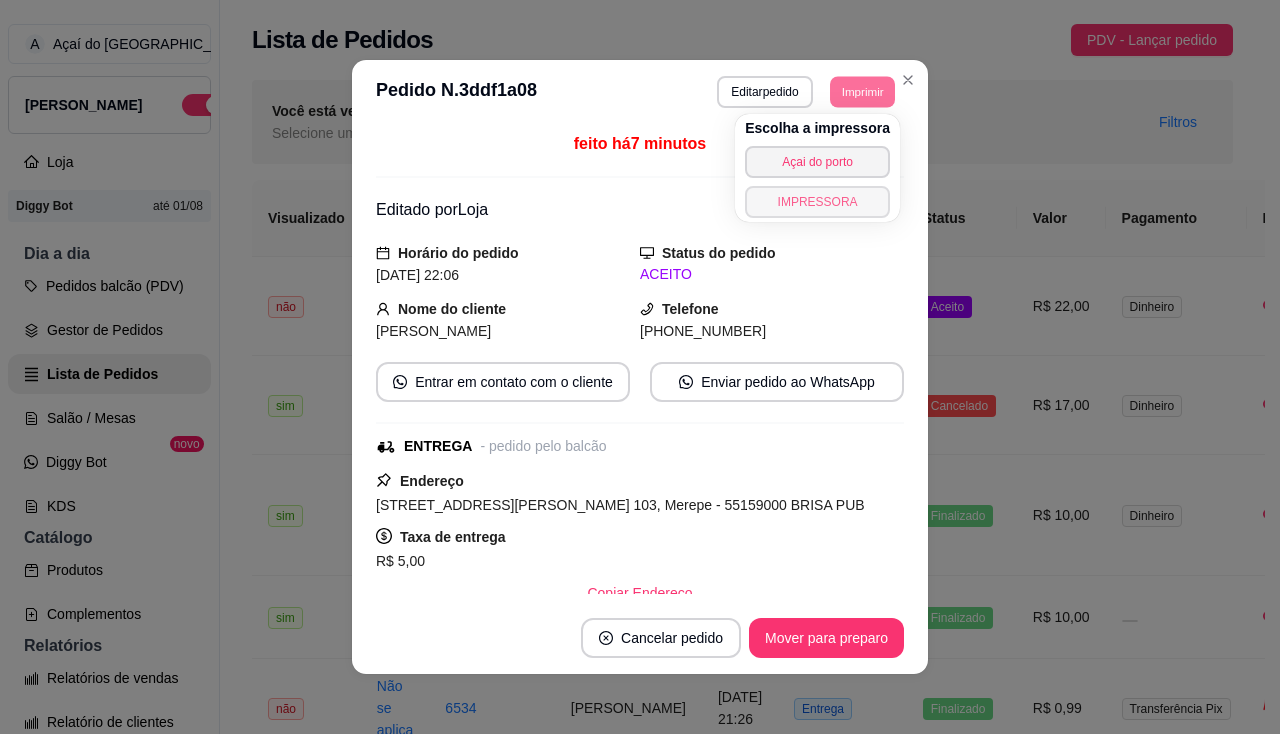 click on "IMPRESSORA" at bounding box center (817, 202) 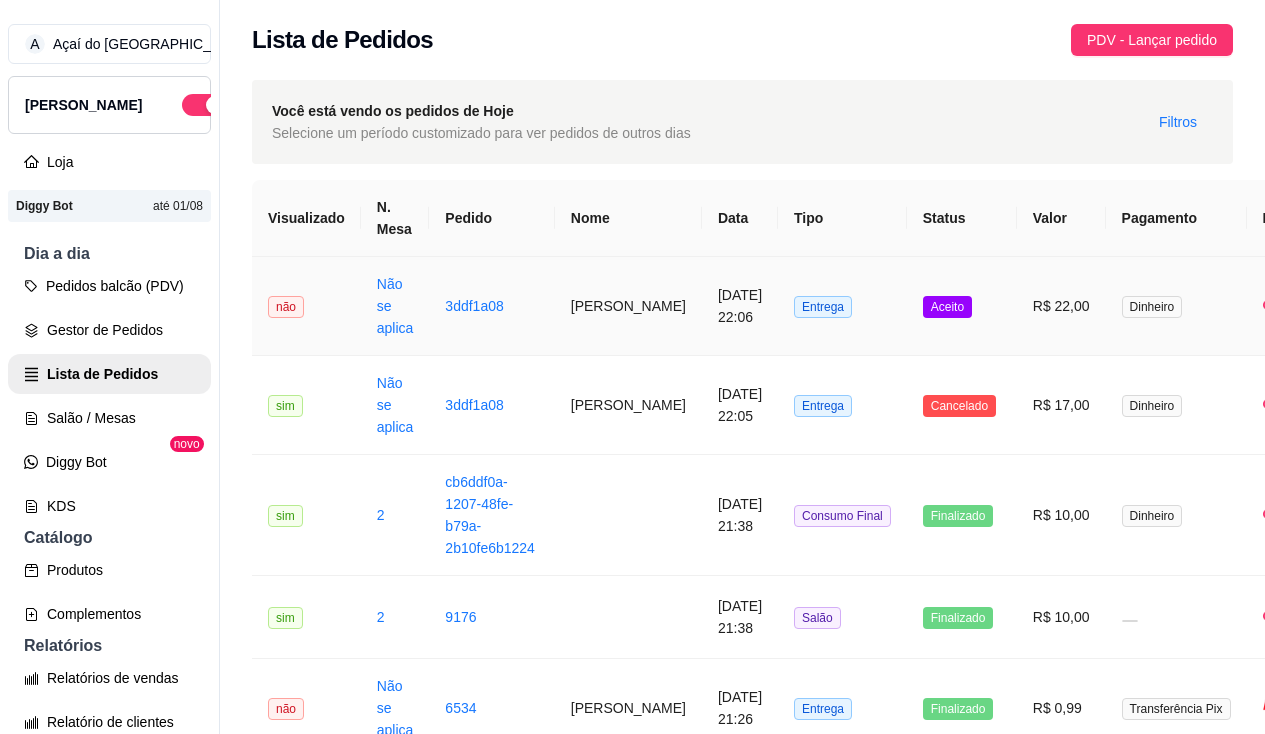 click on "[PERSON_NAME]" at bounding box center (628, 306) 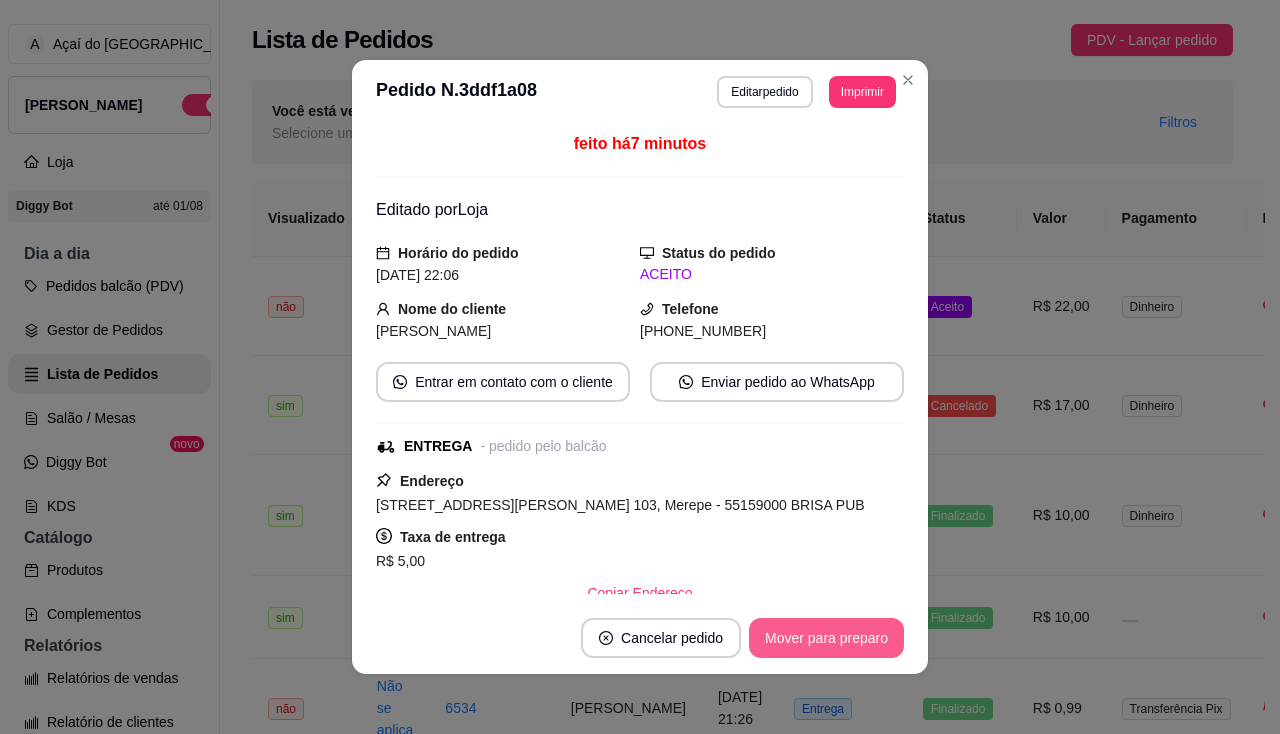 click on "Mover para preparo" at bounding box center [826, 638] 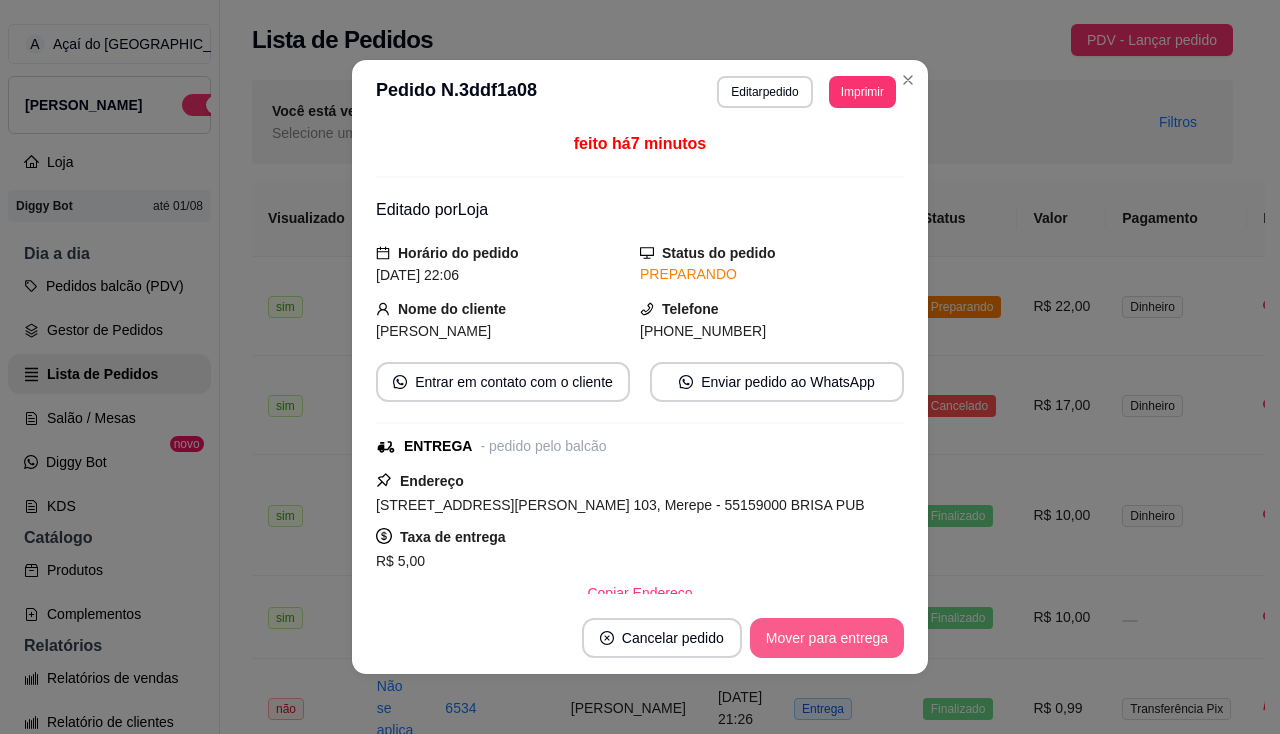 click on "Mover para entrega" at bounding box center [827, 638] 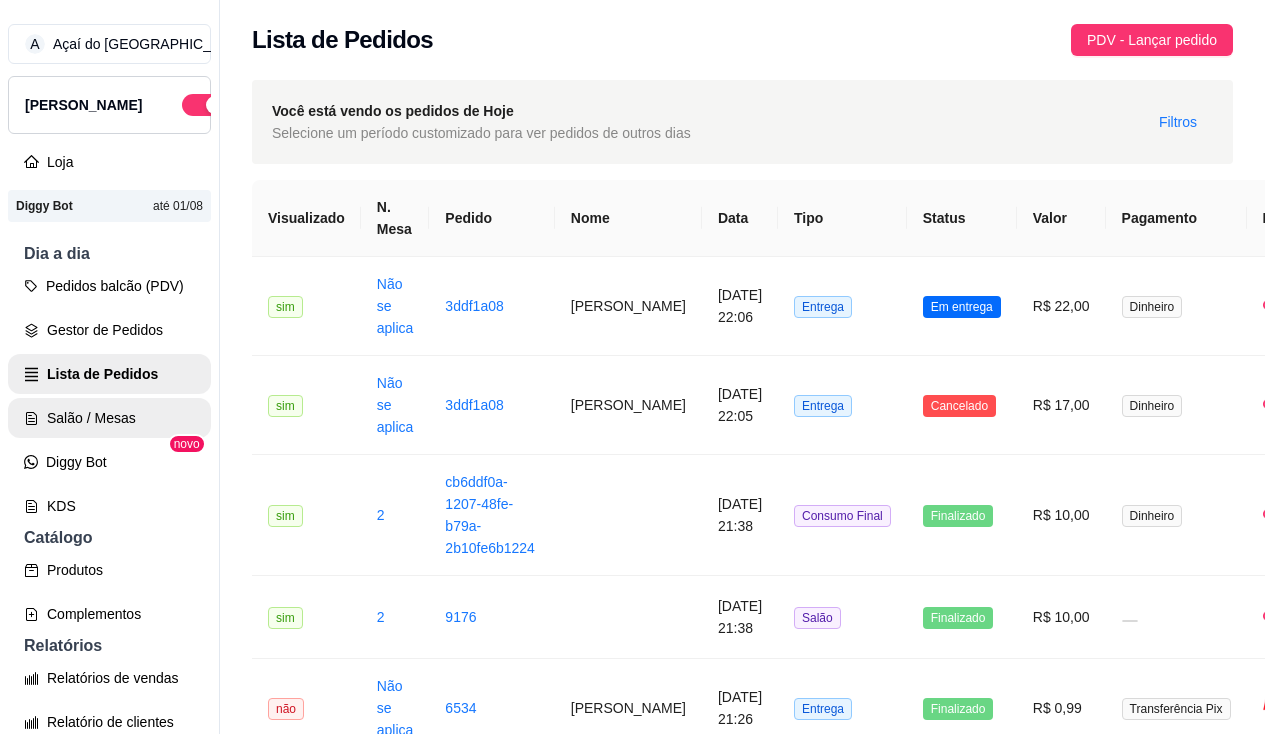 click on "Salão / Mesas" at bounding box center (109, 418) 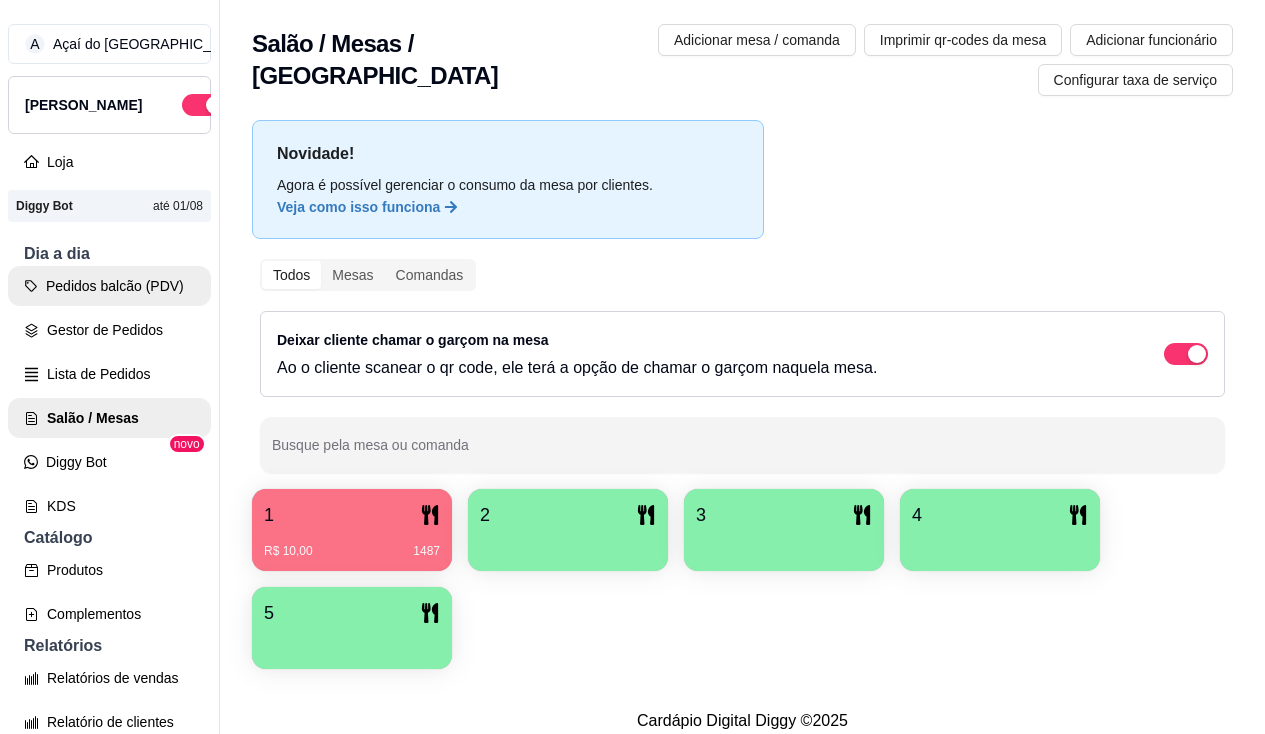 click on "Pedidos balcão (PDV)" at bounding box center (109, 286) 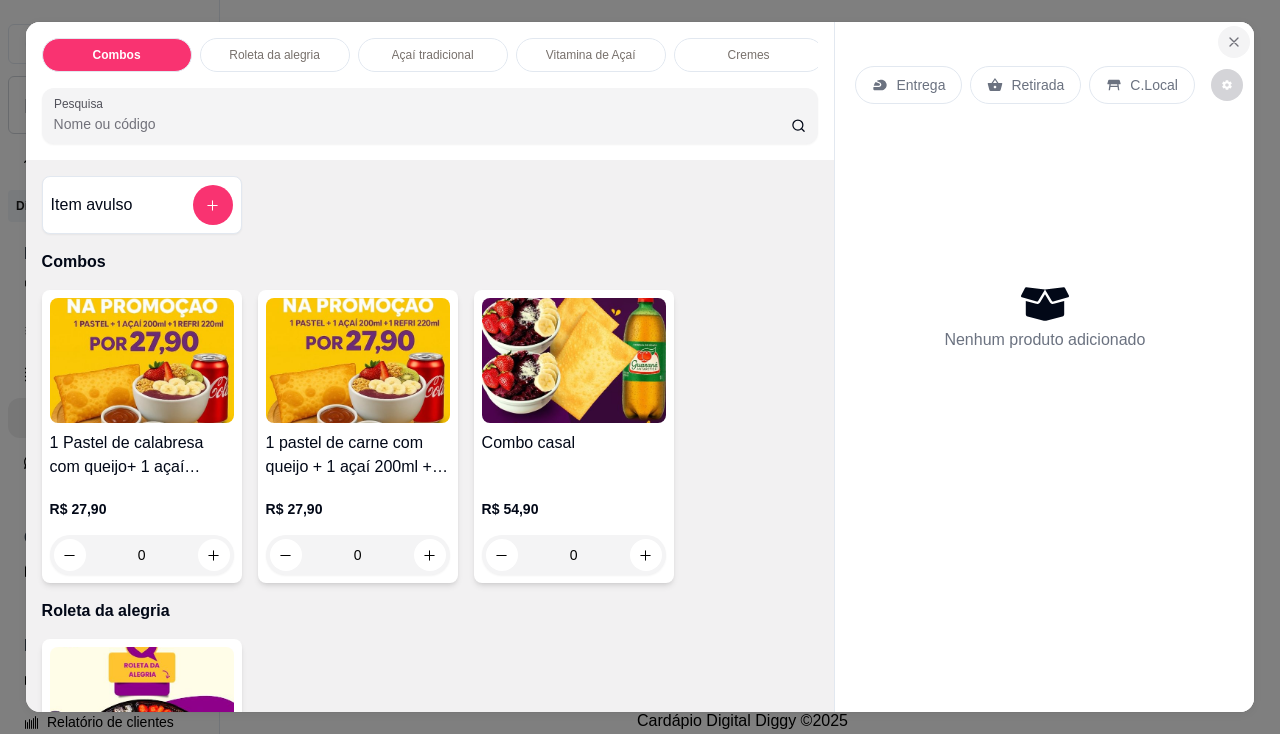 click at bounding box center [1234, 42] 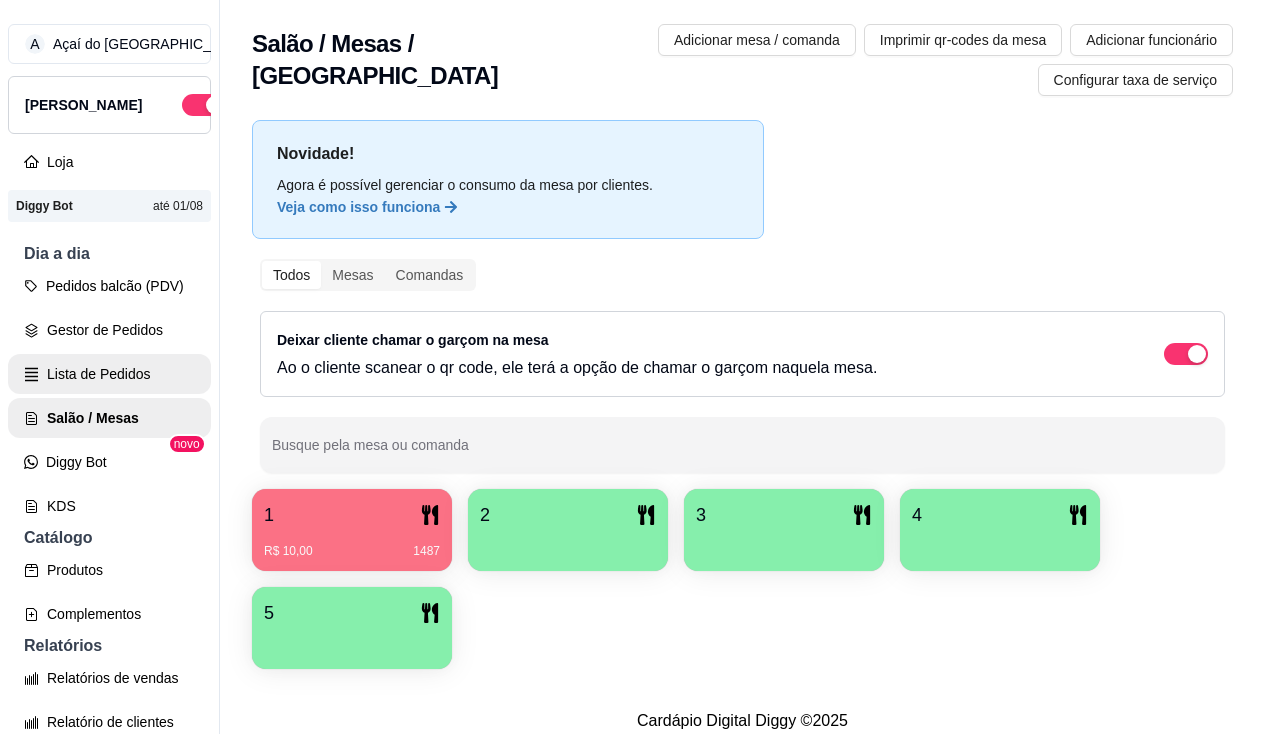 click on "Lista de Pedidos" at bounding box center (109, 374) 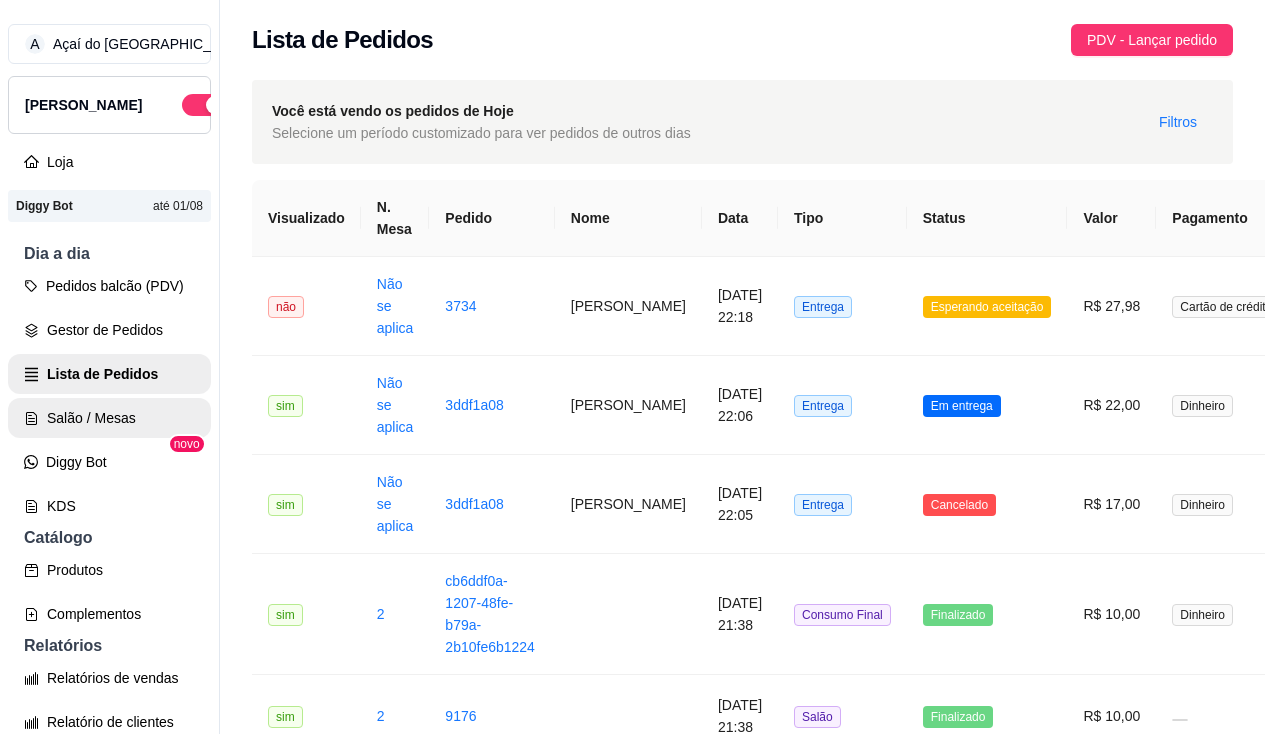 click on "Salão / Mesas" at bounding box center [109, 418] 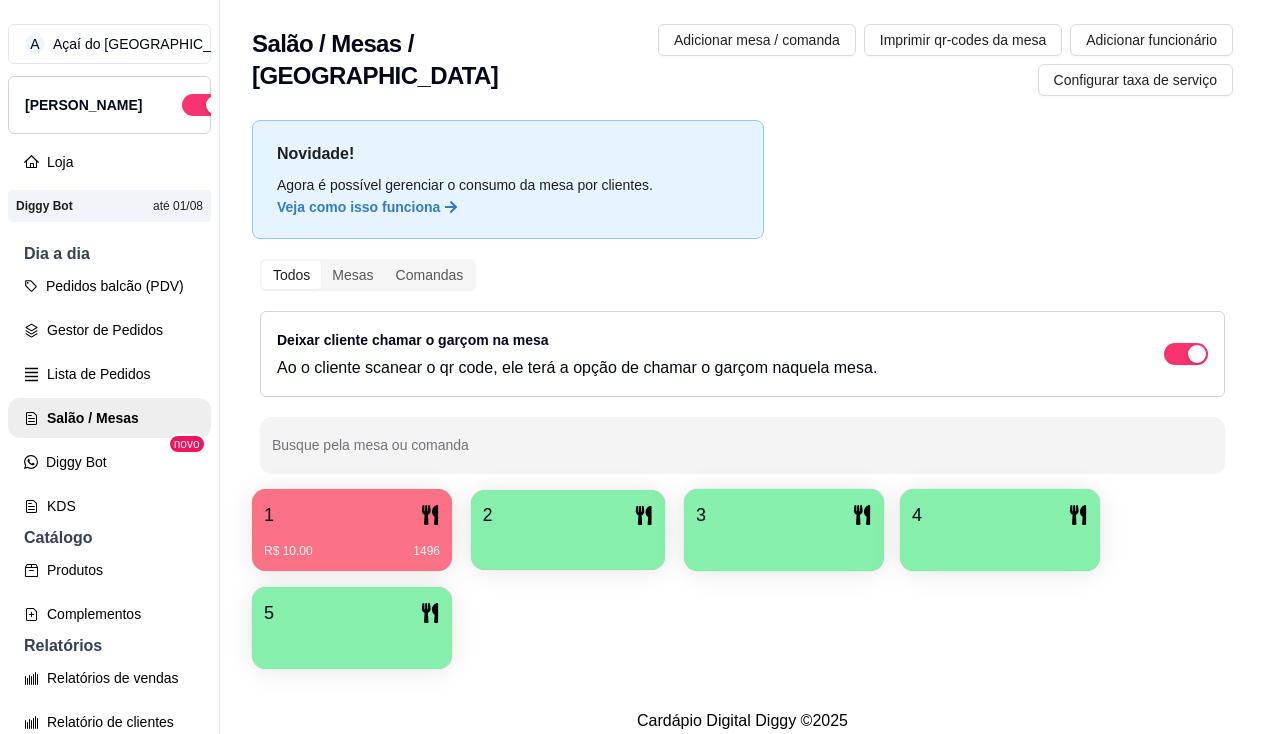 click at bounding box center [568, 543] 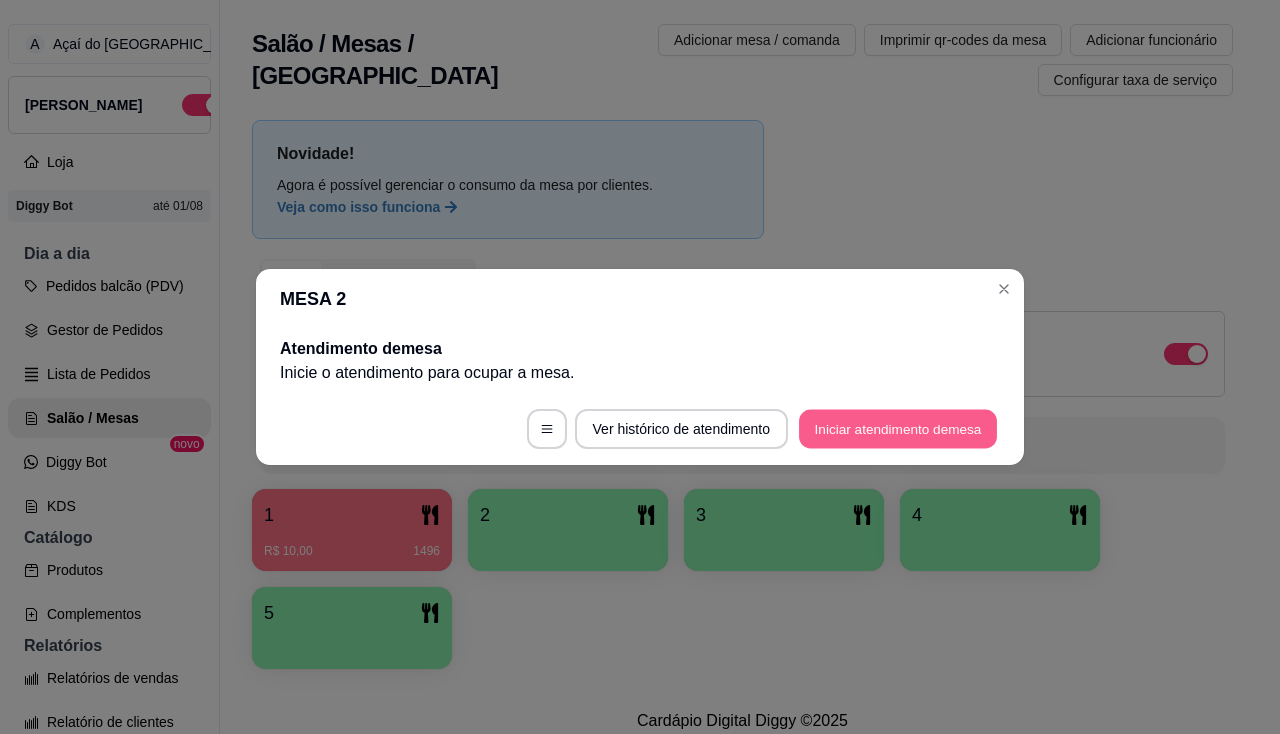 click on "Iniciar atendimento de  mesa" at bounding box center [898, 429] 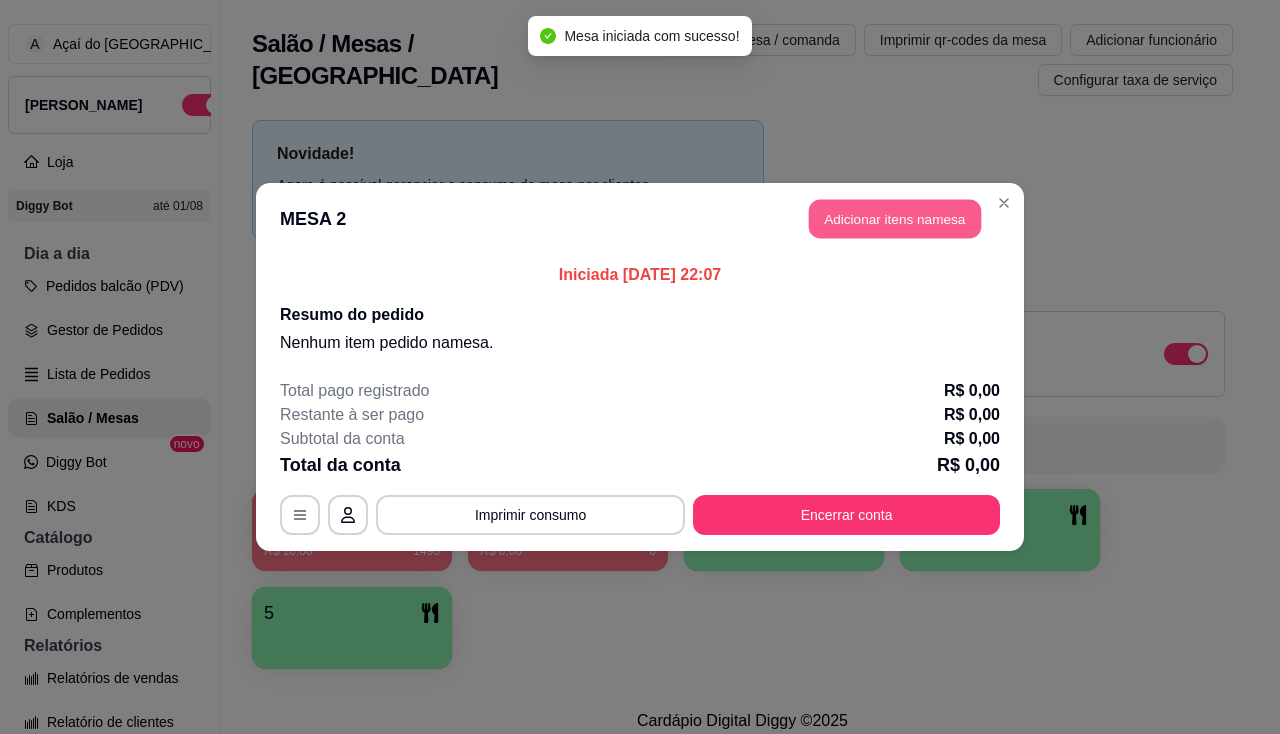 click on "Adicionar itens na  mesa" at bounding box center (895, 219) 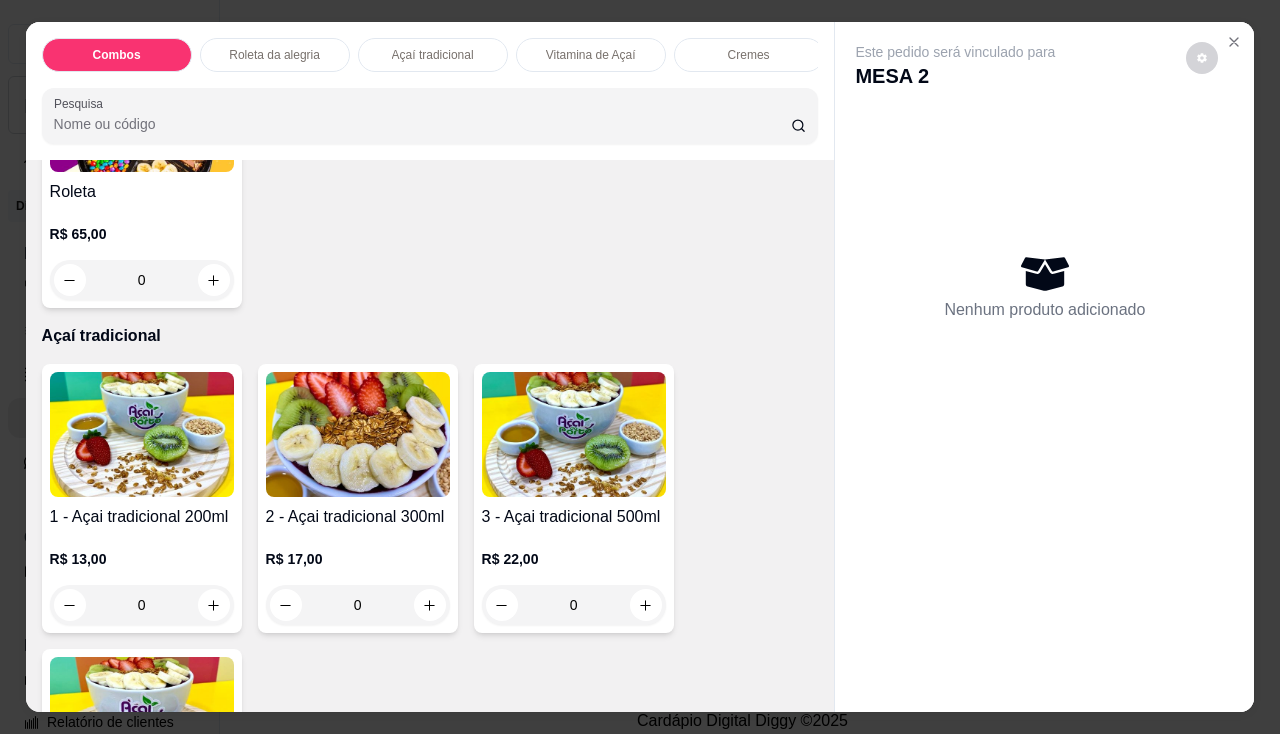 scroll, scrollTop: 700, scrollLeft: 0, axis: vertical 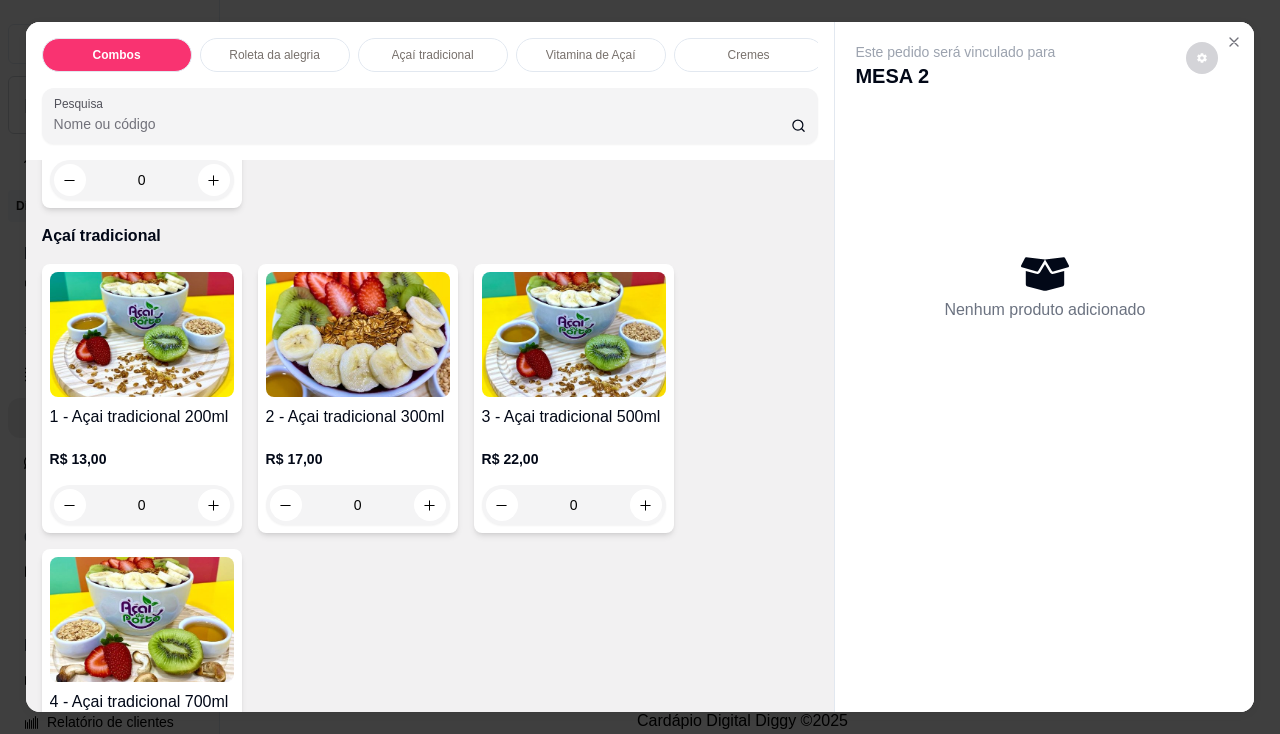 click on "0" at bounding box center (142, 505) 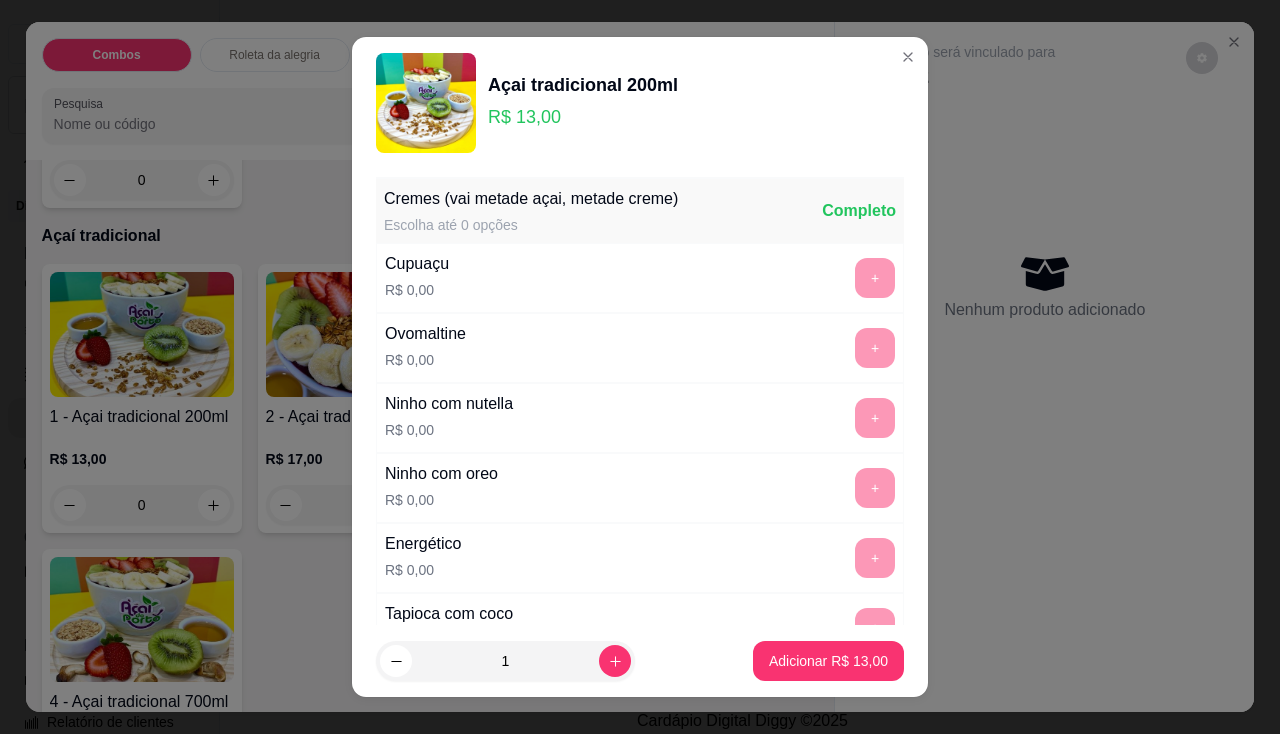 scroll, scrollTop: 500, scrollLeft: 0, axis: vertical 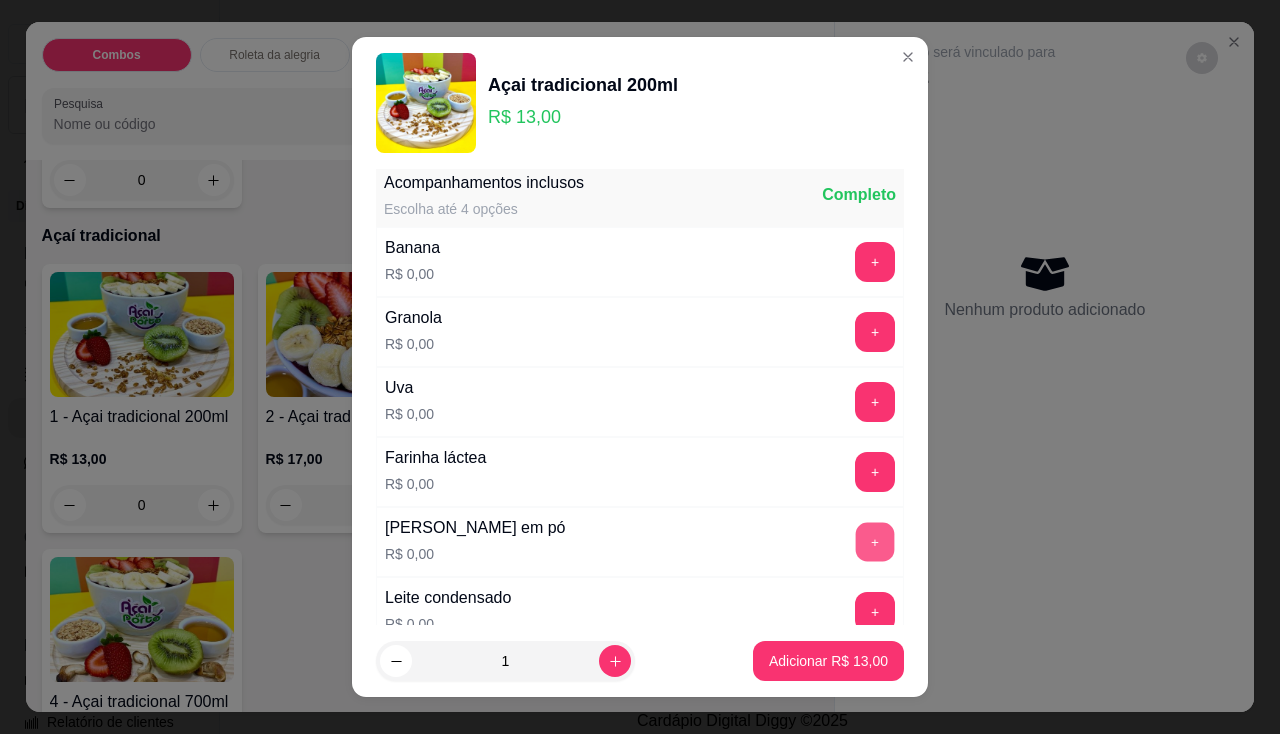 click on "+" at bounding box center [875, 541] 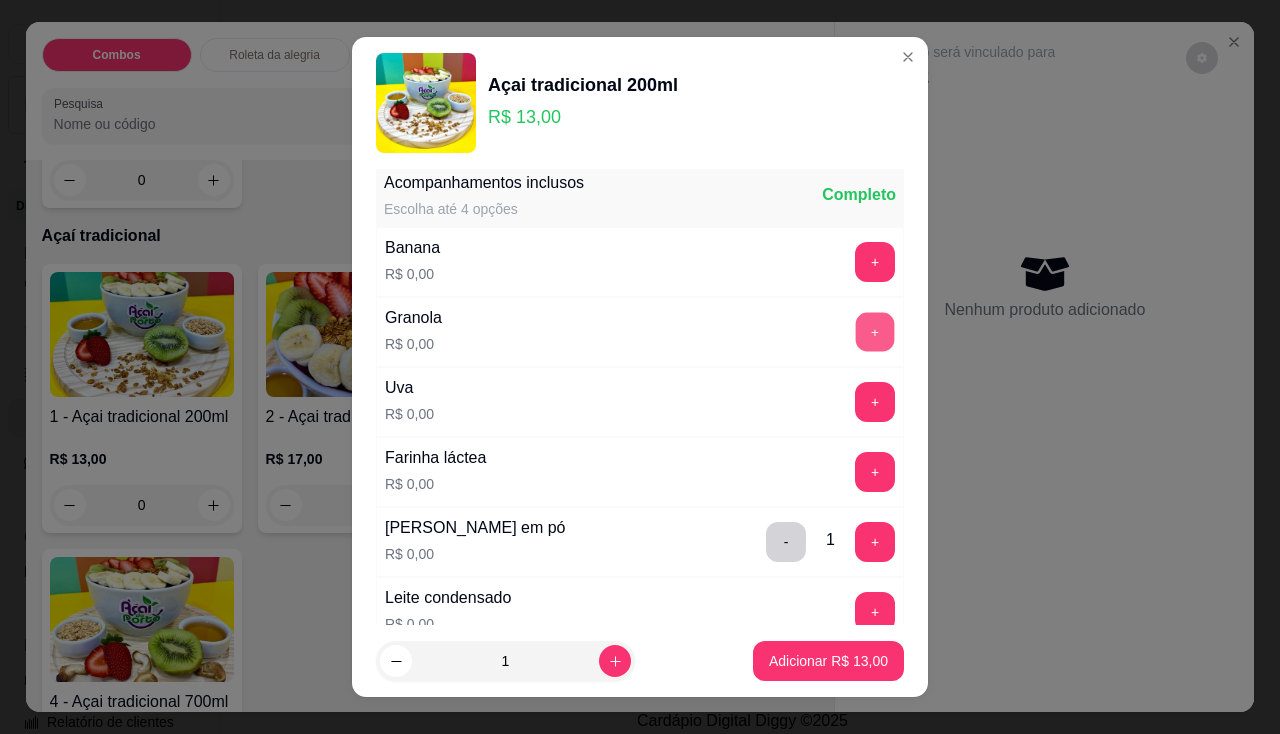 click on "+" at bounding box center (875, 331) 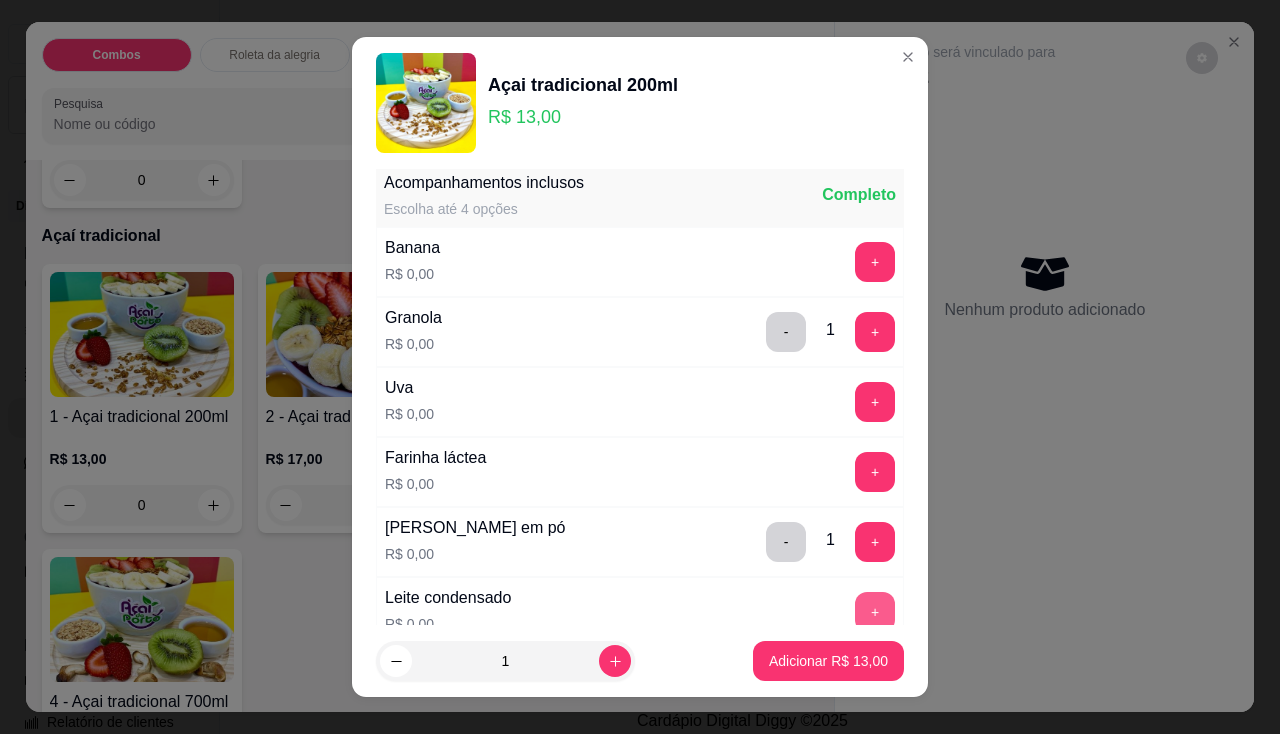 click on "+" at bounding box center [875, 612] 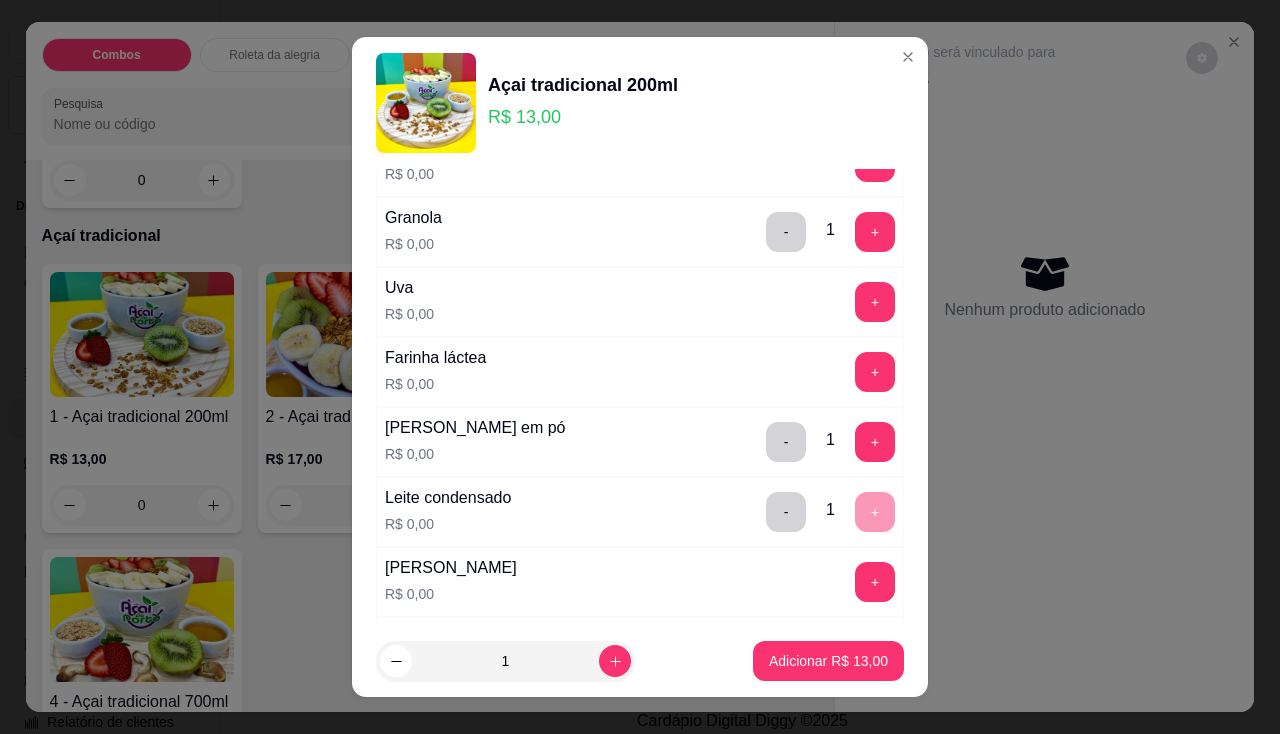 scroll, scrollTop: 800, scrollLeft: 0, axis: vertical 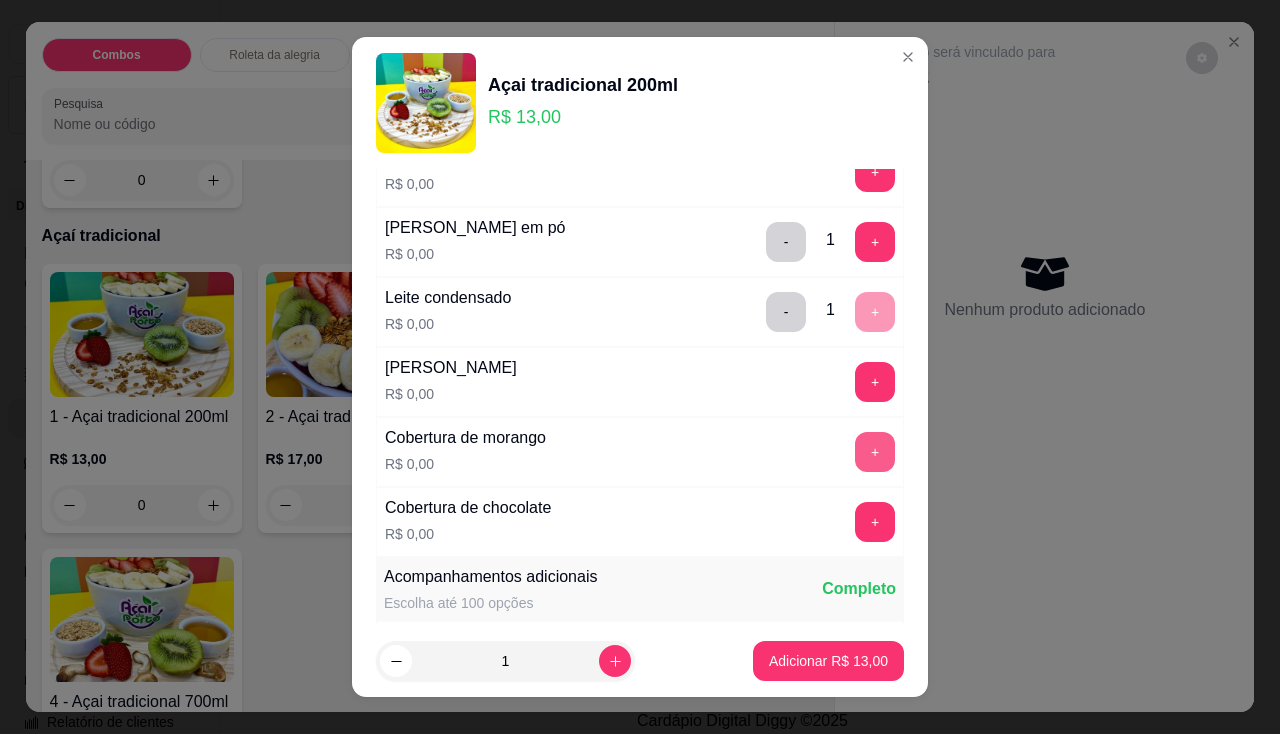 click on "+" at bounding box center (875, 452) 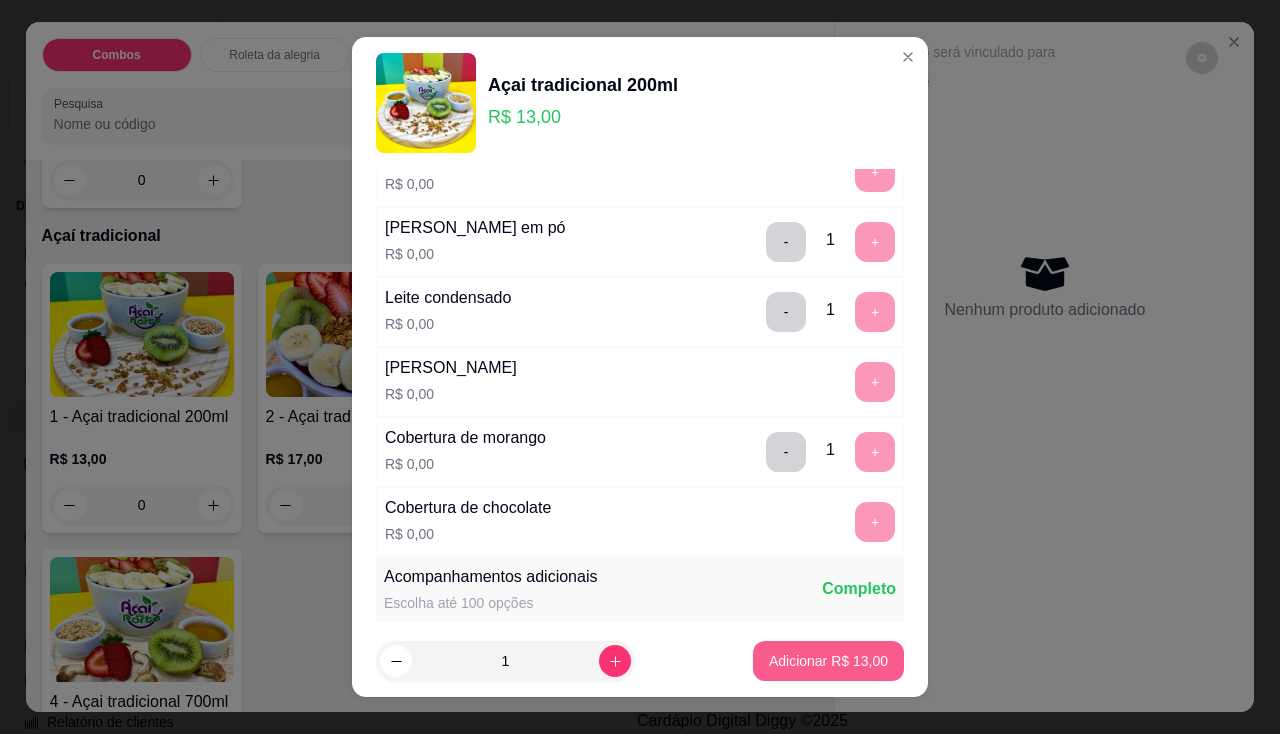 click on "Adicionar   R$ 13,00" at bounding box center [828, 661] 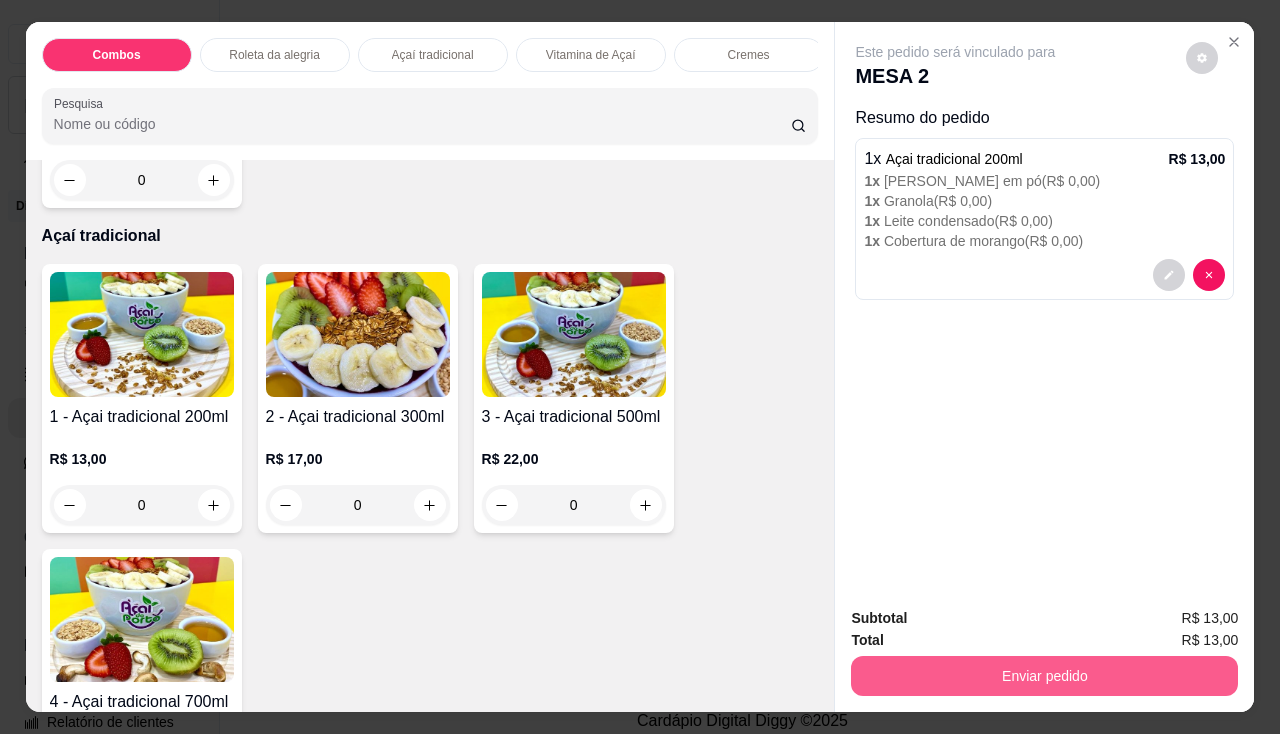 click on "Enviar pedido" at bounding box center (1044, 676) 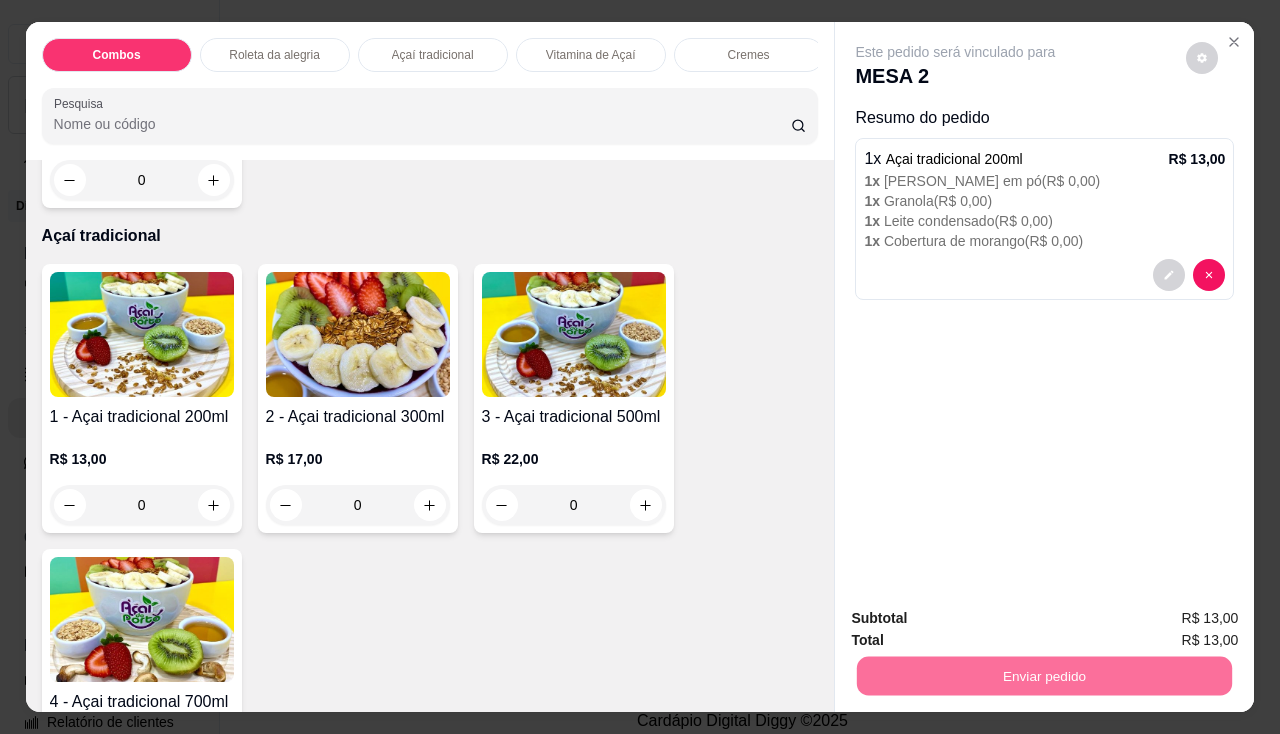 click on "Não registrar e enviar pedido" at bounding box center [979, 619] 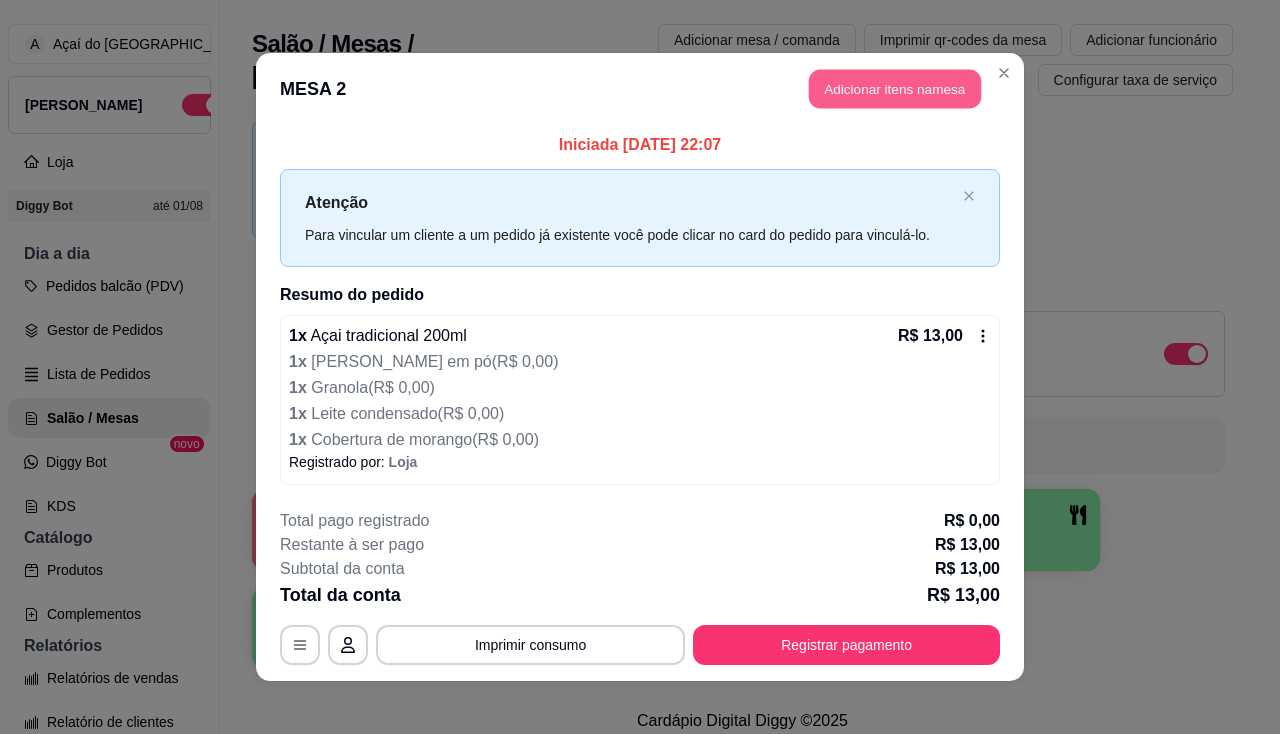click on "Adicionar itens na  mesa" at bounding box center (895, 89) 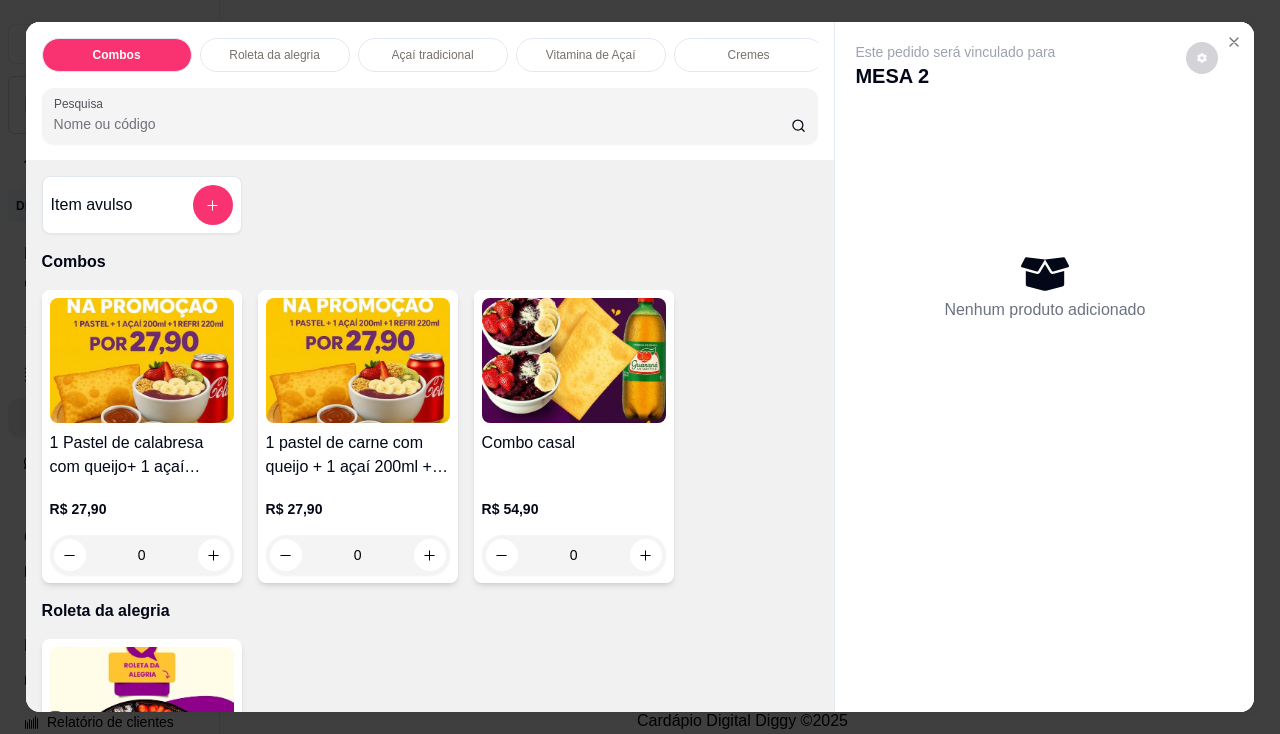 scroll, scrollTop: 600, scrollLeft: 0, axis: vertical 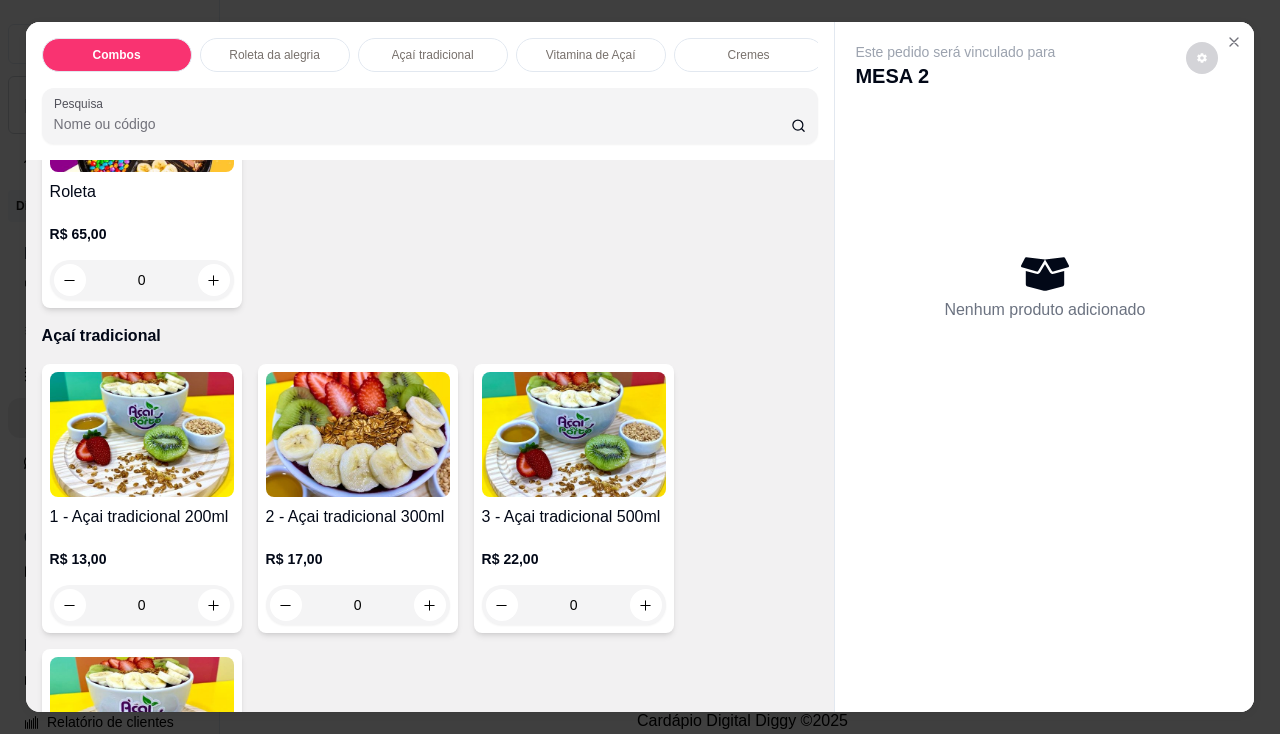 click on "0" at bounding box center (142, 605) 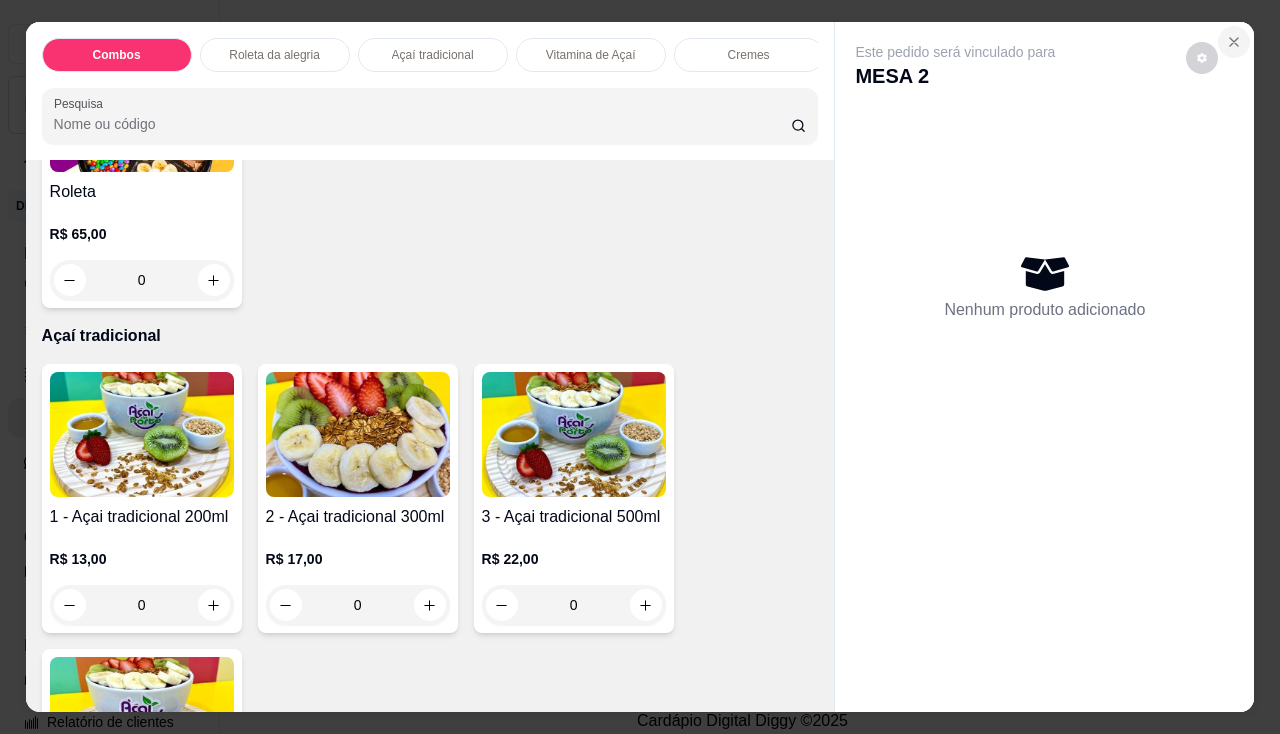 click 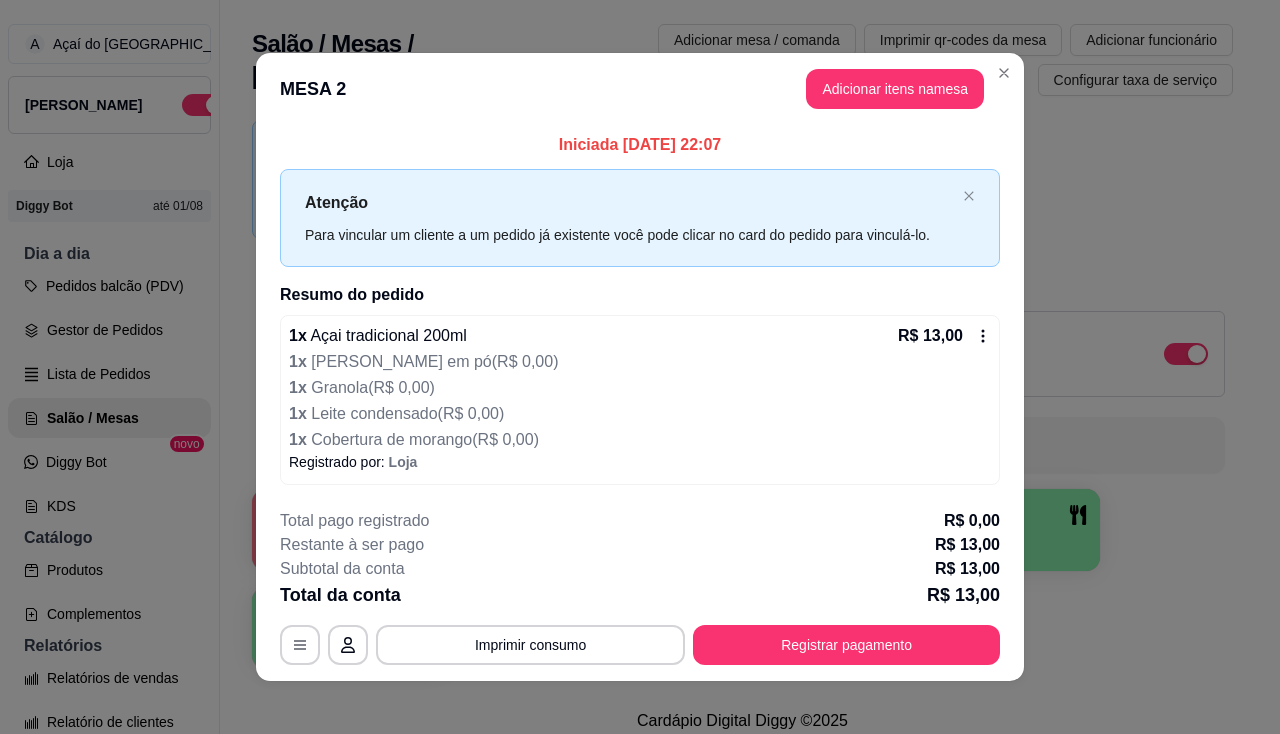 scroll, scrollTop: 11, scrollLeft: 0, axis: vertical 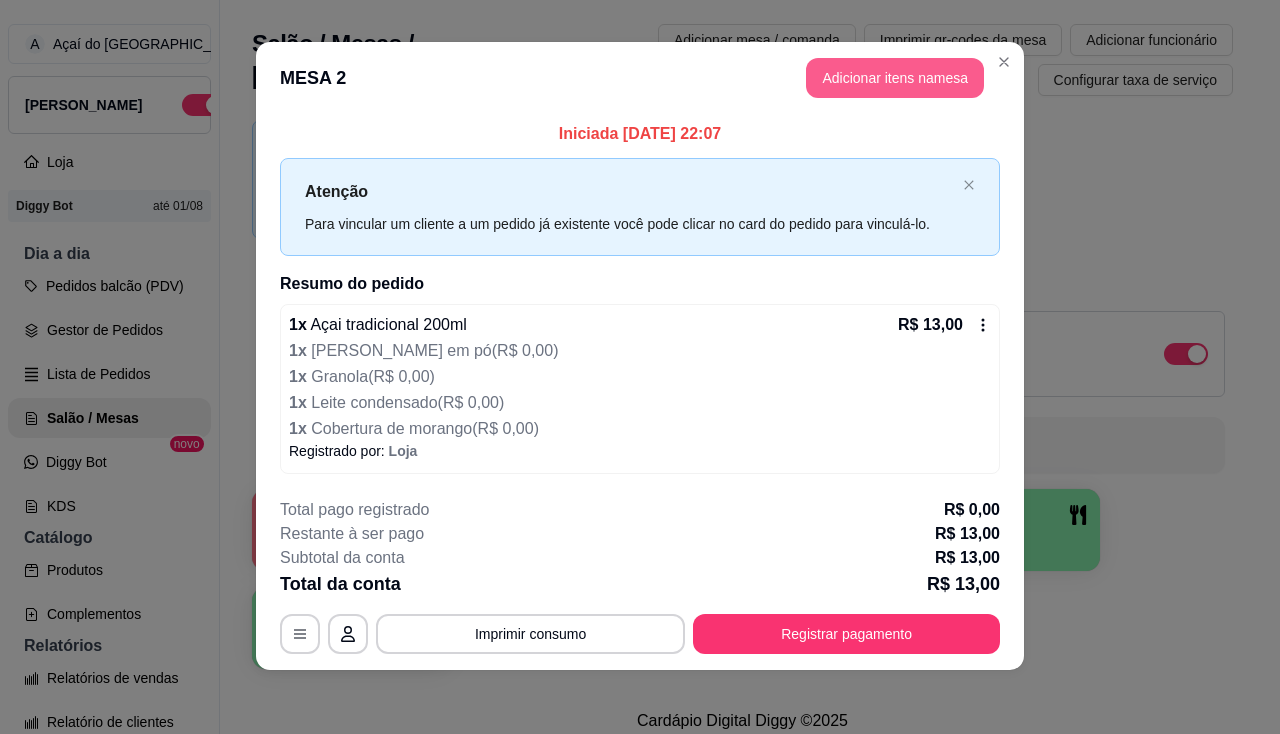 click on "Adicionar itens na  mesa" at bounding box center [895, 78] 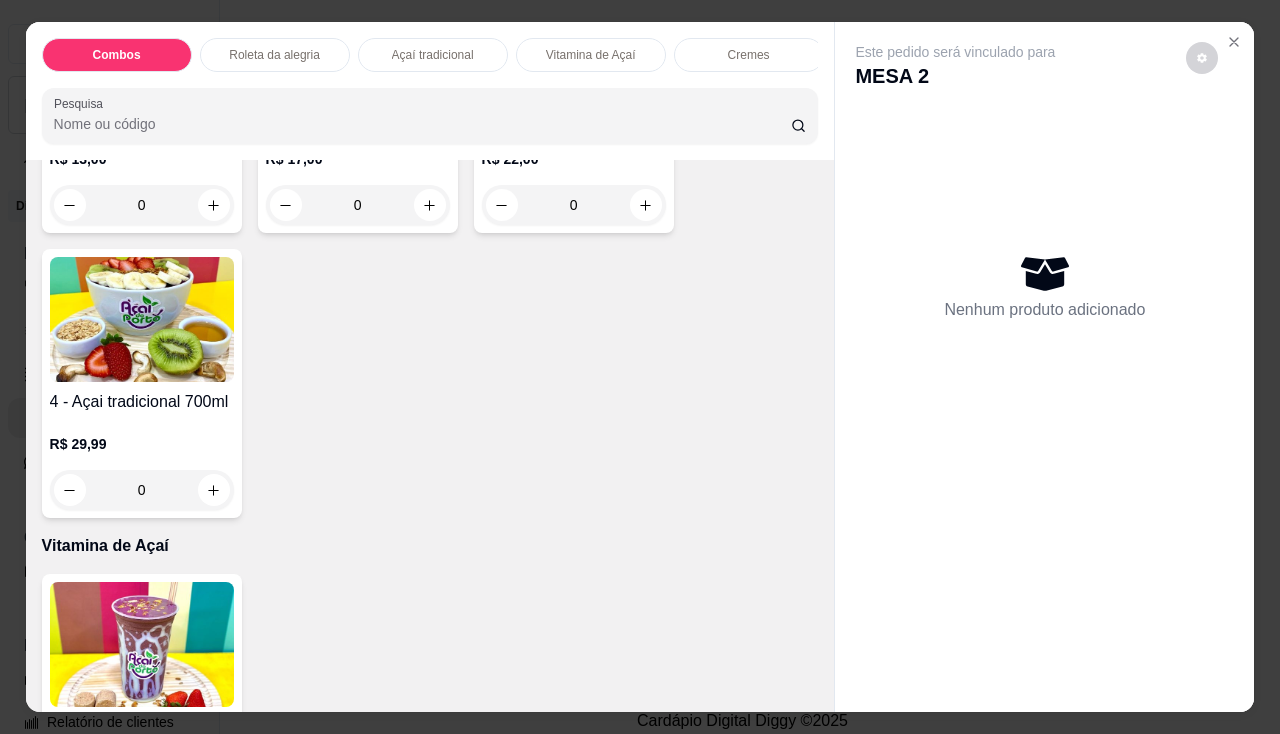 scroll, scrollTop: 900, scrollLeft: 0, axis: vertical 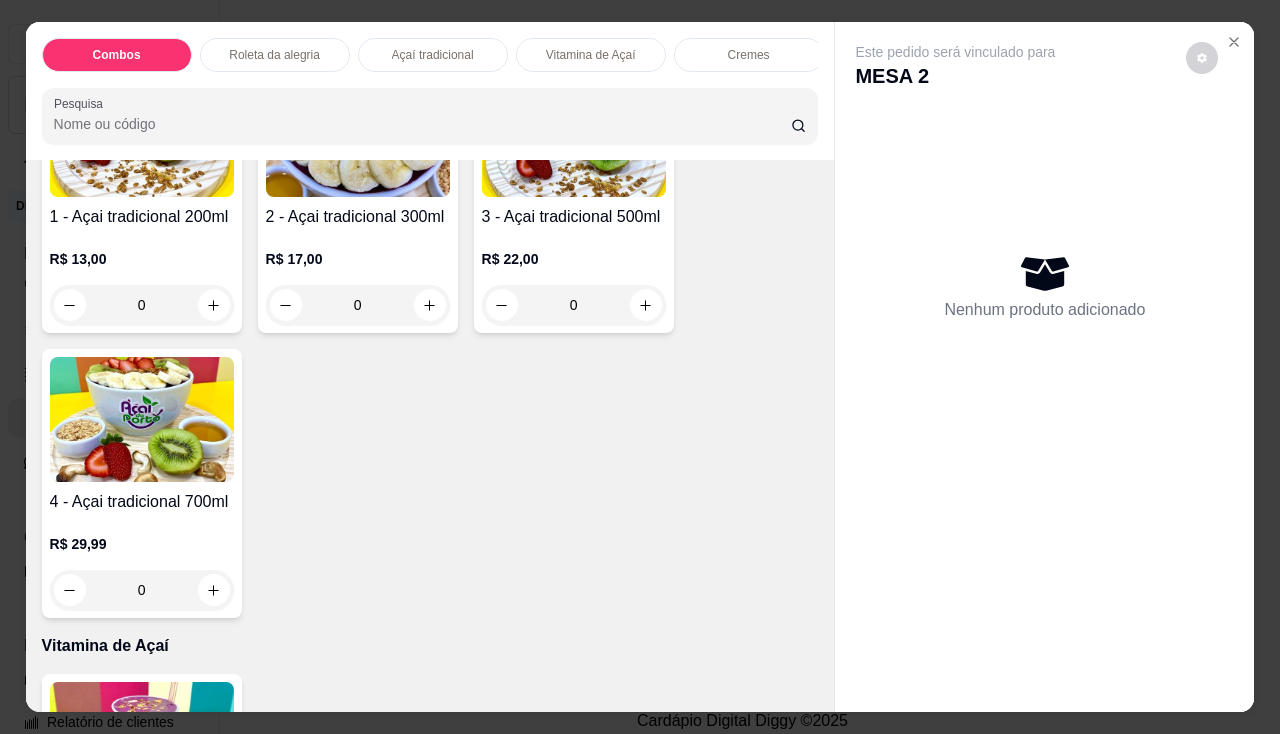 click on "0" at bounding box center (142, 305) 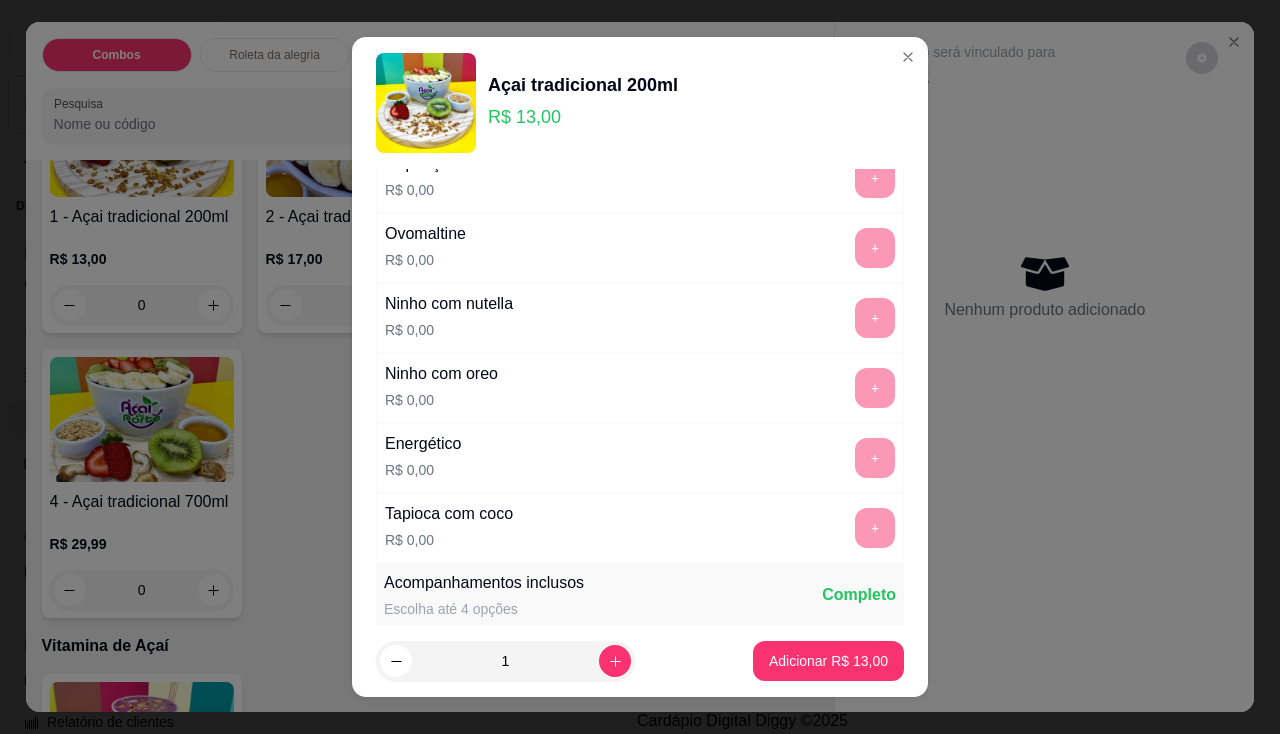 scroll, scrollTop: 400, scrollLeft: 0, axis: vertical 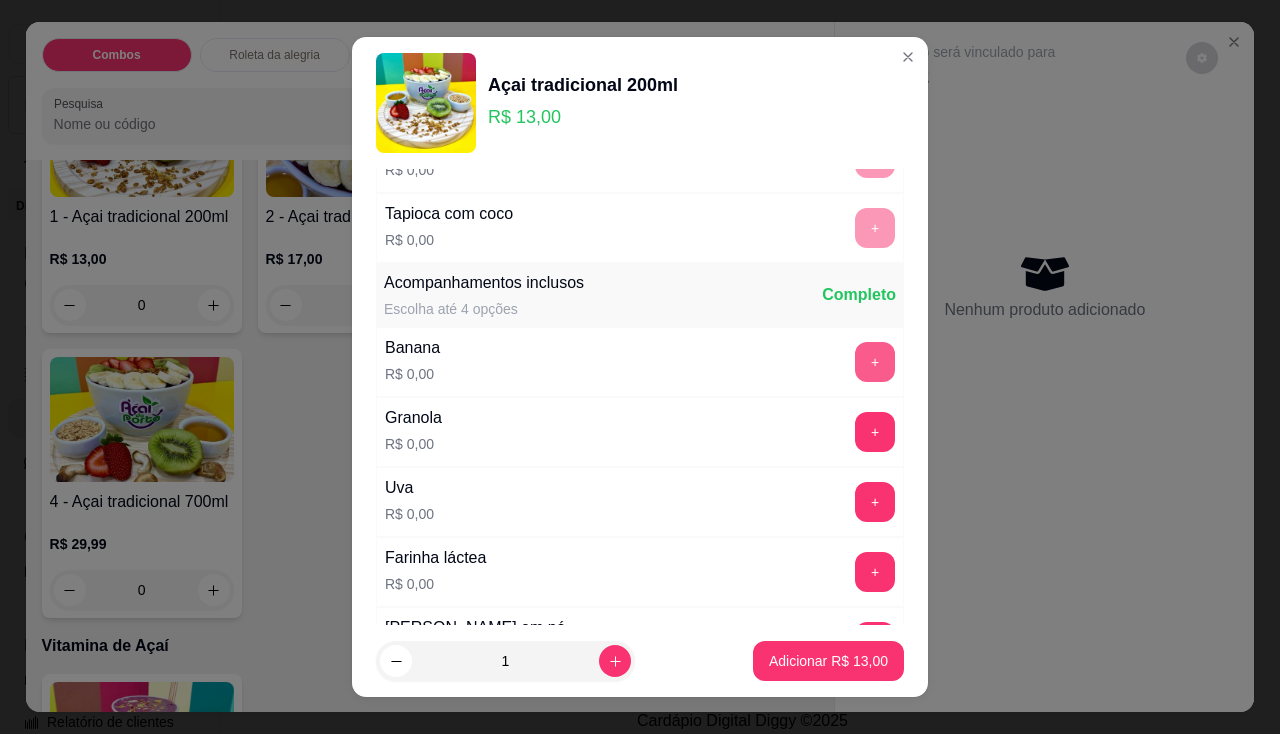 click on "+" at bounding box center (875, 362) 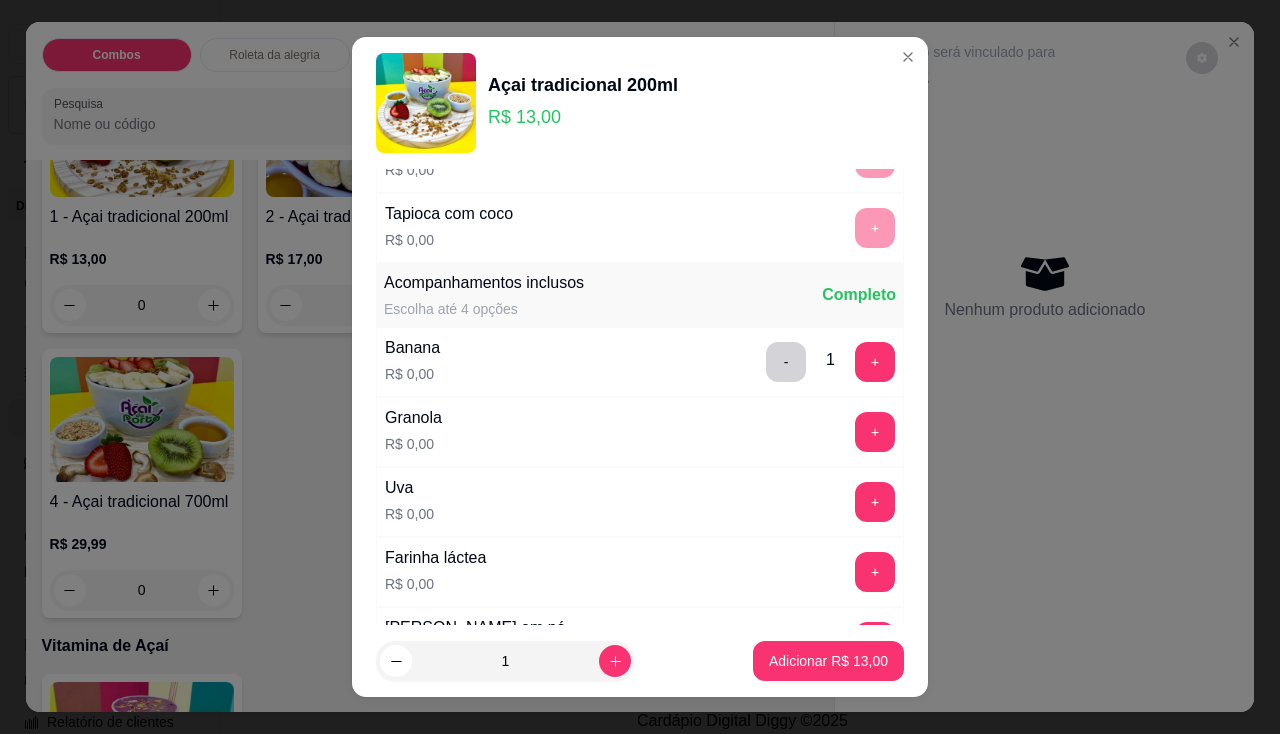 click on "Adicionar   R$ 13,00" at bounding box center [828, 661] 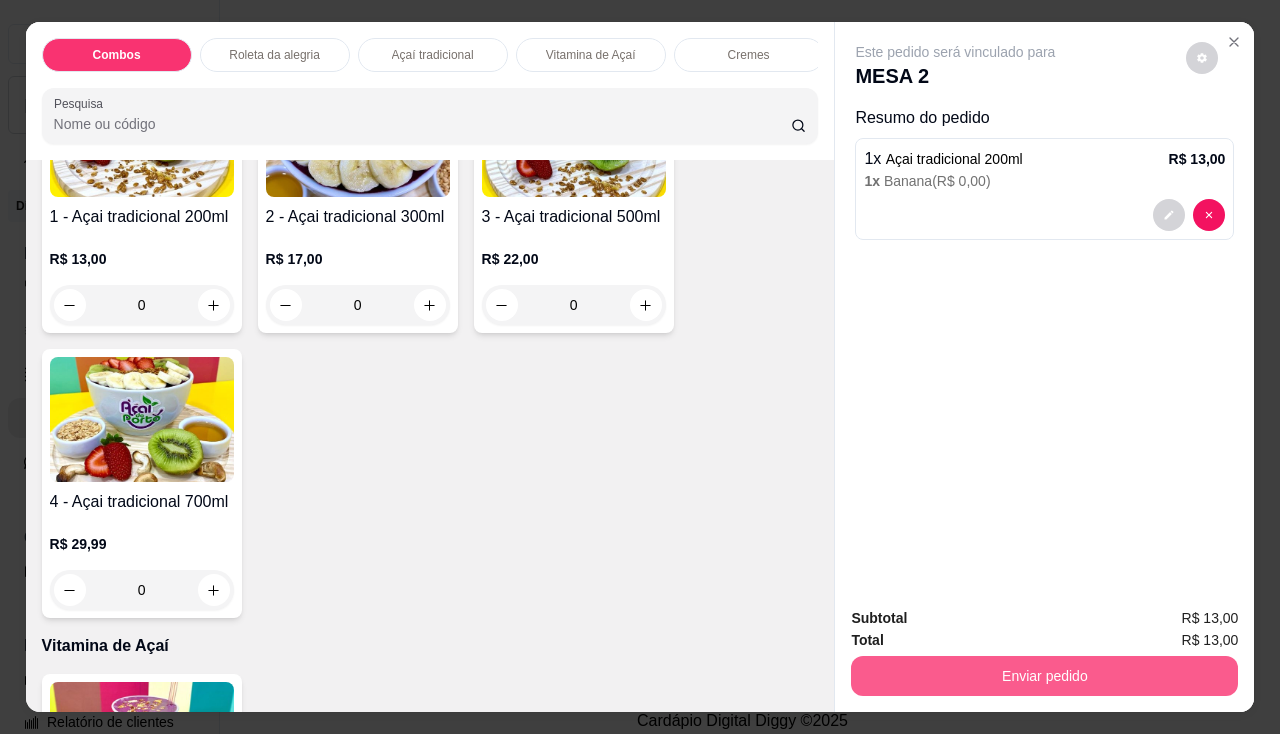 click on "Enviar pedido" at bounding box center [1044, 676] 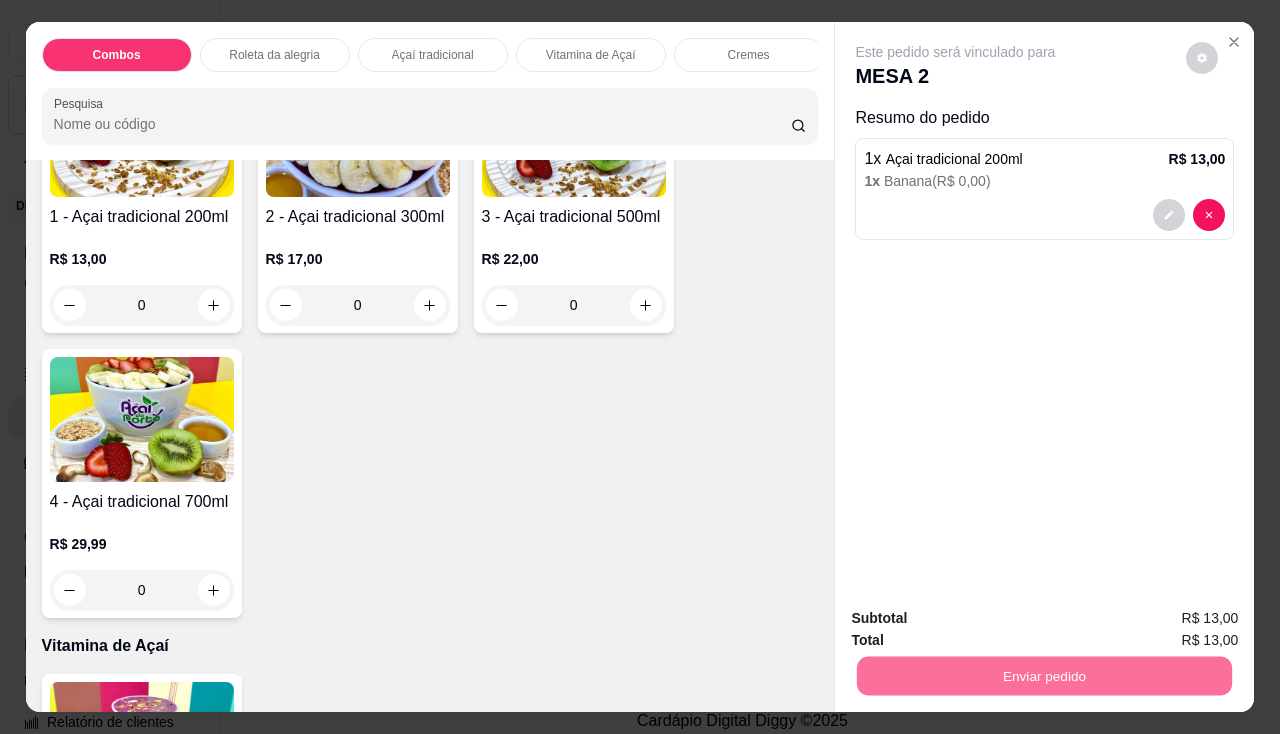 click on "Não registrar e enviar pedido" at bounding box center [979, 620] 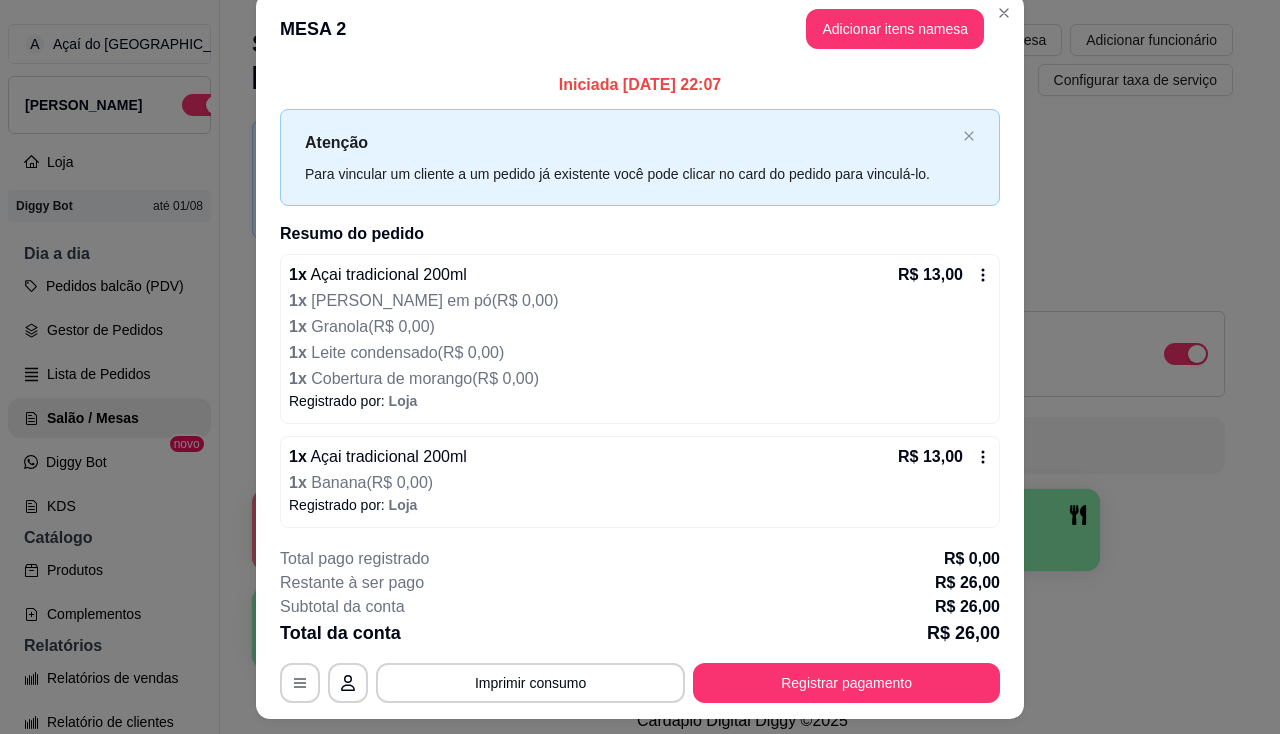 scroll, scrollTop: 0, scrollLeft: 0, axis: both 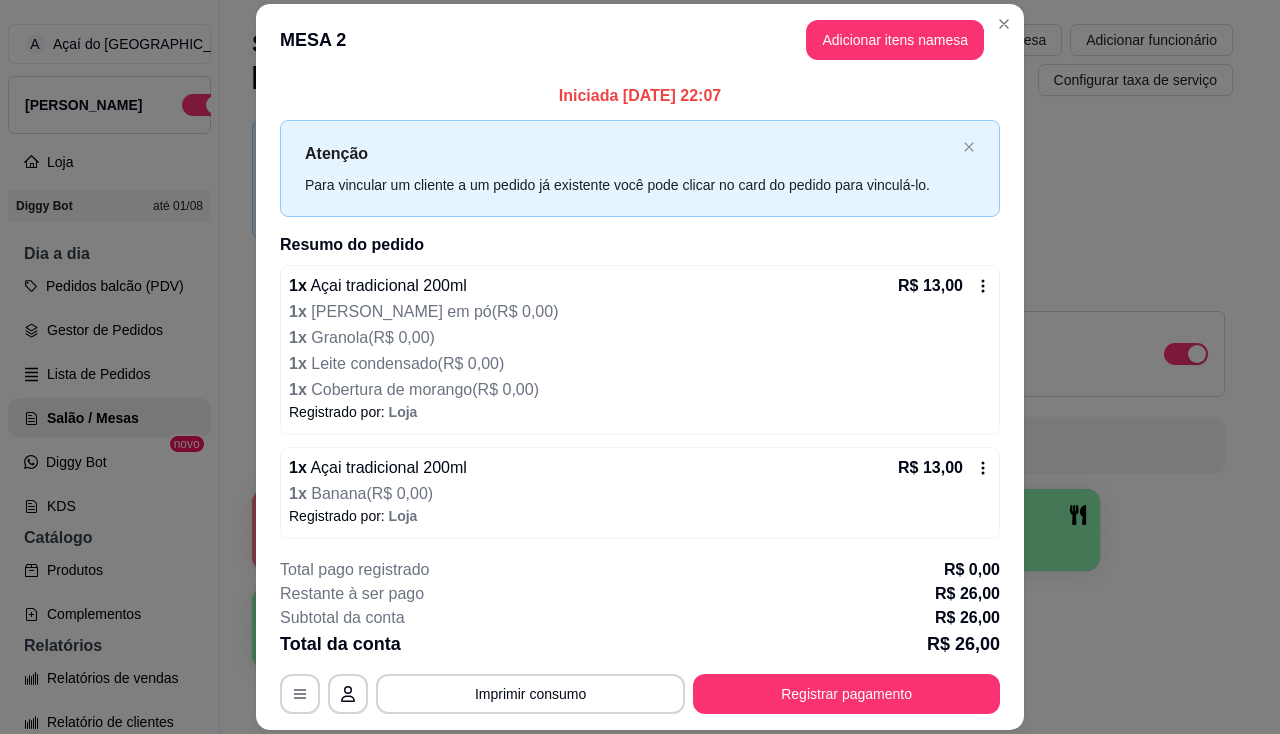 click on "Registrar pagamento" at bounding box center [846, 694] 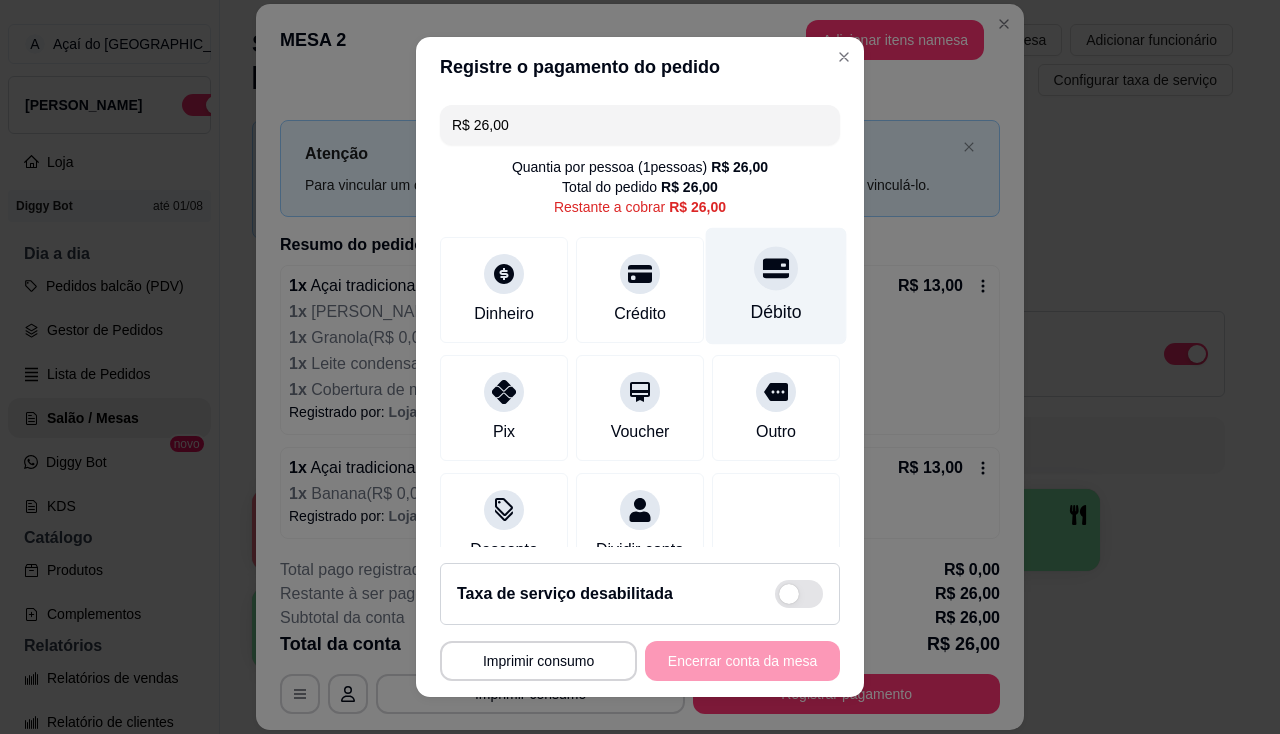 click on "Débito" at bounding box center (776, 312) 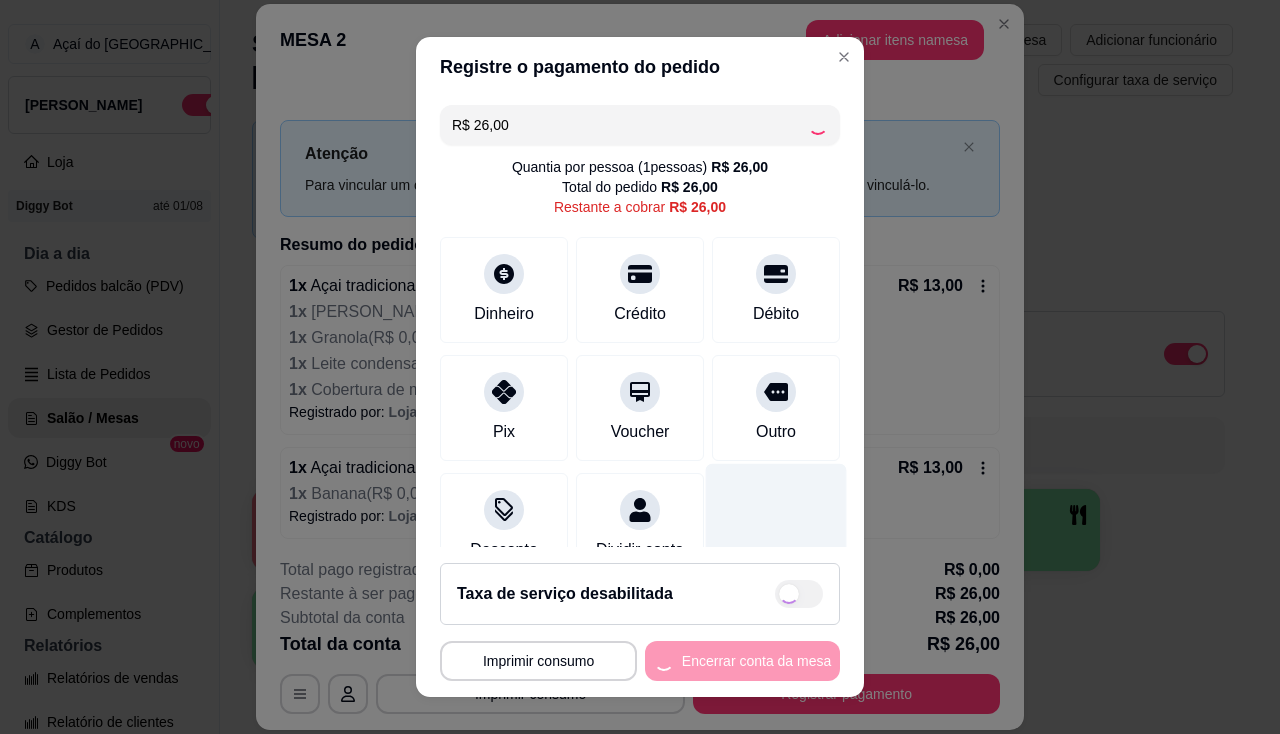 type on "R$ 0,00" 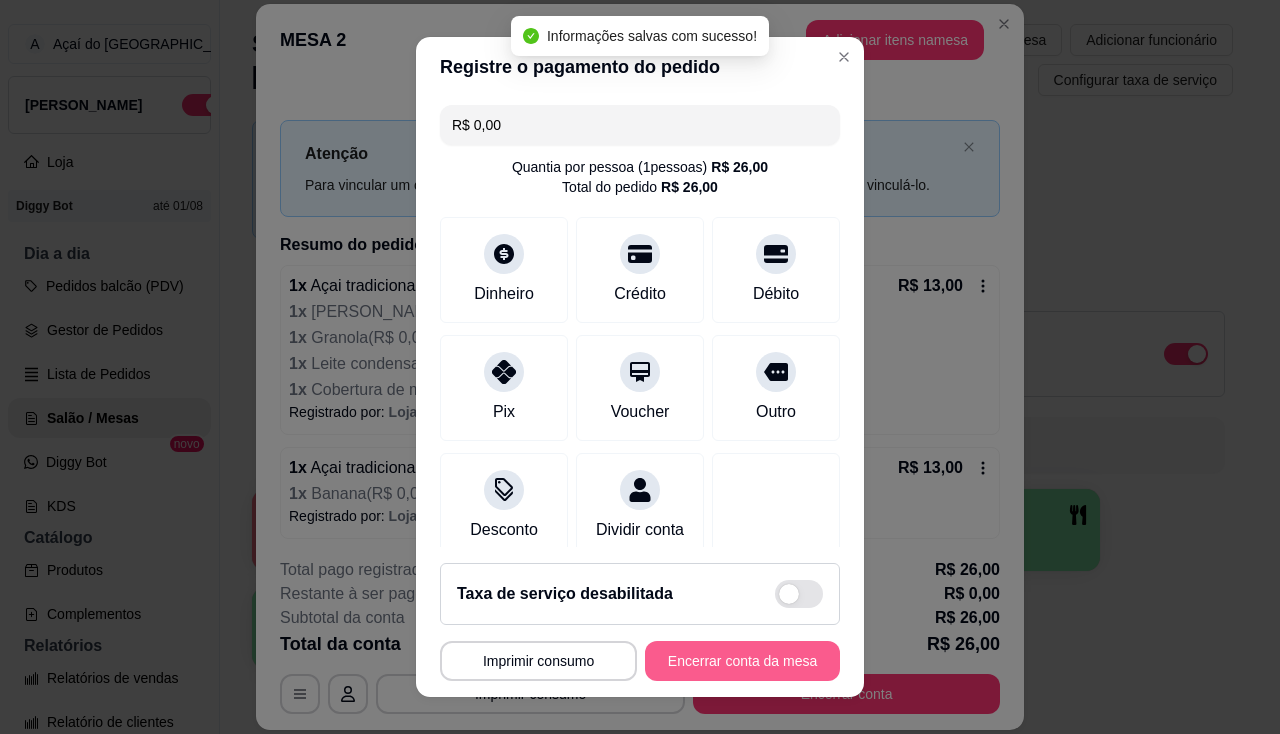 click on "Encerrar conta da mesa" at bounding box center [742, 661] 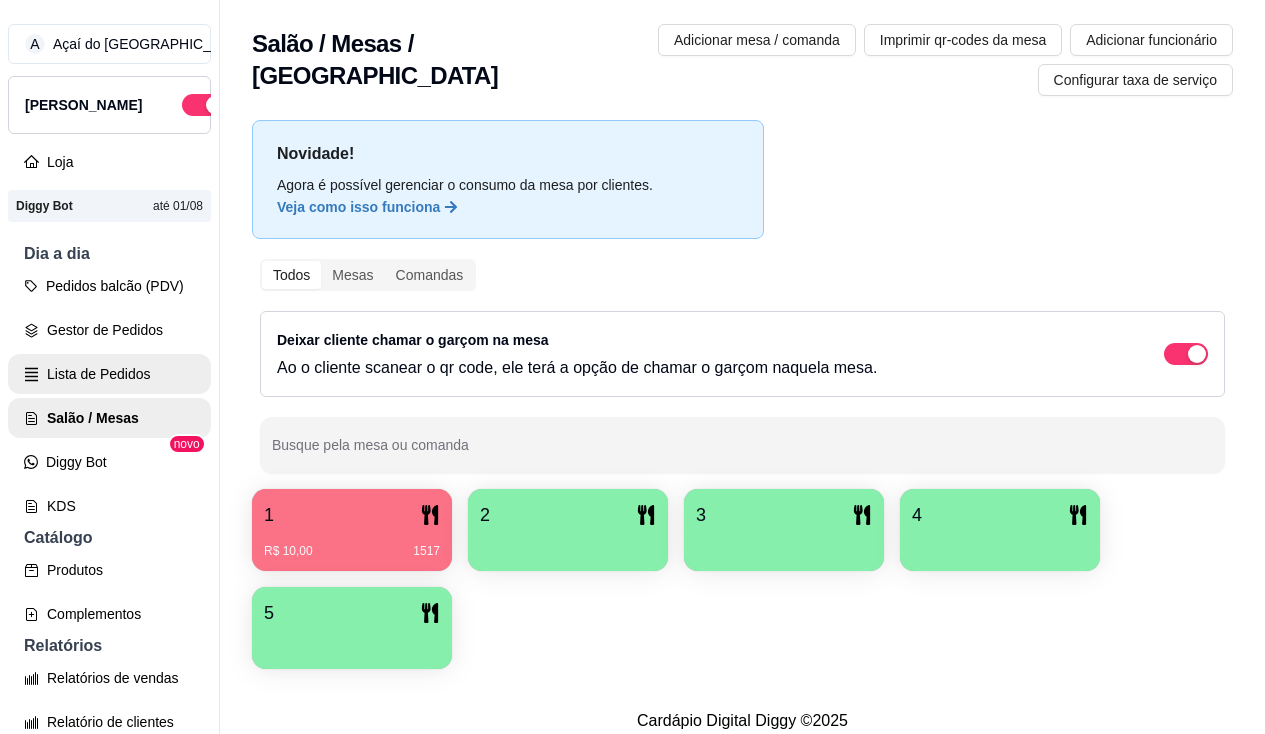 click on "Lista de Pedidos" at bounding box center (109, 374) 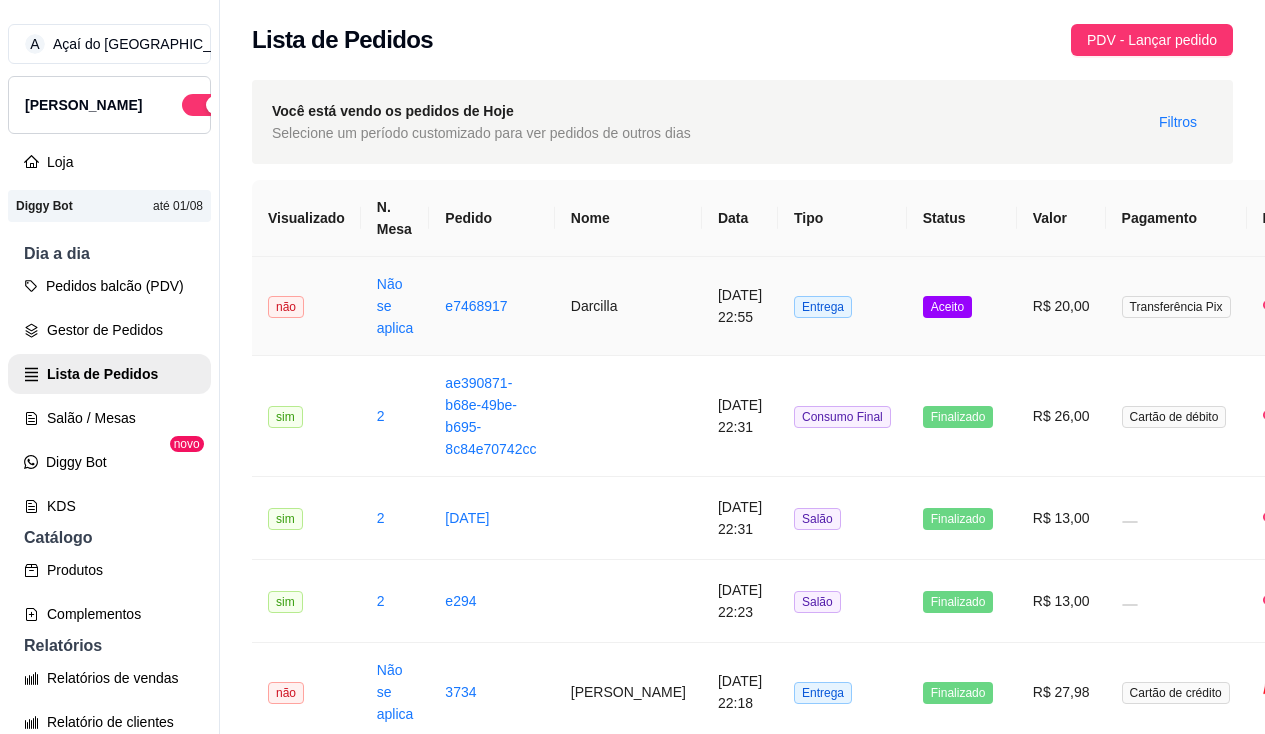 click on "Darcilla" at bounding box center [628, 306] 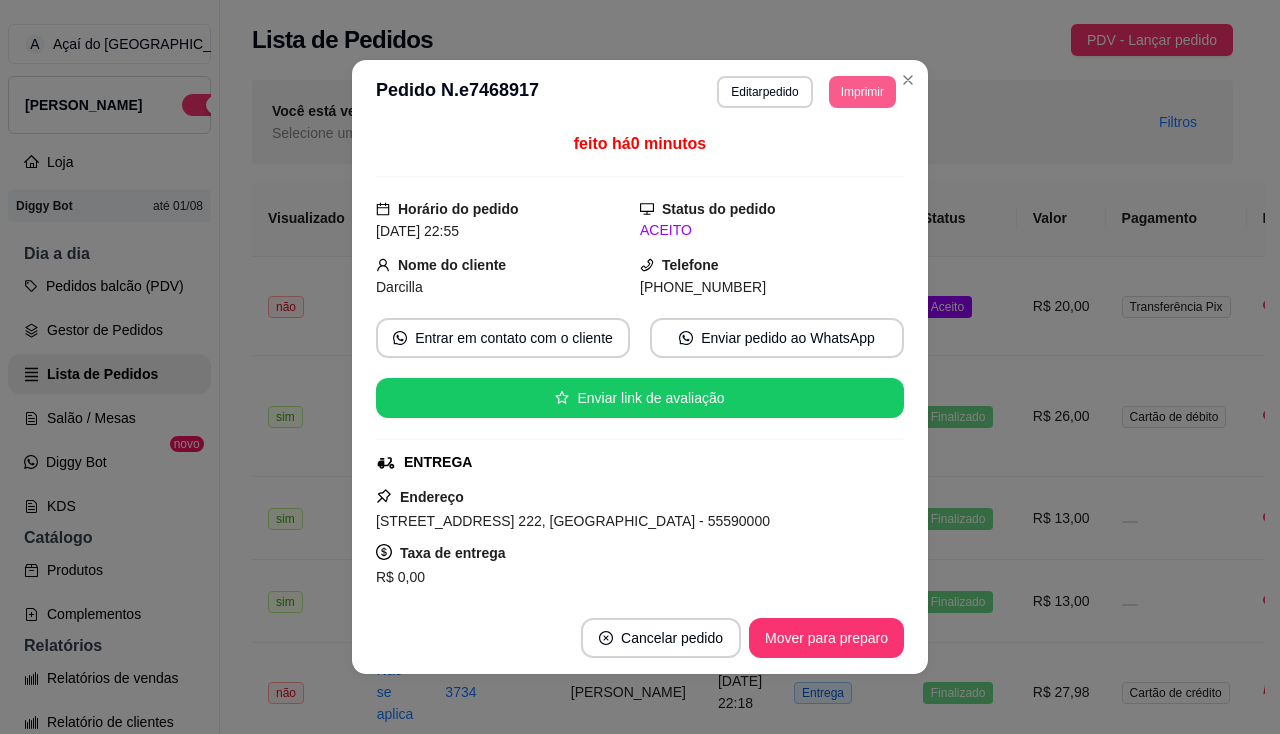 click on "Imprimir" at bounding box center (862, 92) 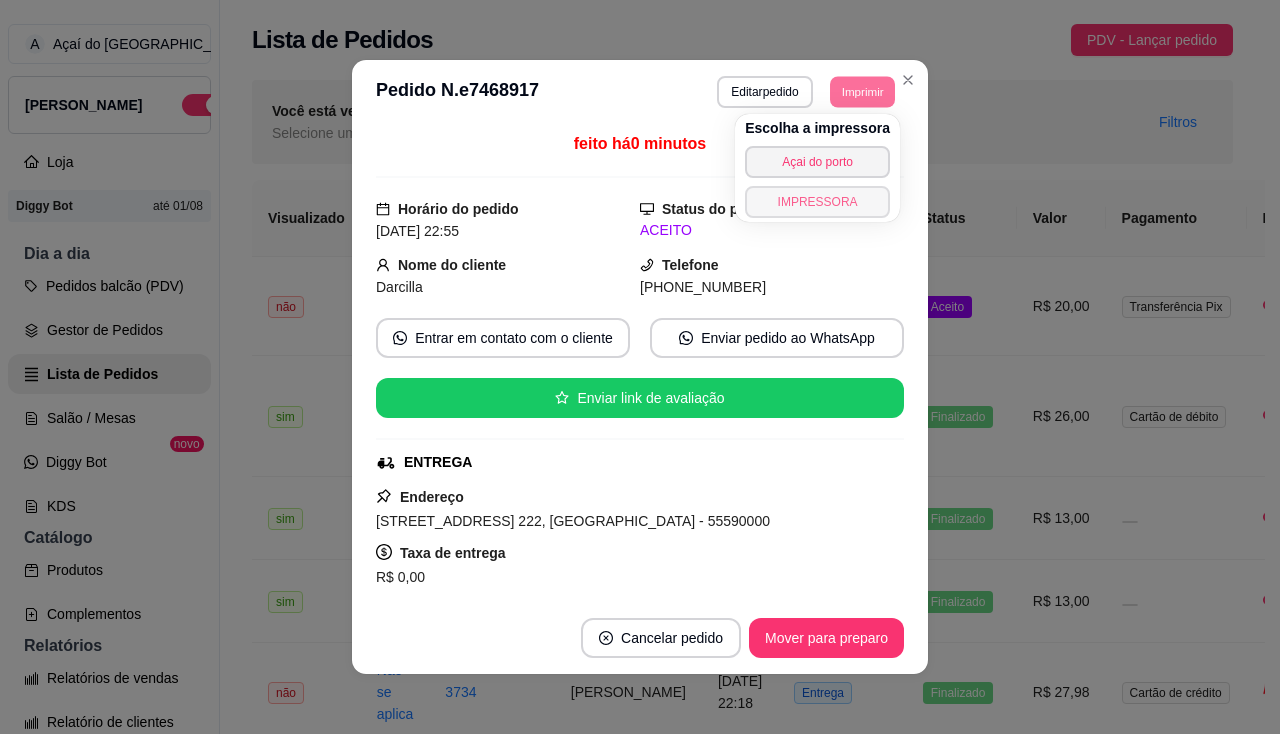 click on "IMPRESSORA" at bounding box center (817, 202) 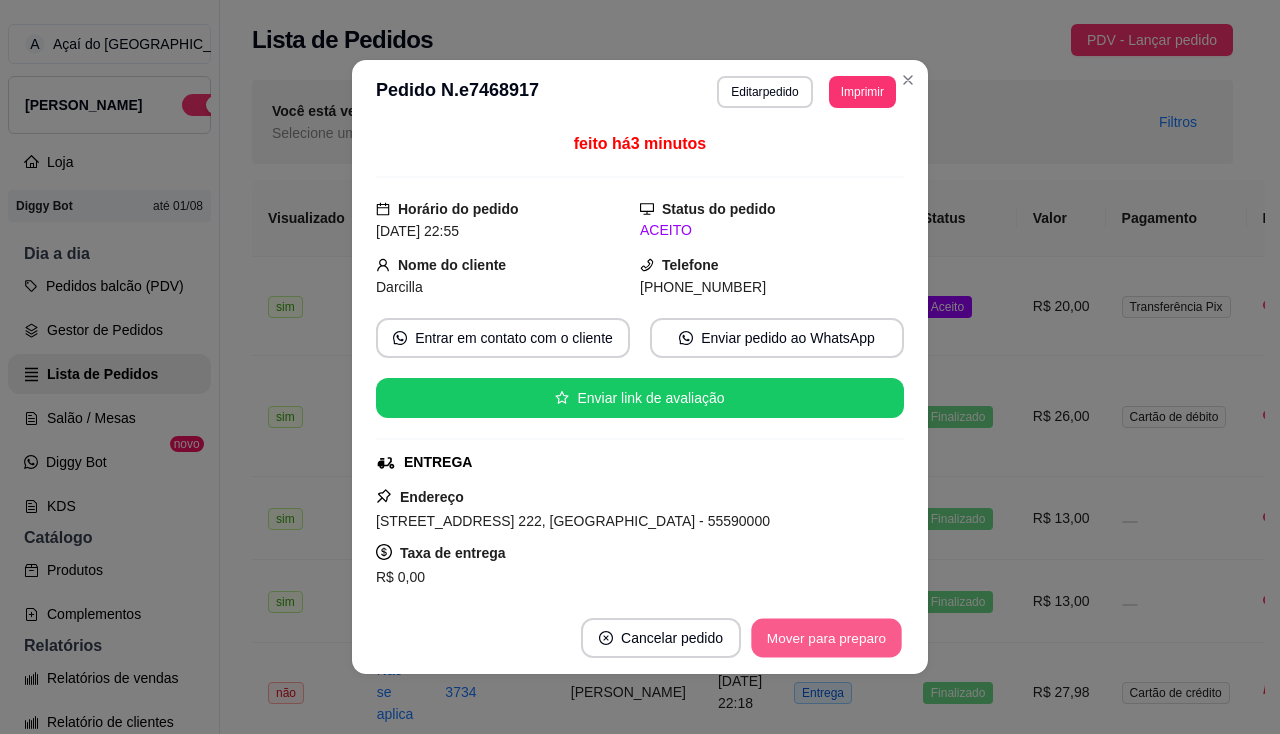 click on "Mover para preparo" at bounding box center (826, 638) 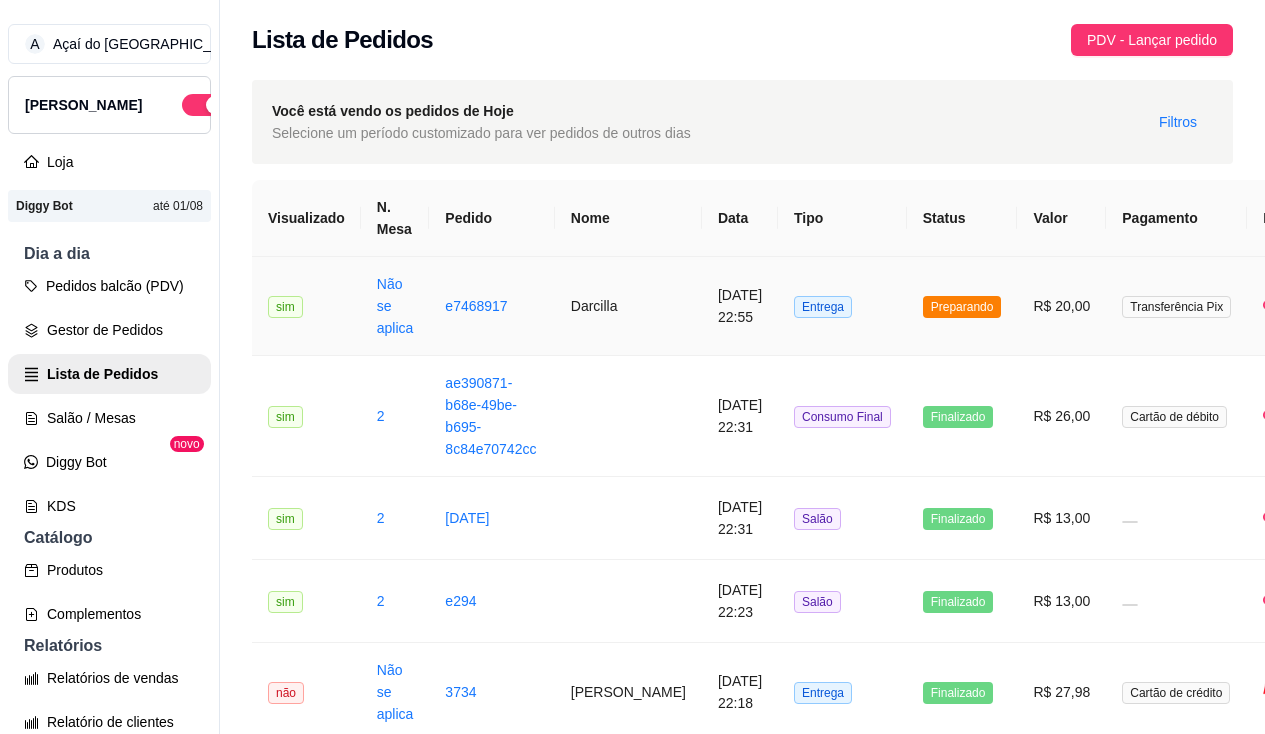 click on "Darcilla" at bounding box center [628, 306] 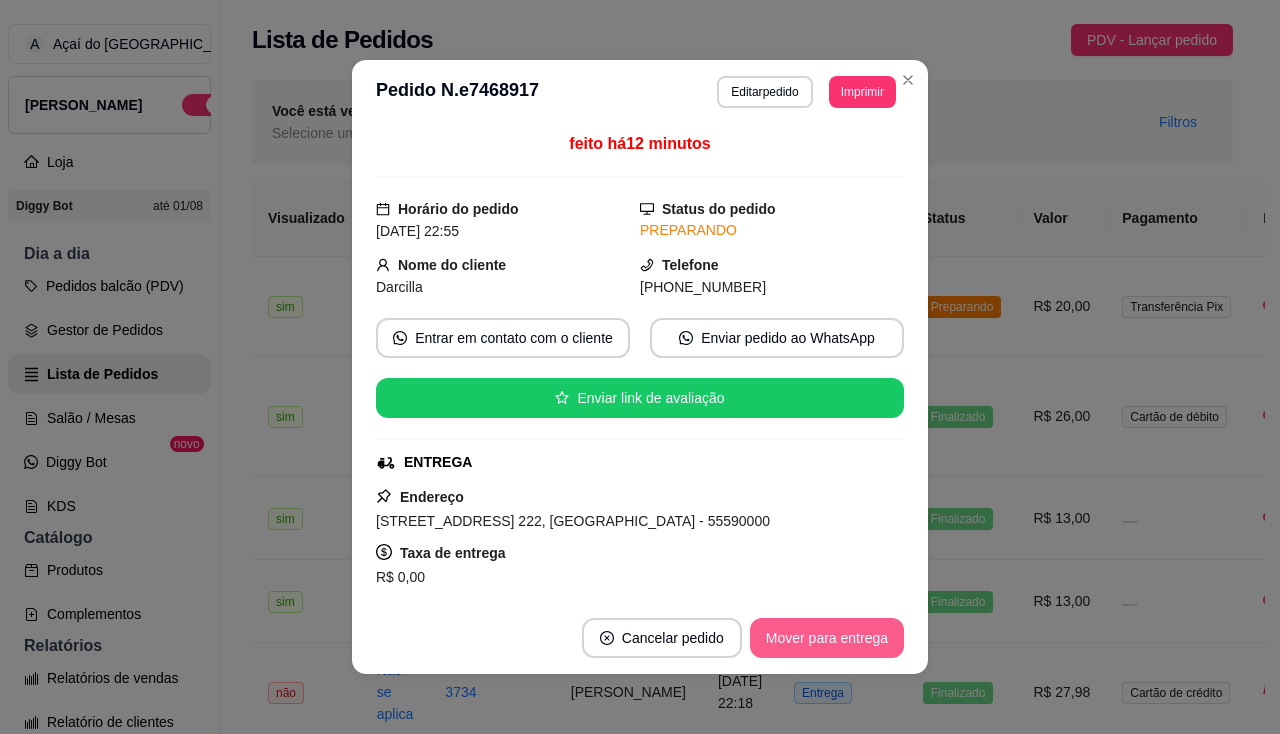 click on "Mover para entrega" at bounding box center [827, 638] 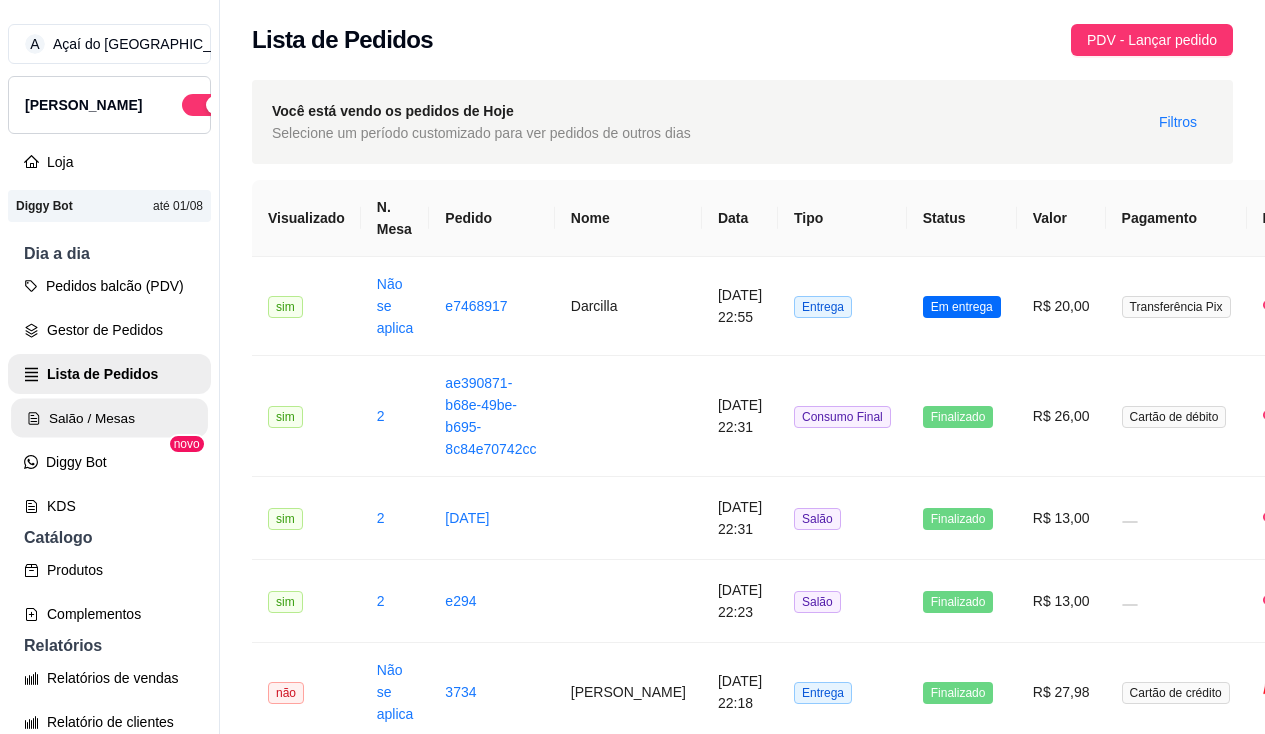 click on "Salão / Mesas" at bounding box center (109, 418) 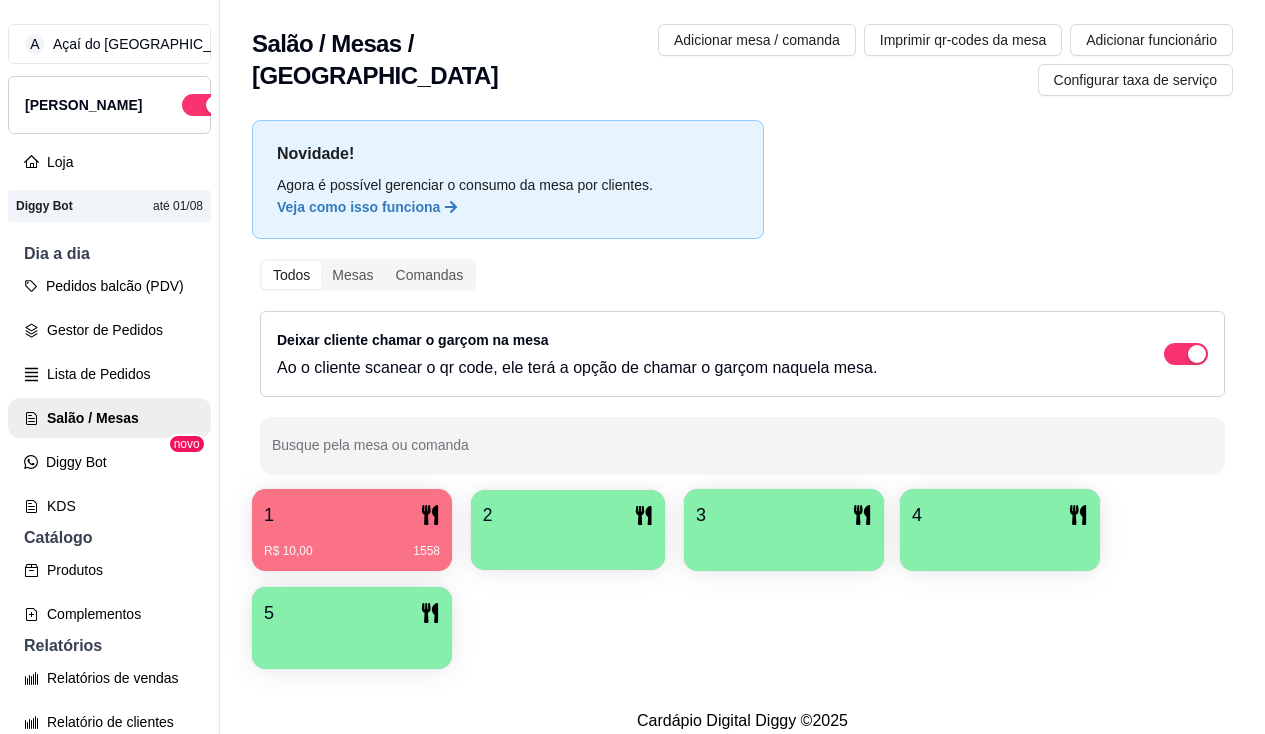 click on "2" at bounding box center [568, 515] 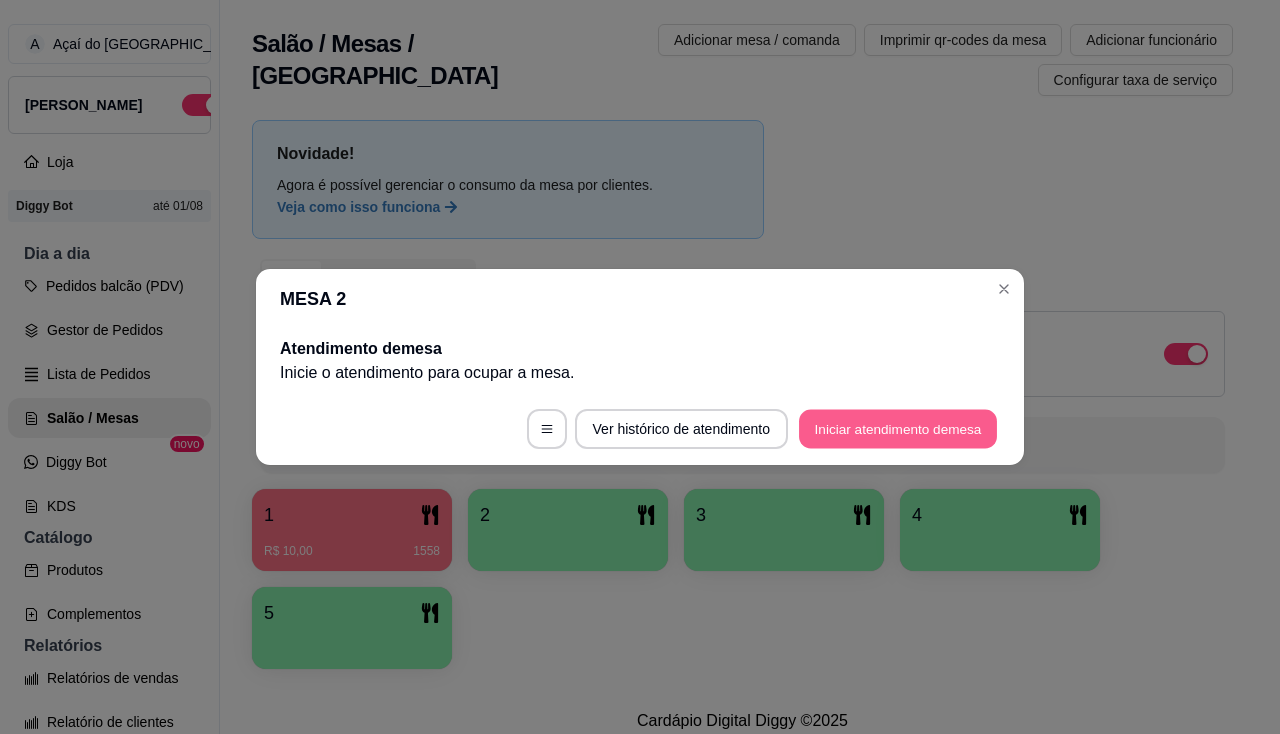 click on "Iniciar atendimento de  mesa" at bounding box center (898, 429) 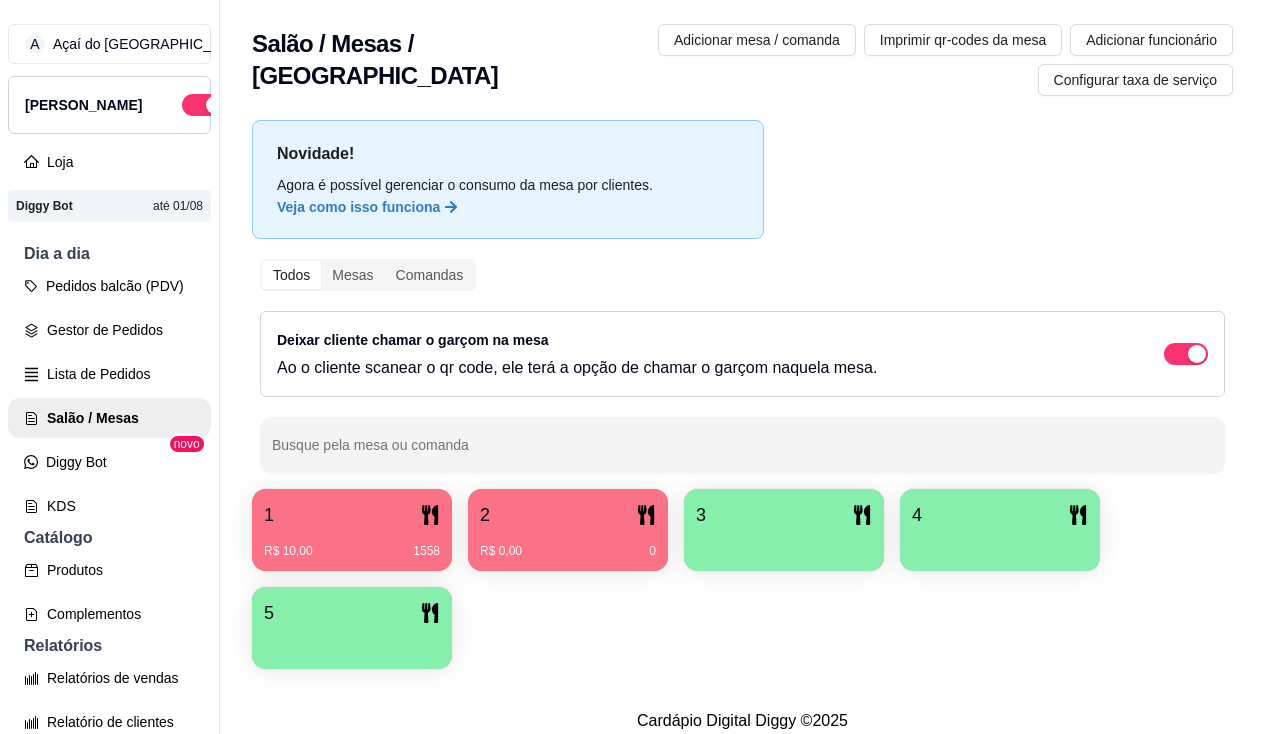 click on "2 R$ 0,00 0" at bounding box center (568, 530) 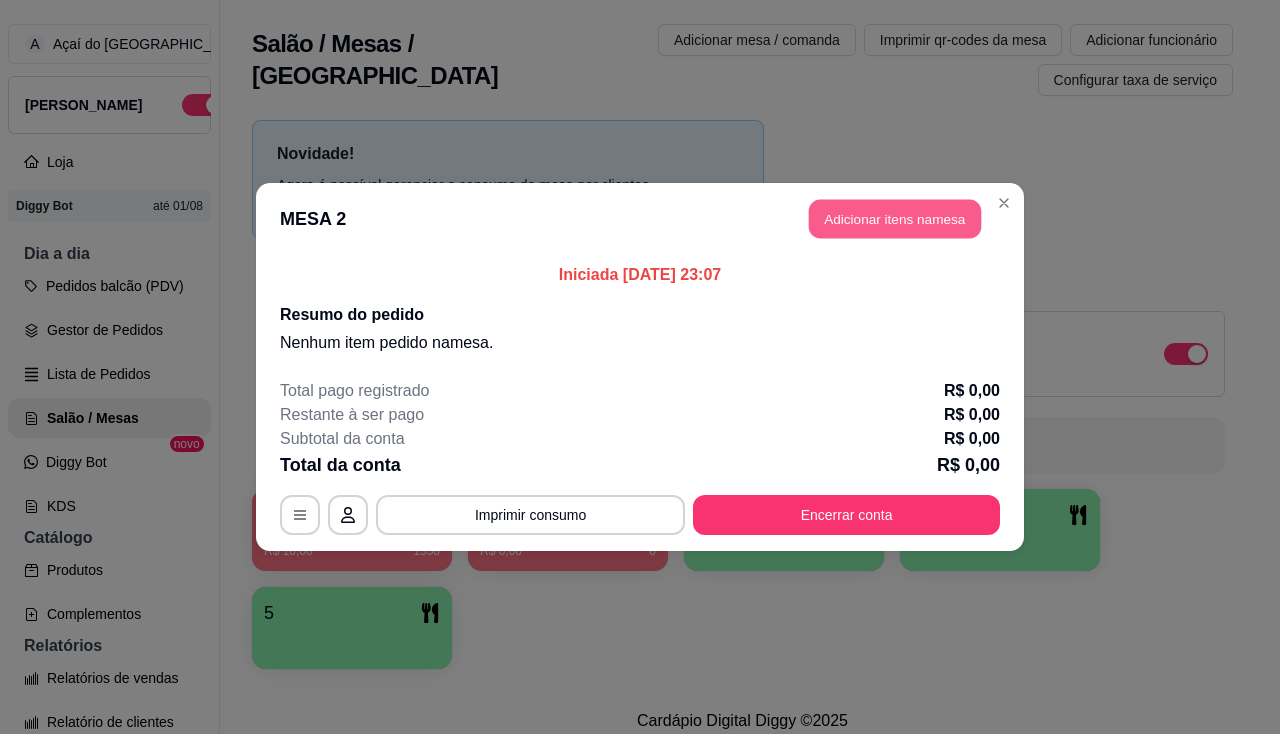 click on "Adicionar itens na  mesa" at bounding box center (895, 219) 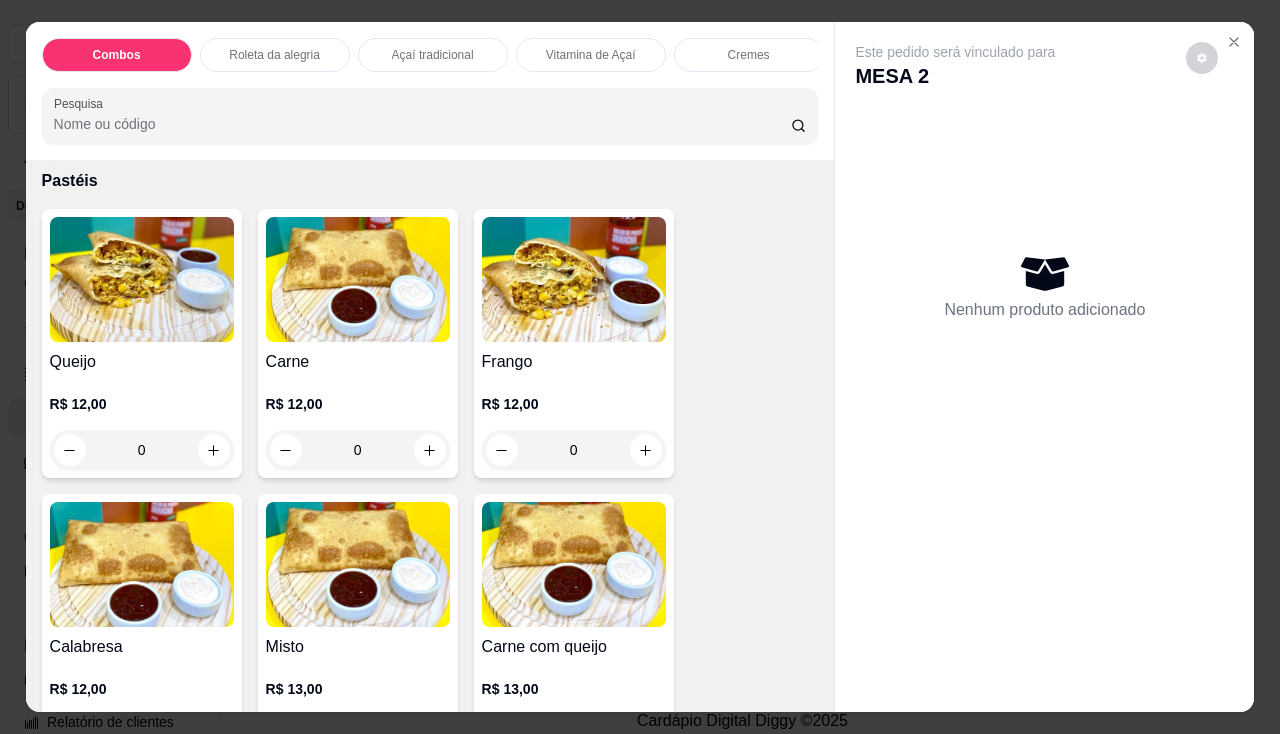 scroll, scrollTop: 2400, scrollLeft: 0, axis: vertical 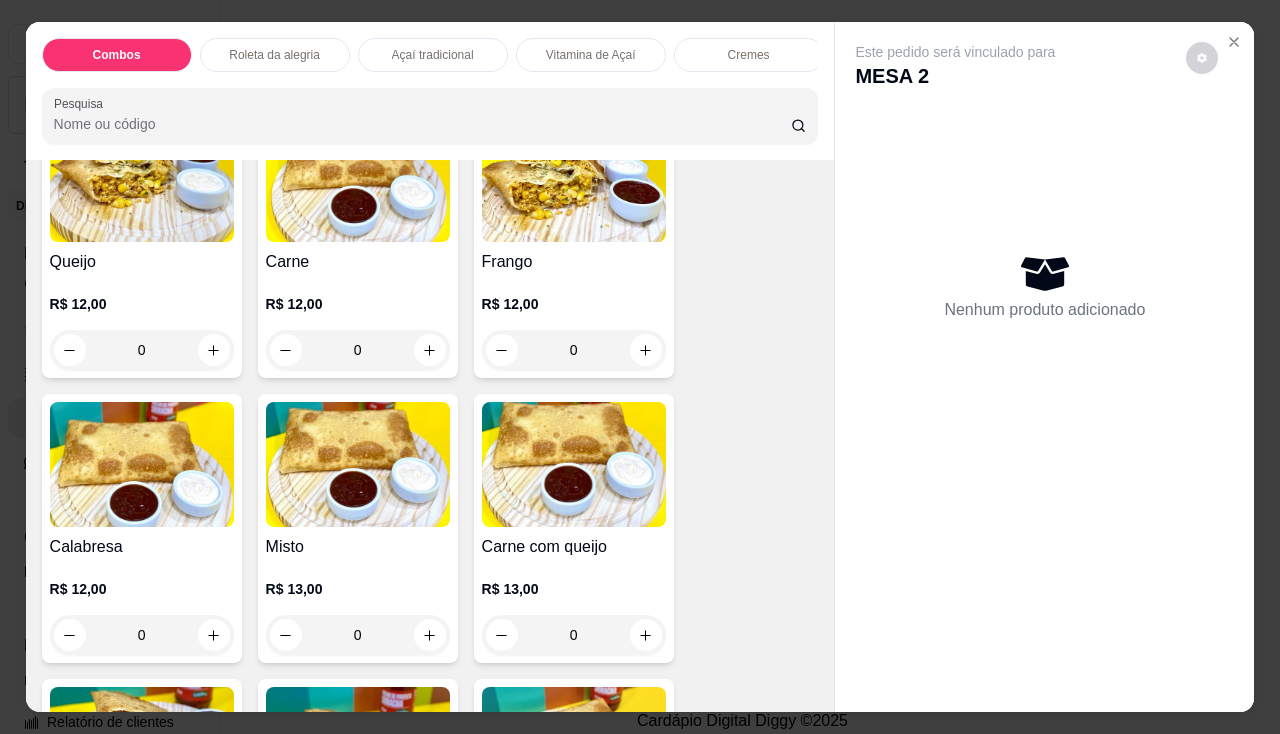 click at bounding box center (358, 179) 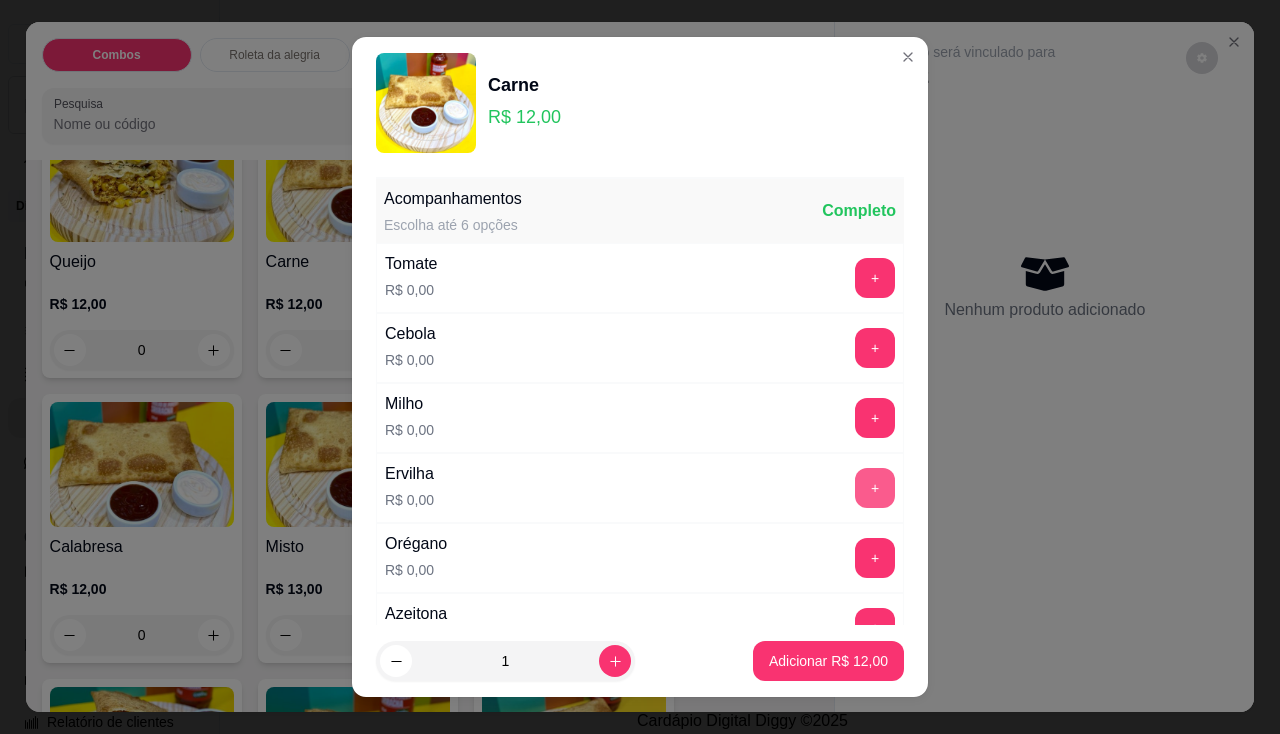 click on "+" at bounding box center (875, 488) 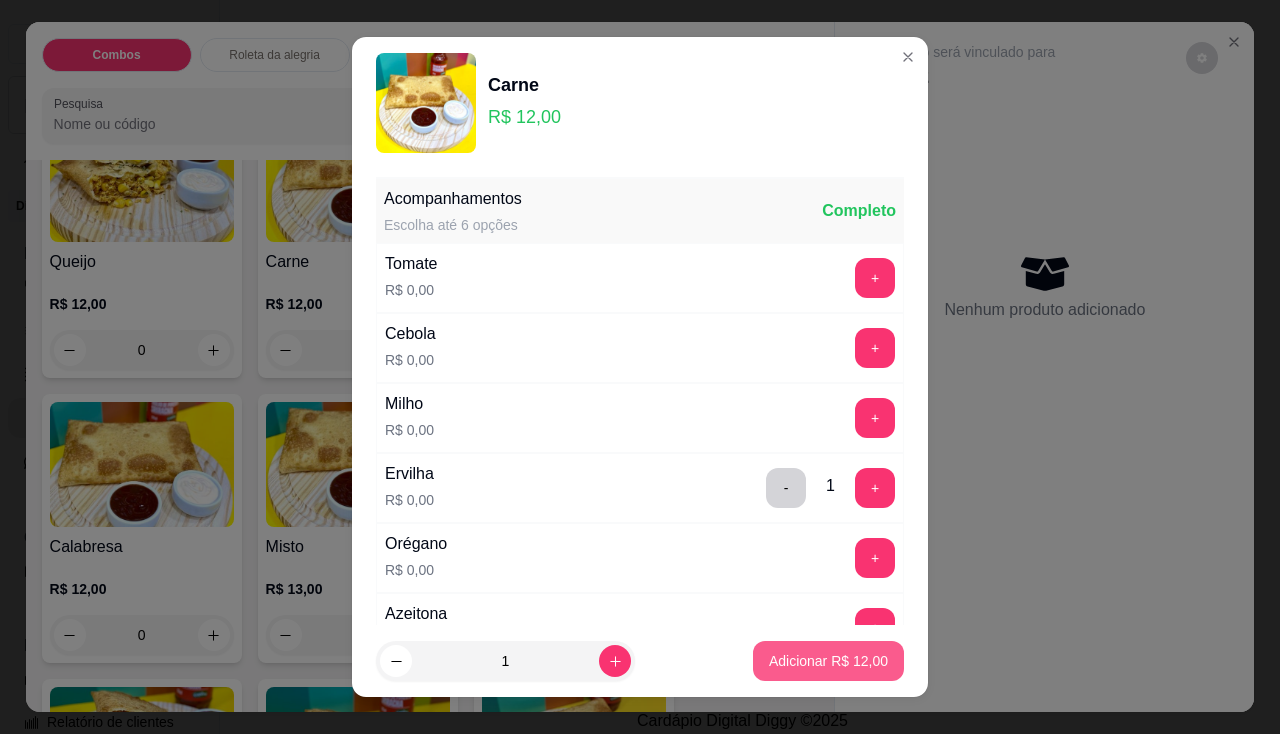 click on "Adicionar   R$ 12,00" at bounding box center (828, 661) 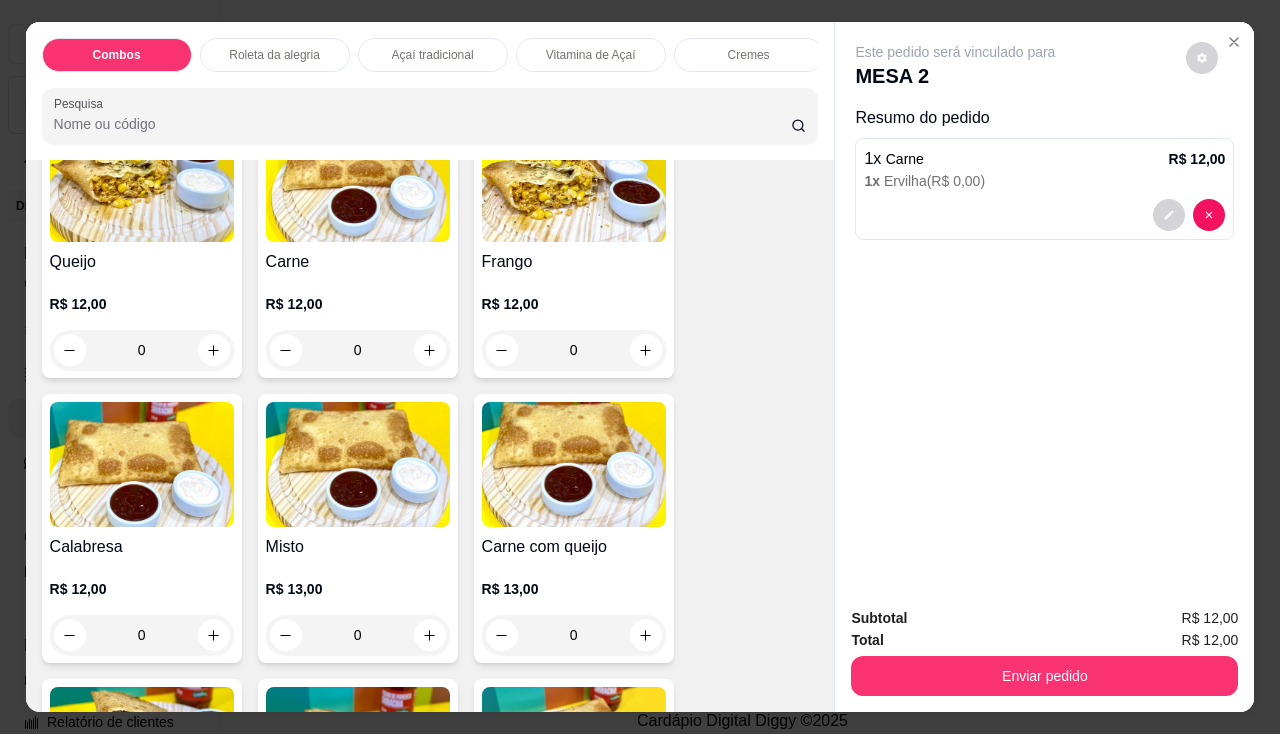 click at bounding box center [358, 179] 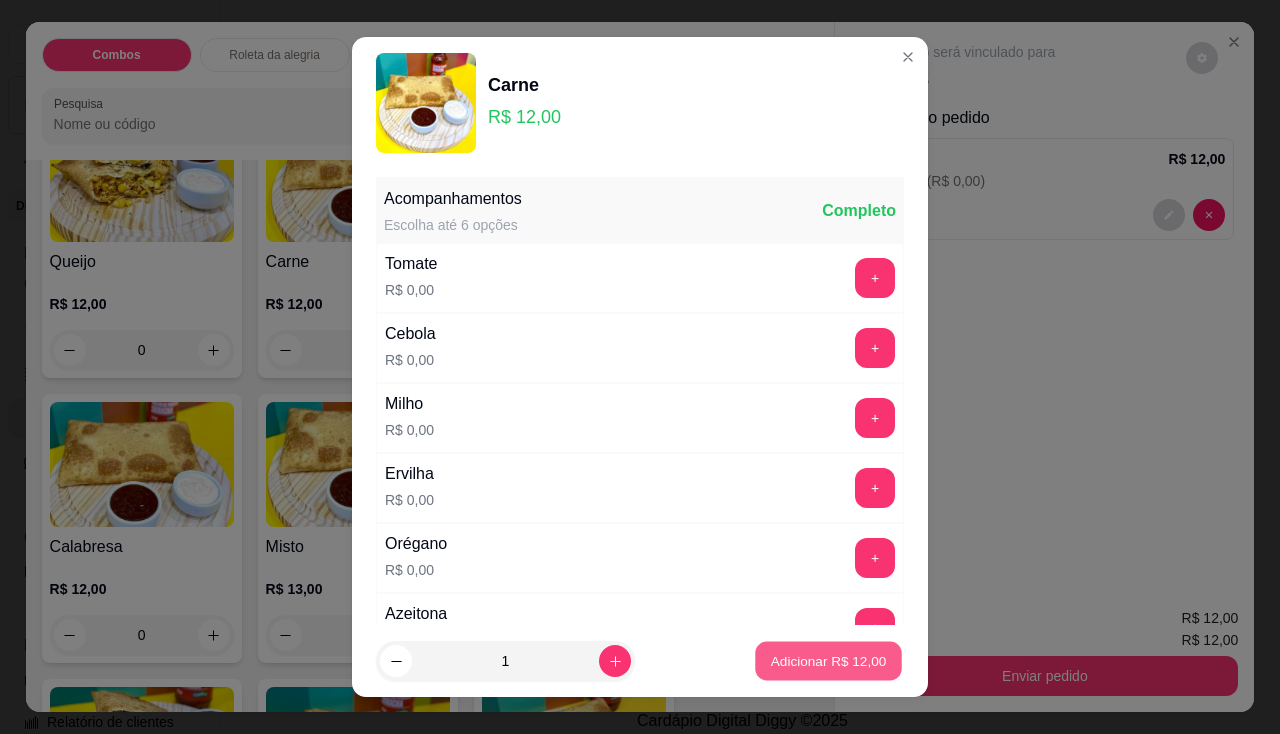 click on "Adicionar   R$ 12,00" at bounding box center (829, 661) 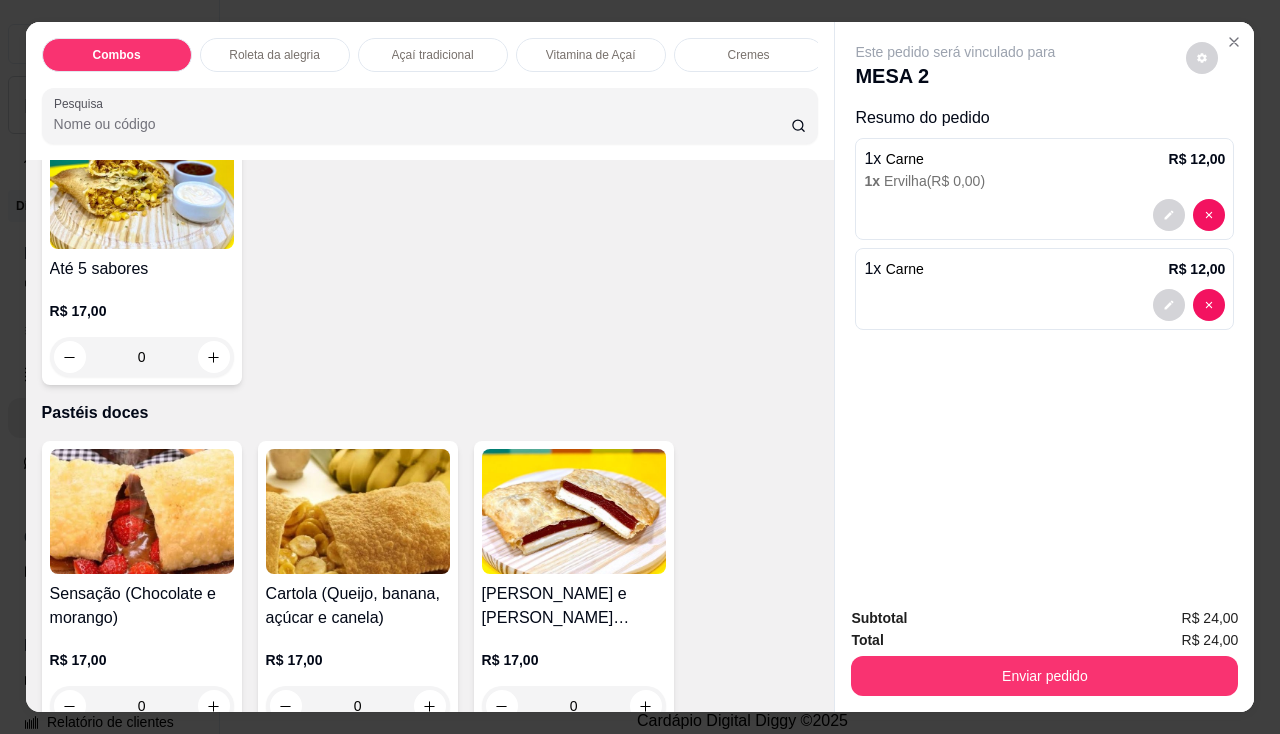 scroll, scrollTop: 3700, scrollLeft: 0, axis: vertical 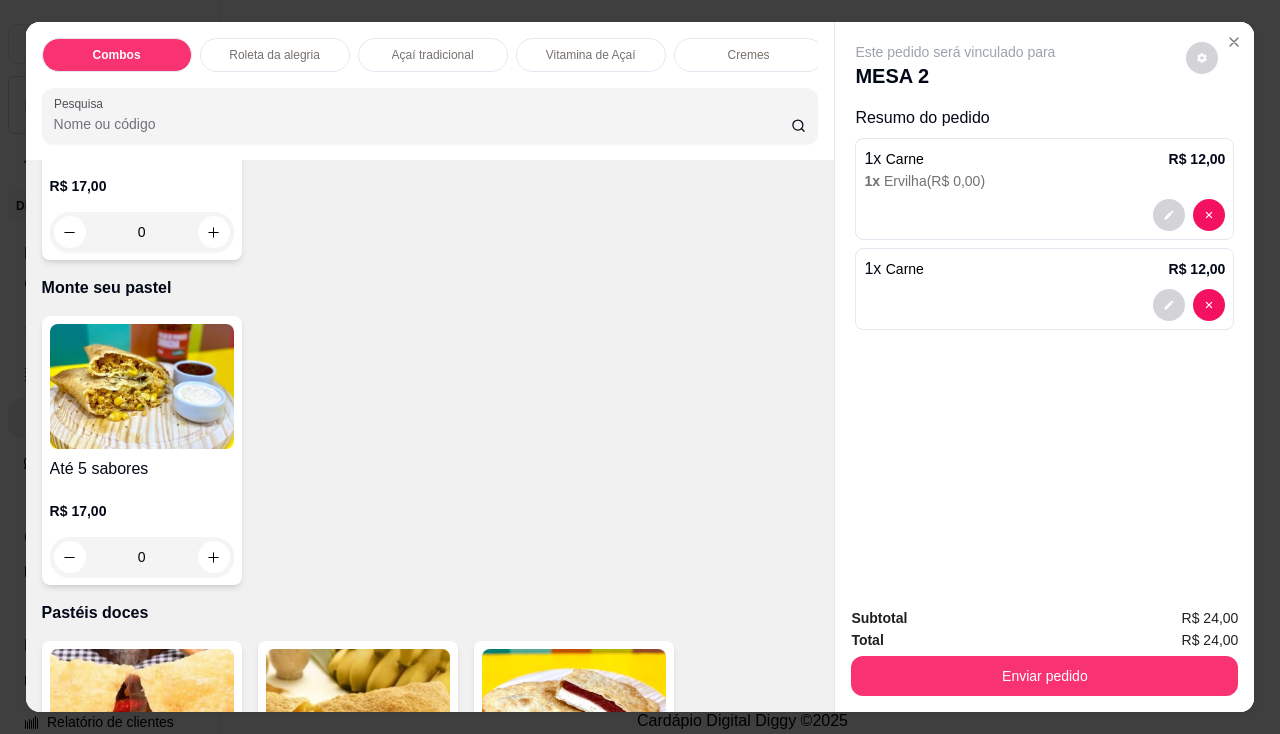 click at bounding box center [142, 386] 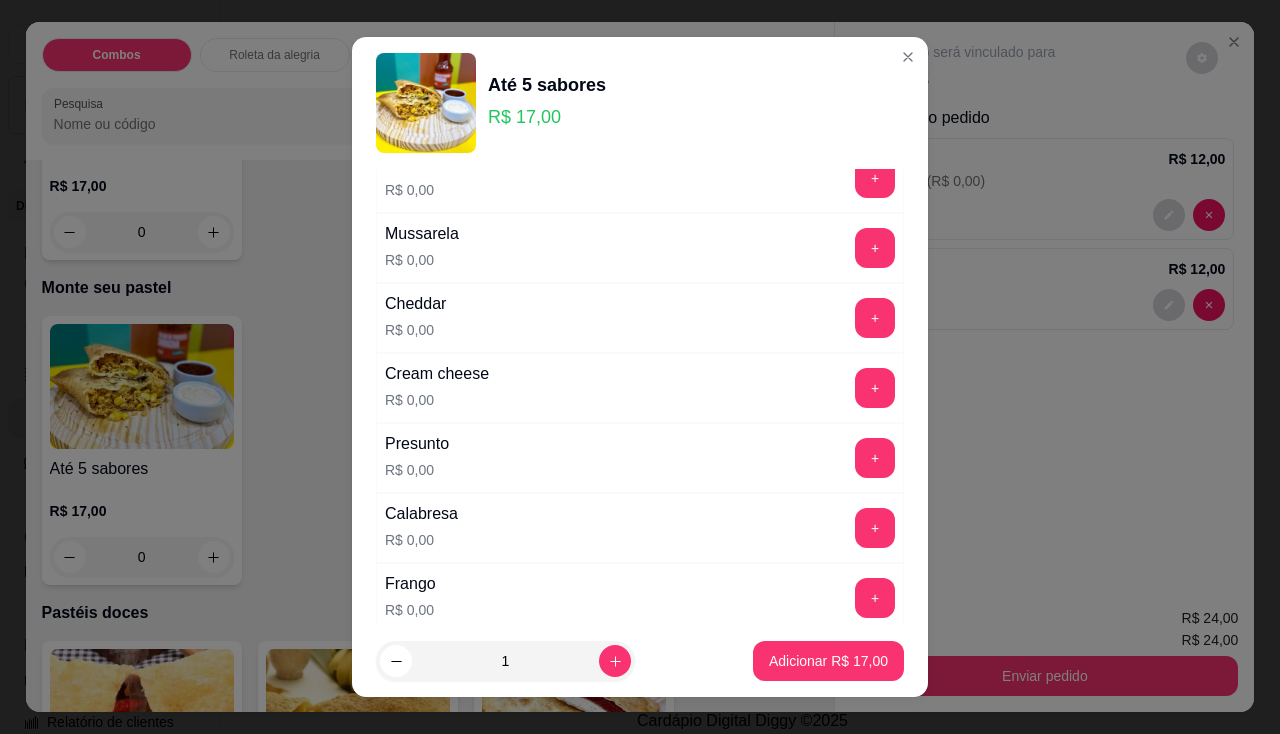 scroll, scrollTop: 300, scrollLeft: 0, axis: vertical 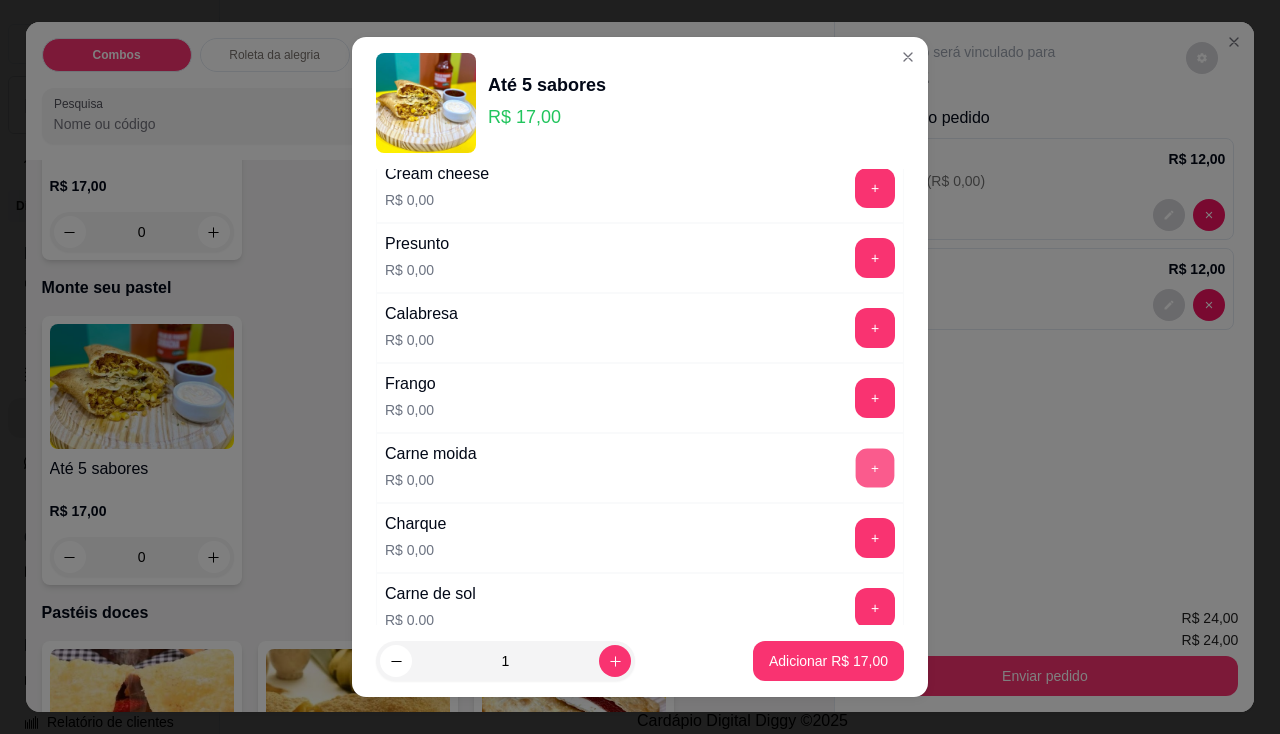 click on "+" at bounding box center (875, 467) 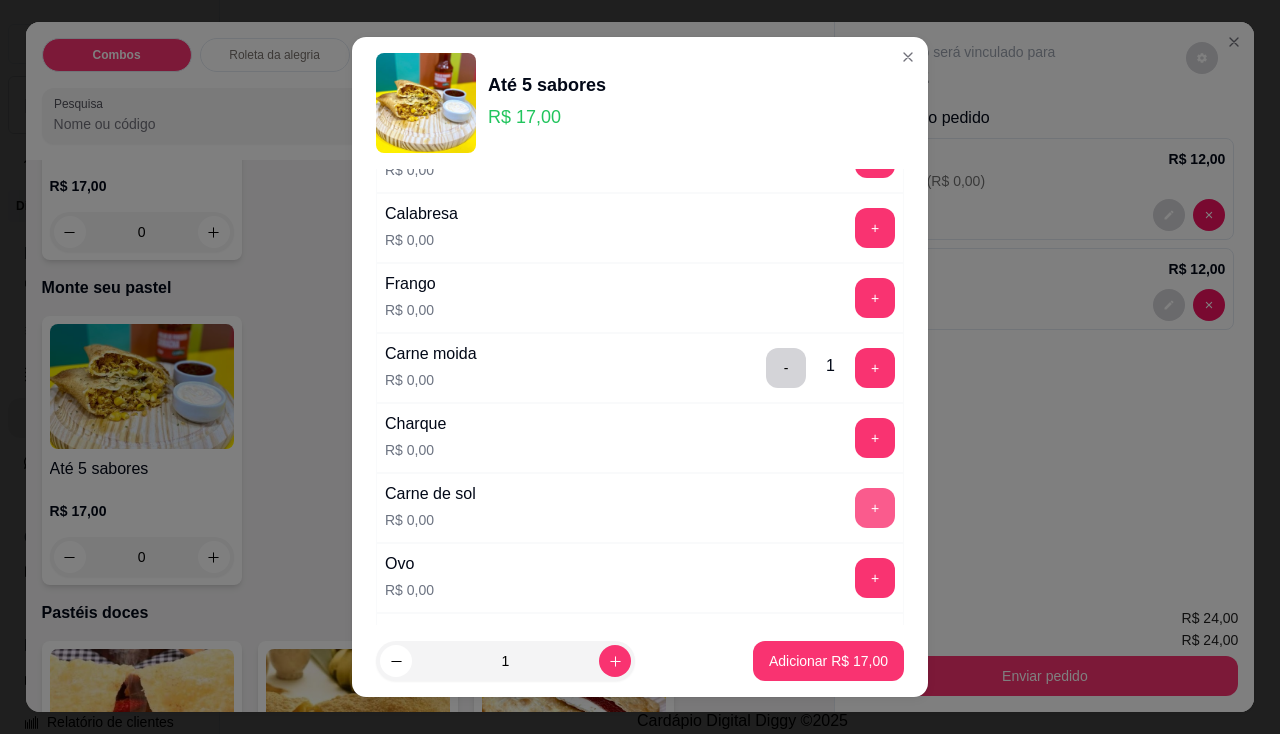scroll, scrollTop: 500, scrollLeft: 0, axis: vertical 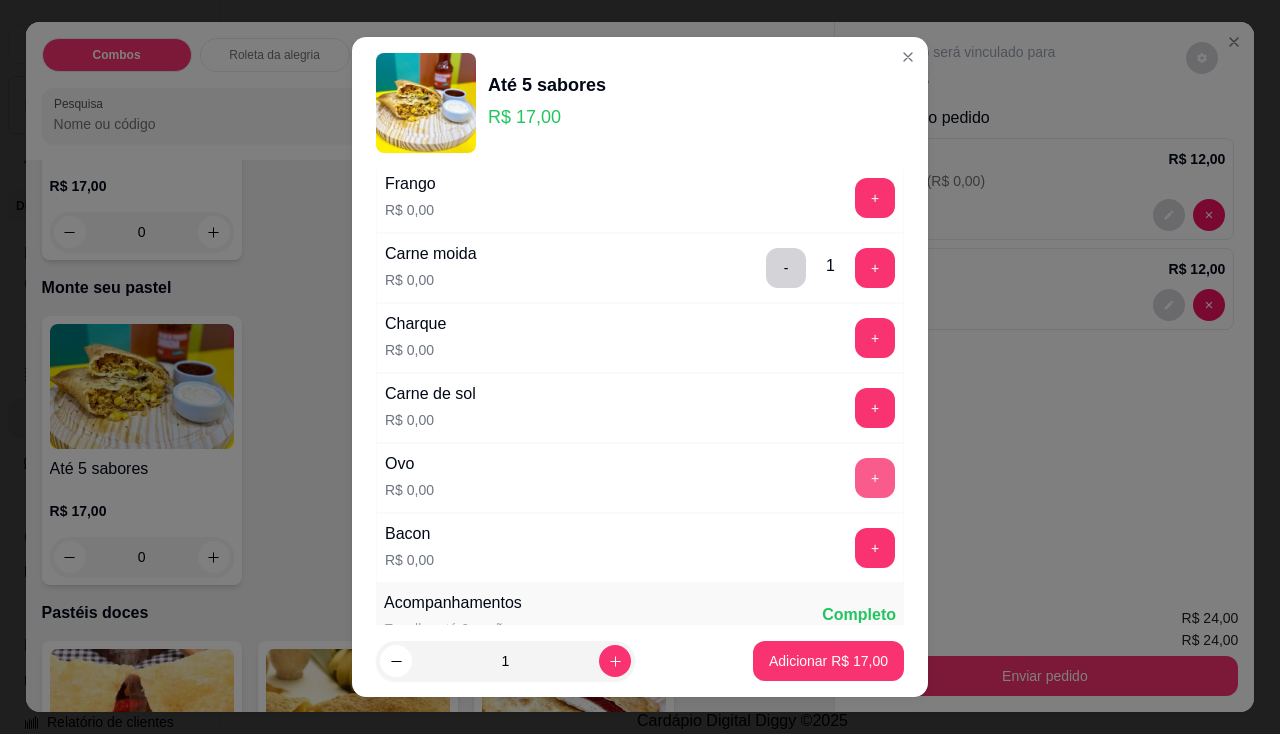click on "+" at bounding box center [875, 478] 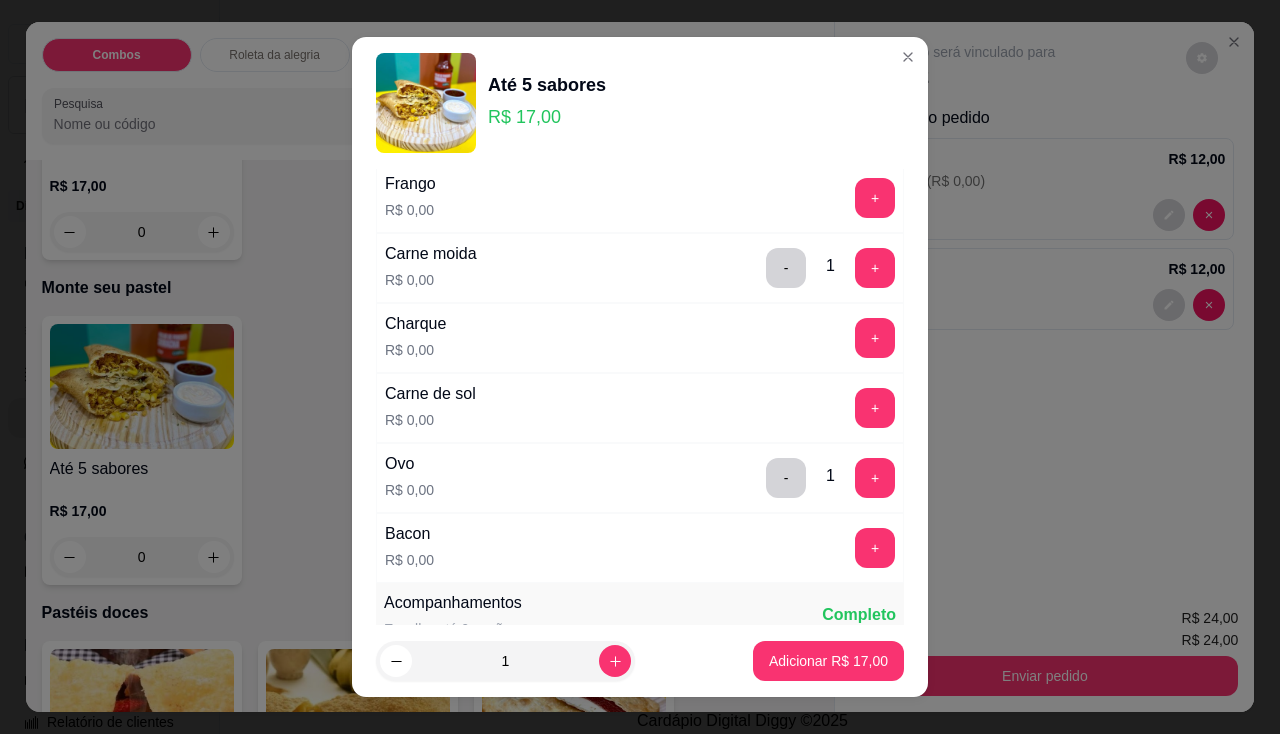 scroll, scrollTop: 100, scrollLeft: 0, axis: vertical 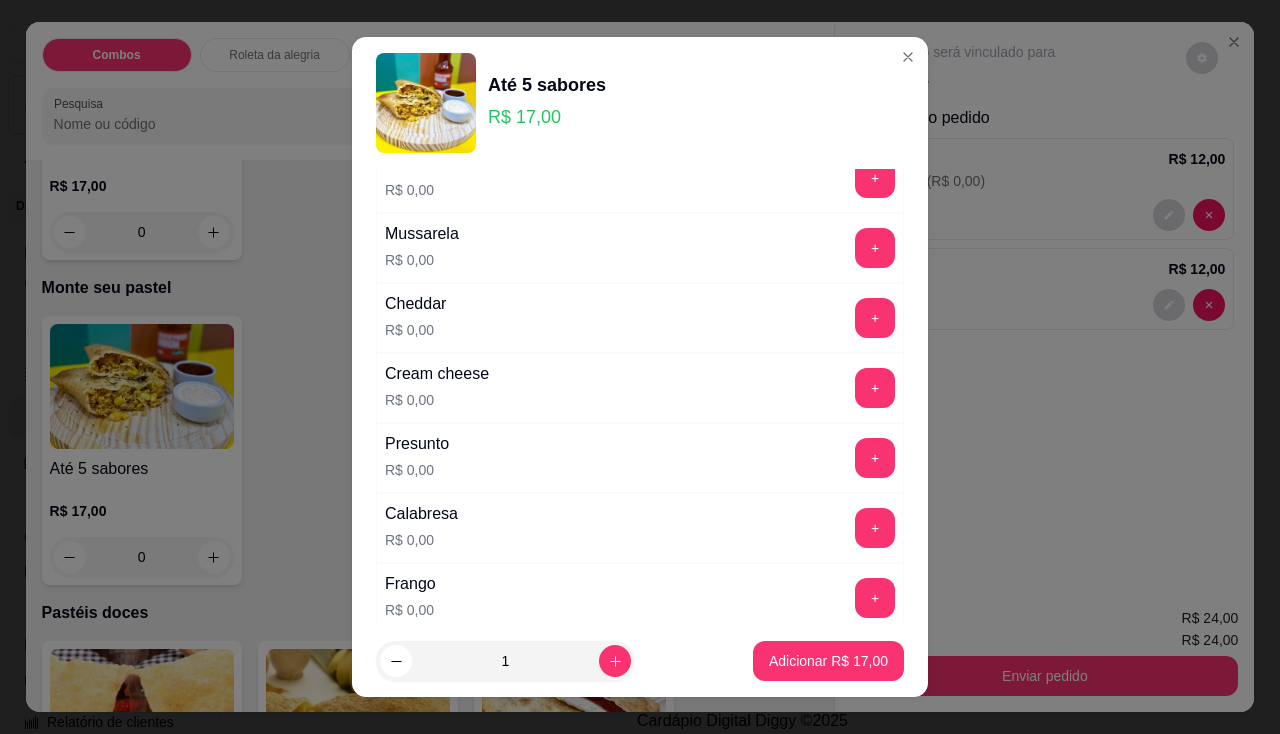 click on "+" at bounding box center (875, 388) 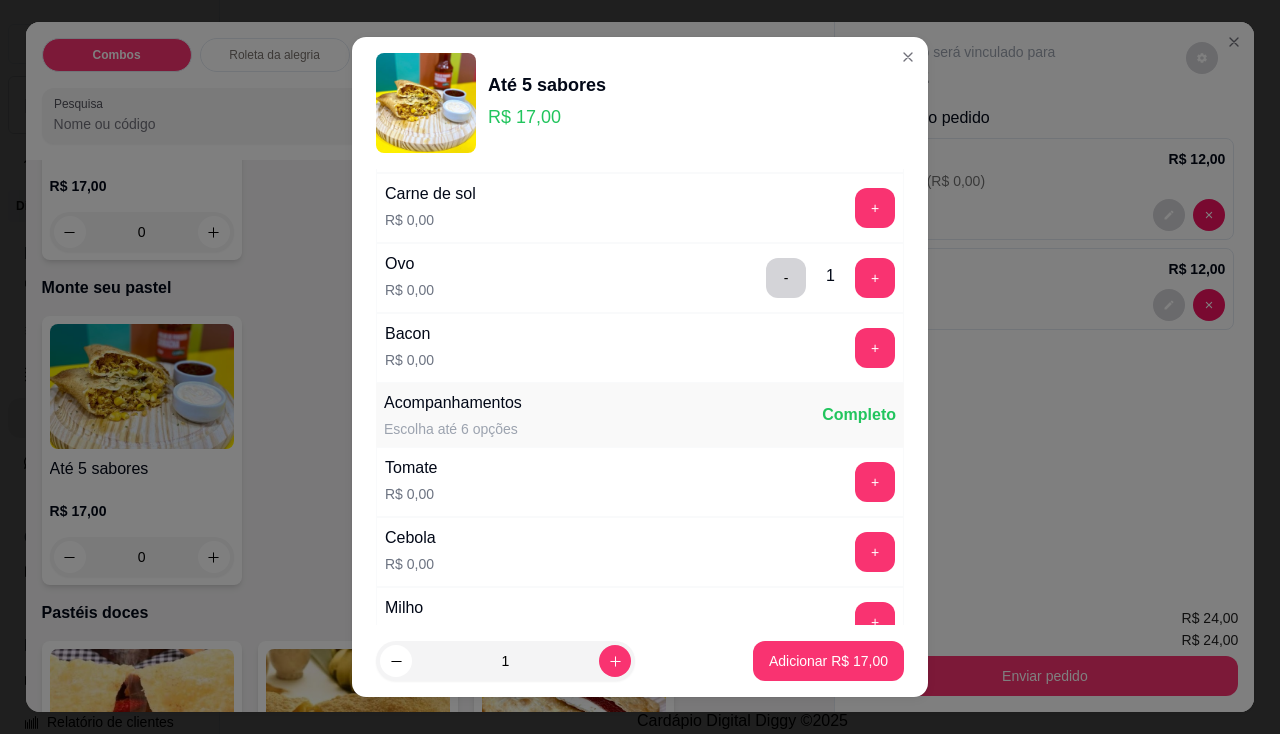 scroll, scrollTop: 800, scrollLeft: 0, axis: vertical 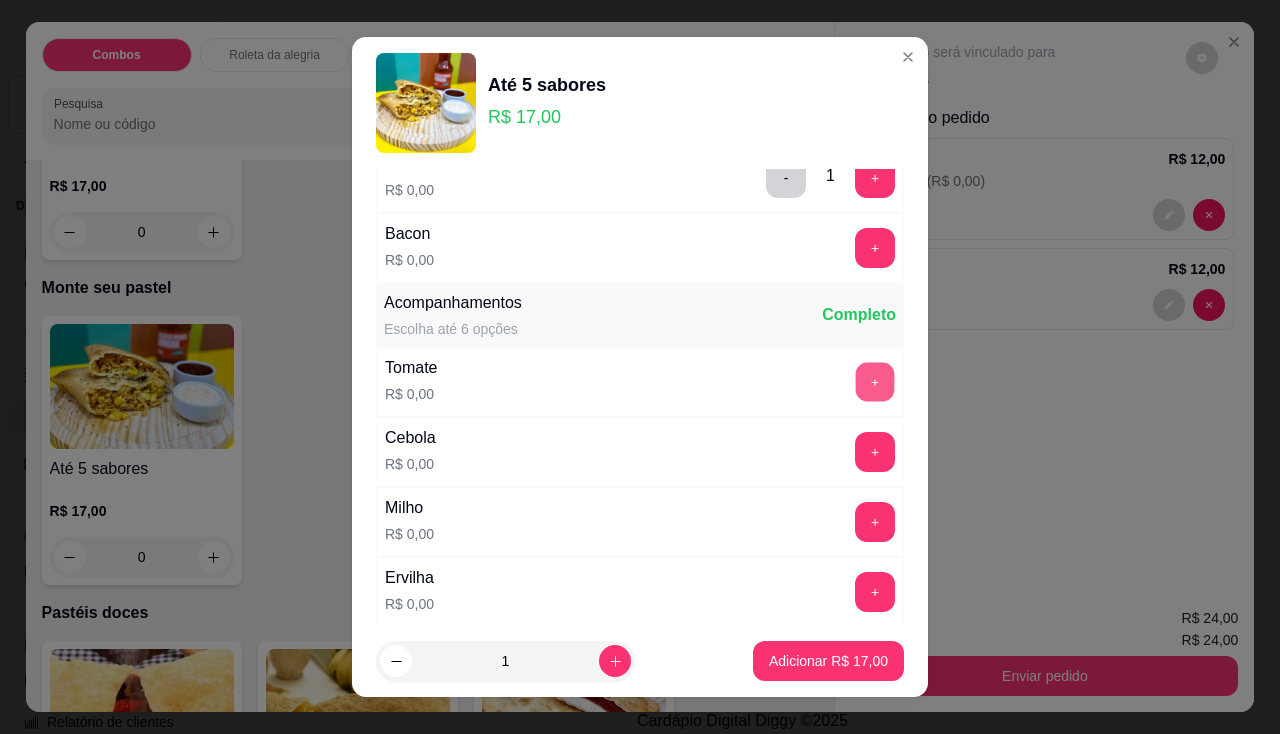 click on "+" at bounding box center (875, 381) 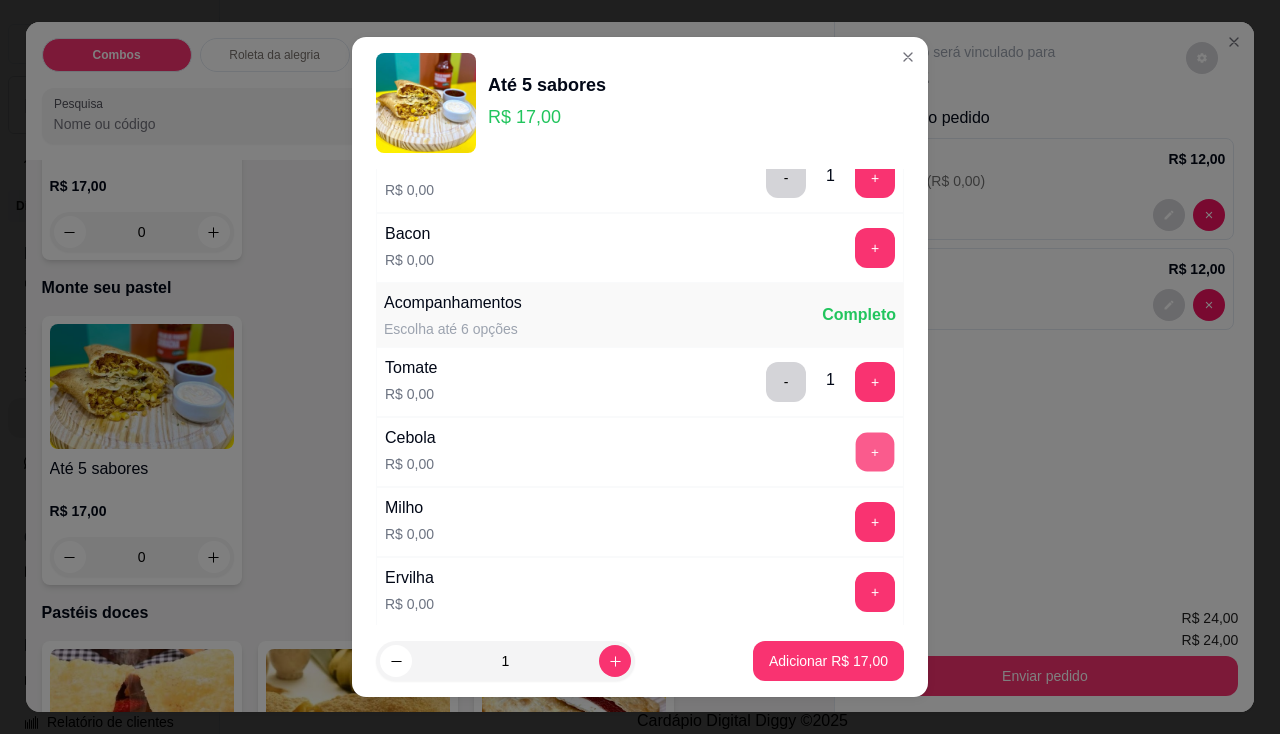 click on "+" at bounding box center [875, 451] 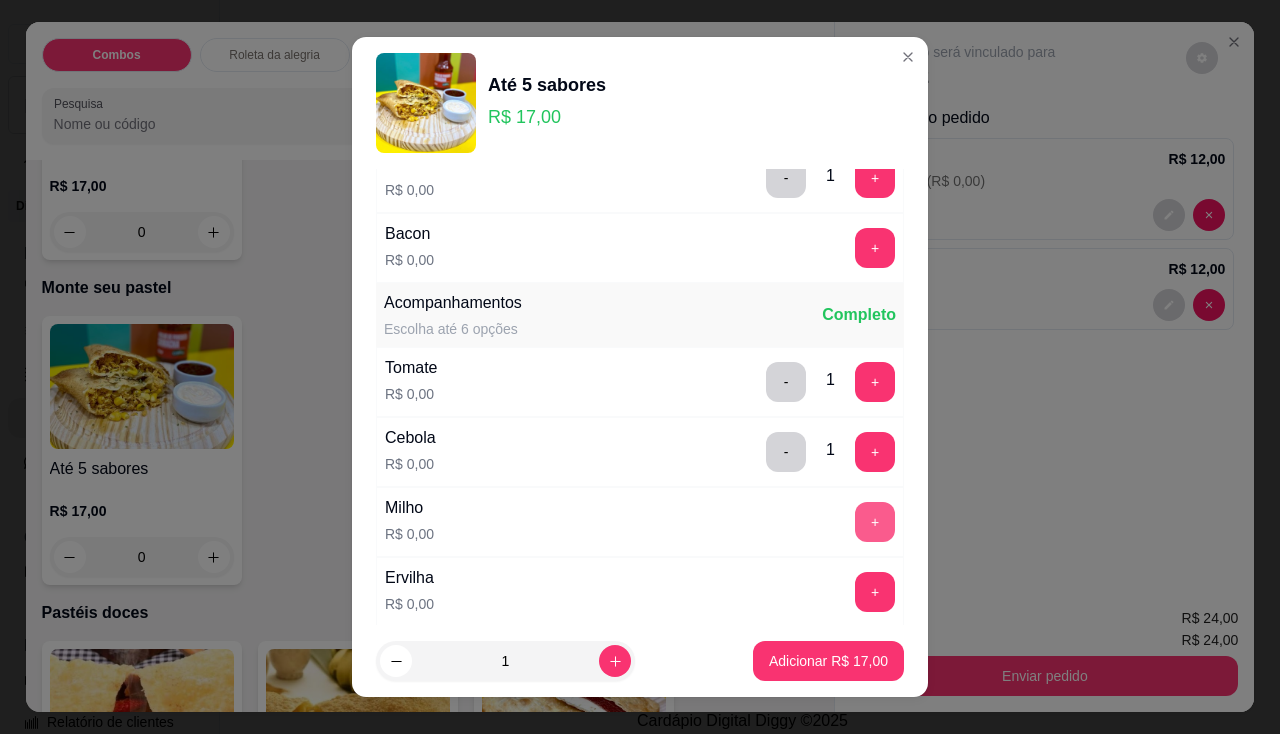 click on "+" at bounding box center [875, 522] 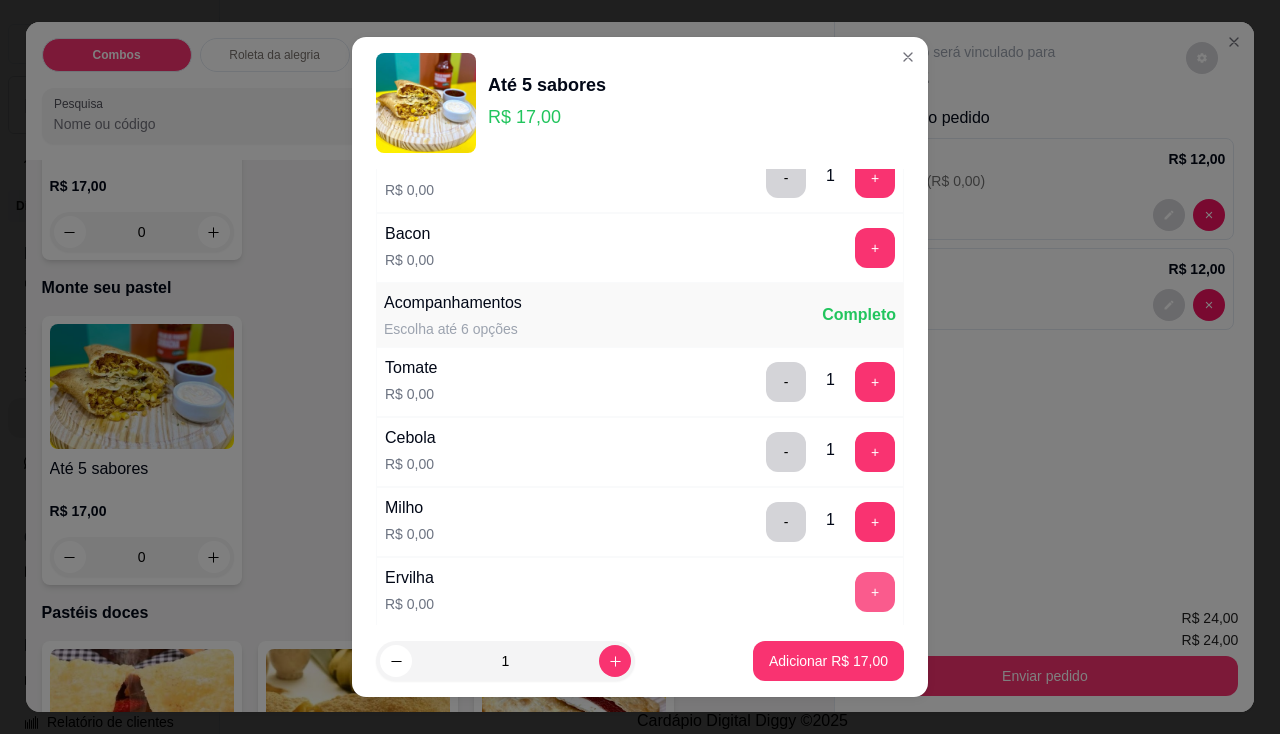 click on "+" at bounding box center (875, 592) 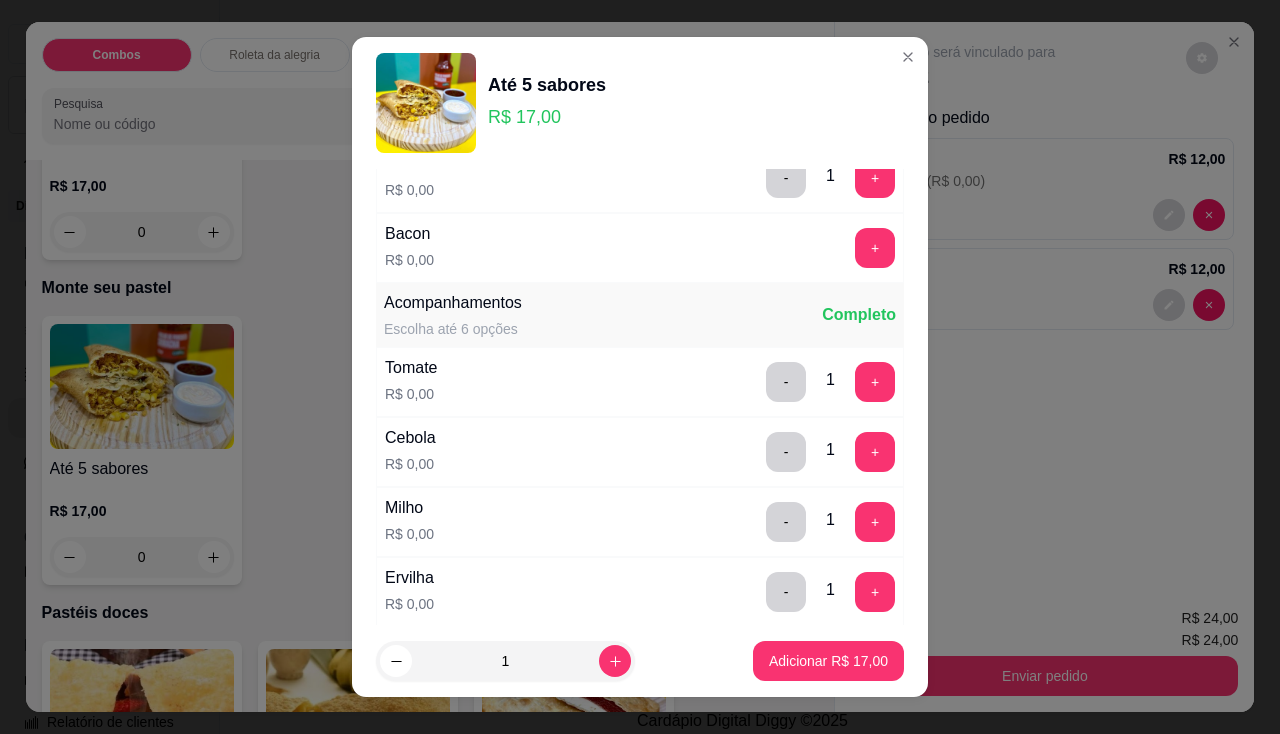 scroll, scrollTop: 1000, scrollLeft: 0, axis: vertical 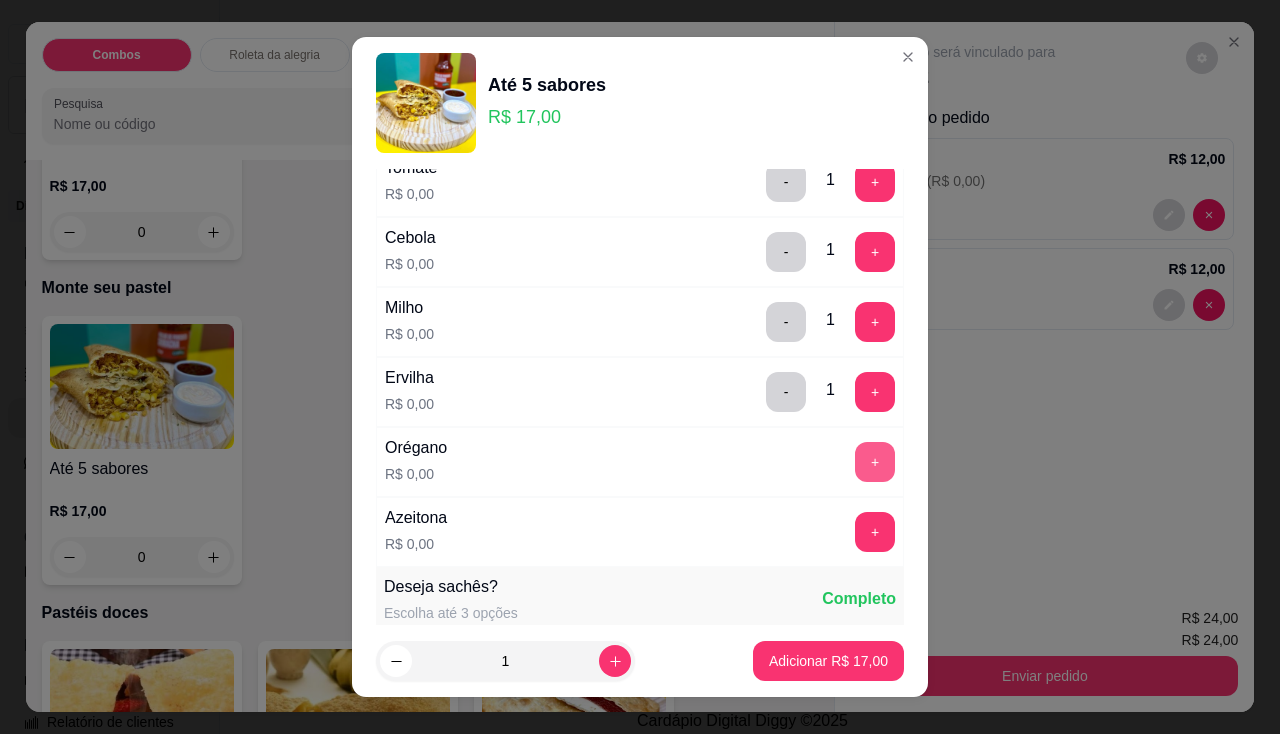 click on "+" at bounding box center (875, 462) 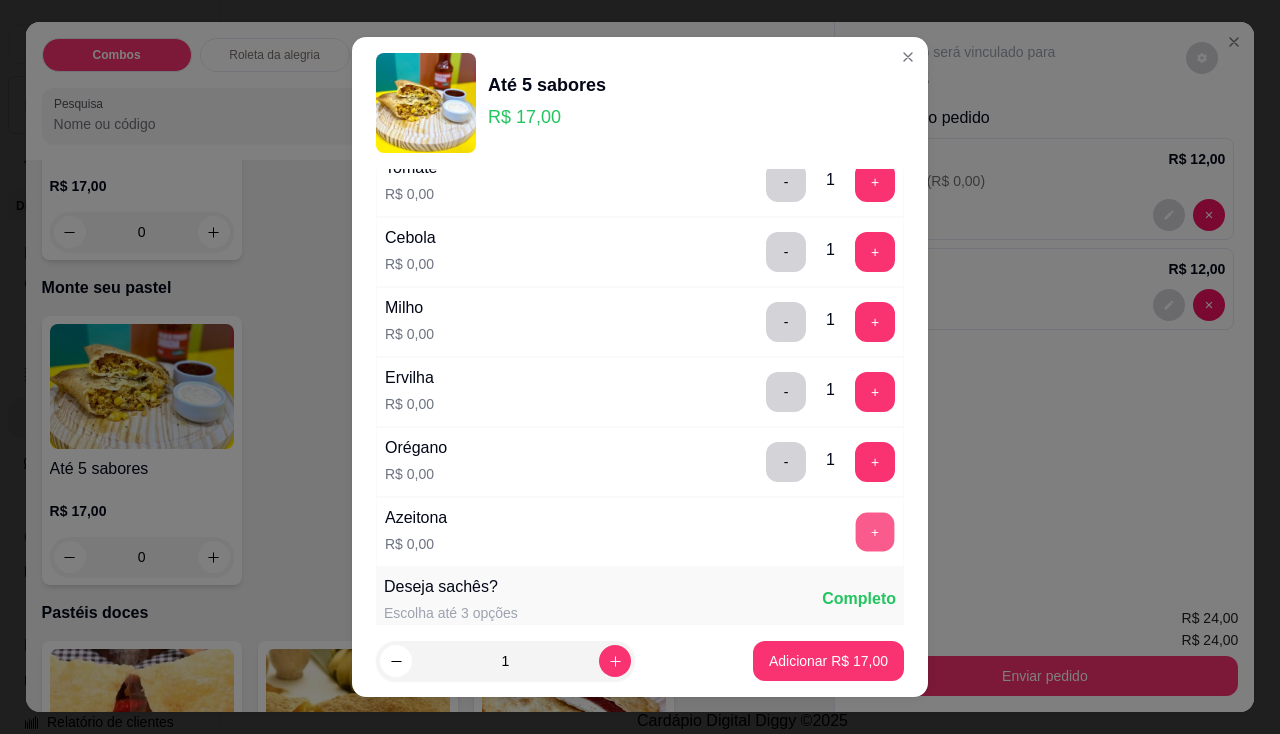 click on "+" at bounding box center (875, 531) 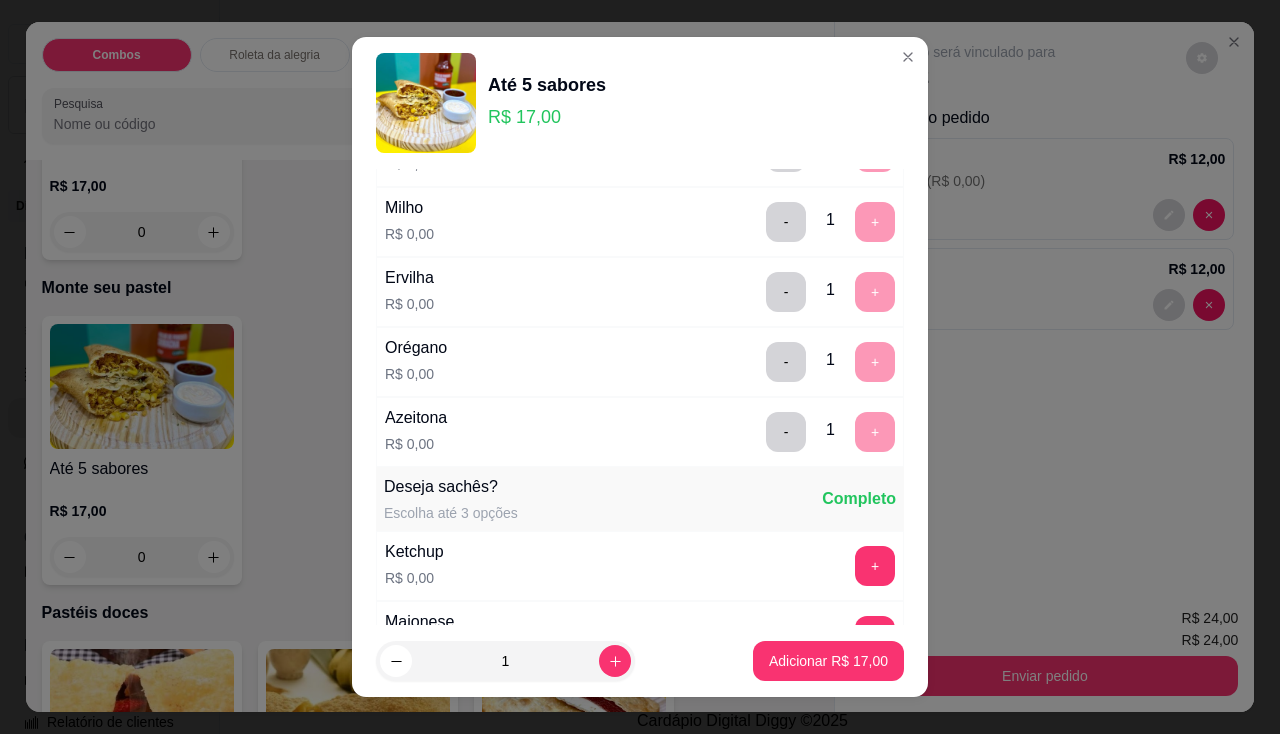 scroll, scrollTop: 1200, scrollLeft: 0, axis: vertical 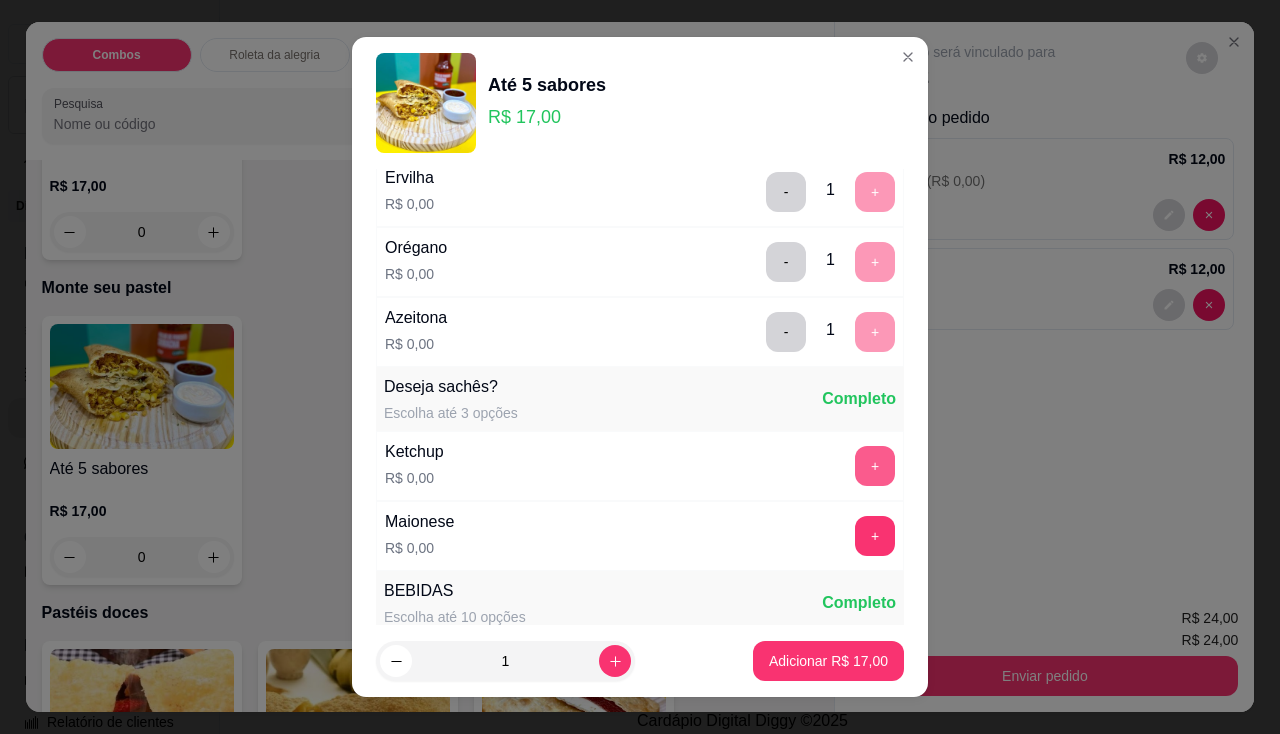 click on "+" at bounding box center [875, 466] 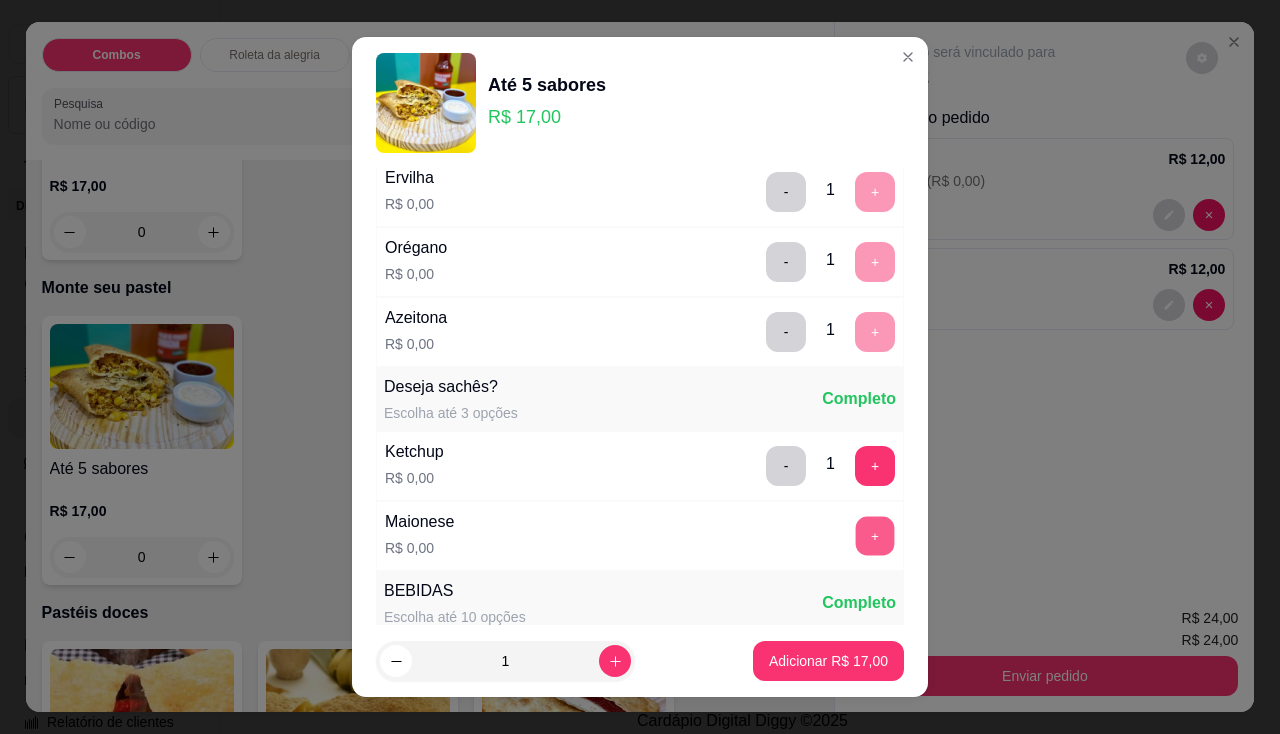click on "+" at bounding box center (875, 535) 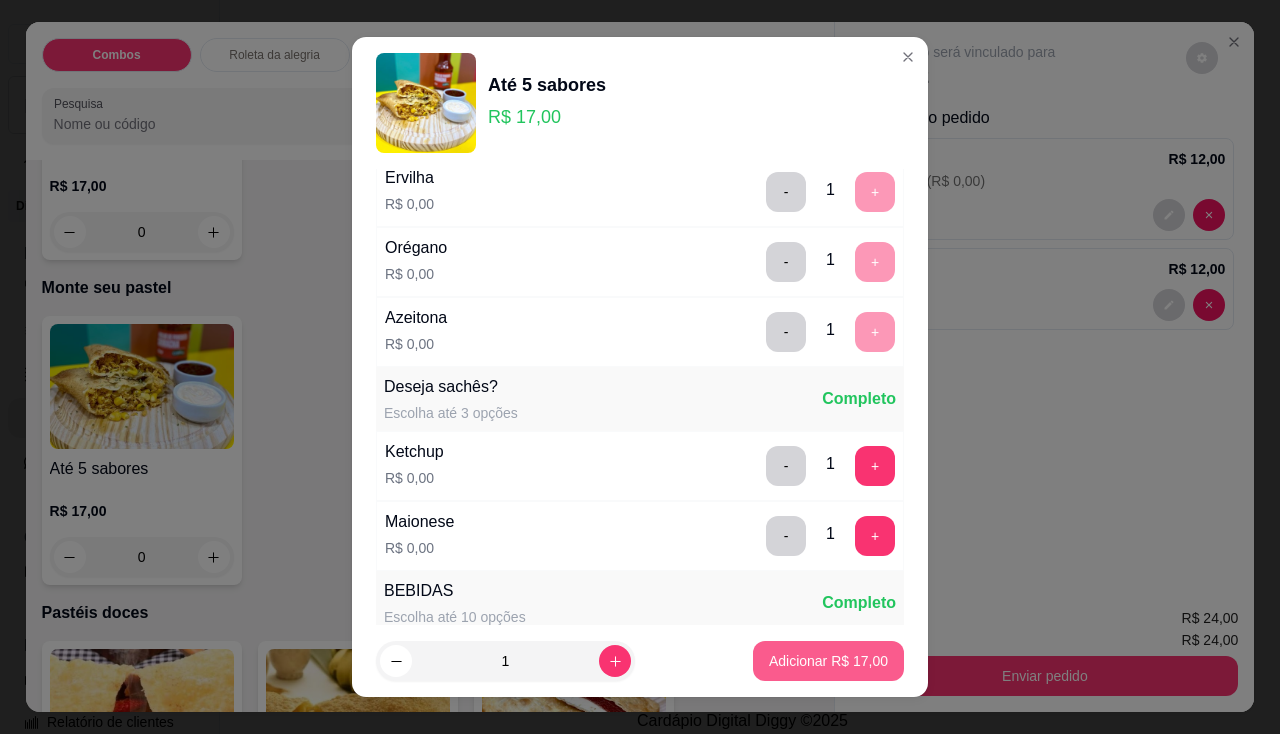 click on "Adicionar   R$ 17,00" at bounding box center [828, 661] 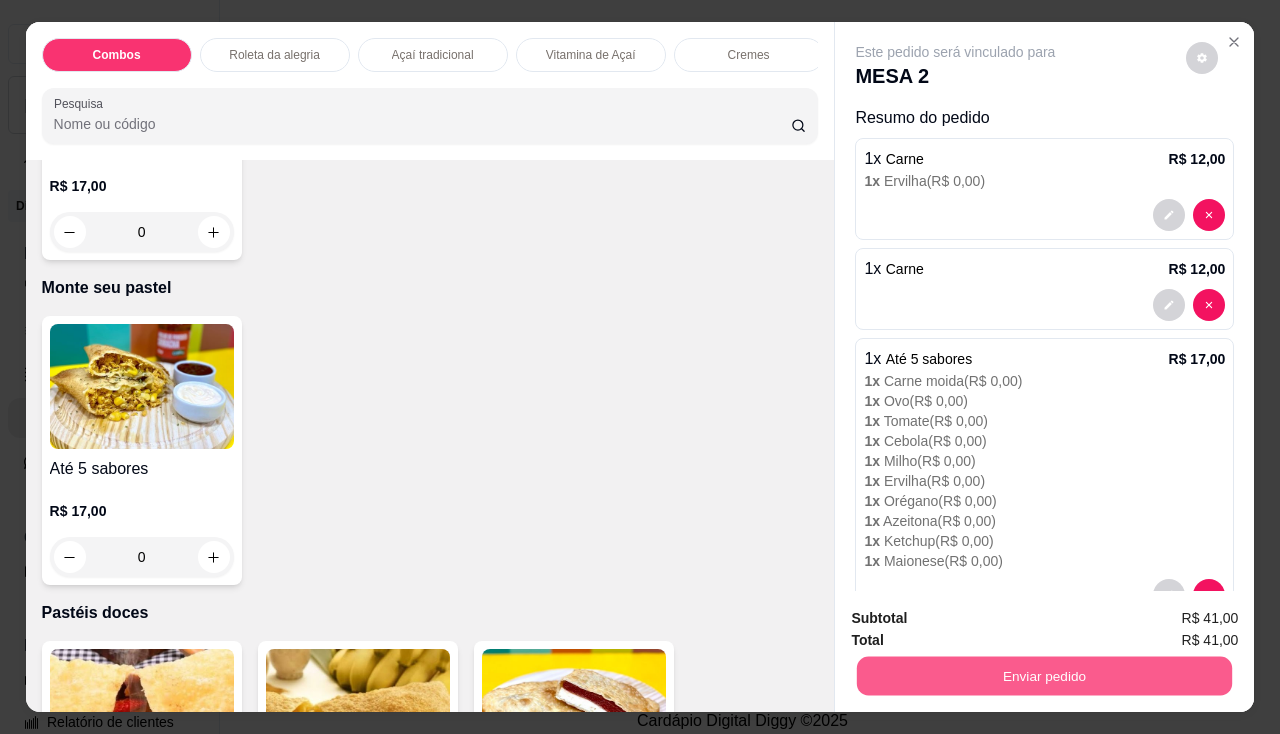 click on "Enviar pedido" at bounding box center [1044, 676] 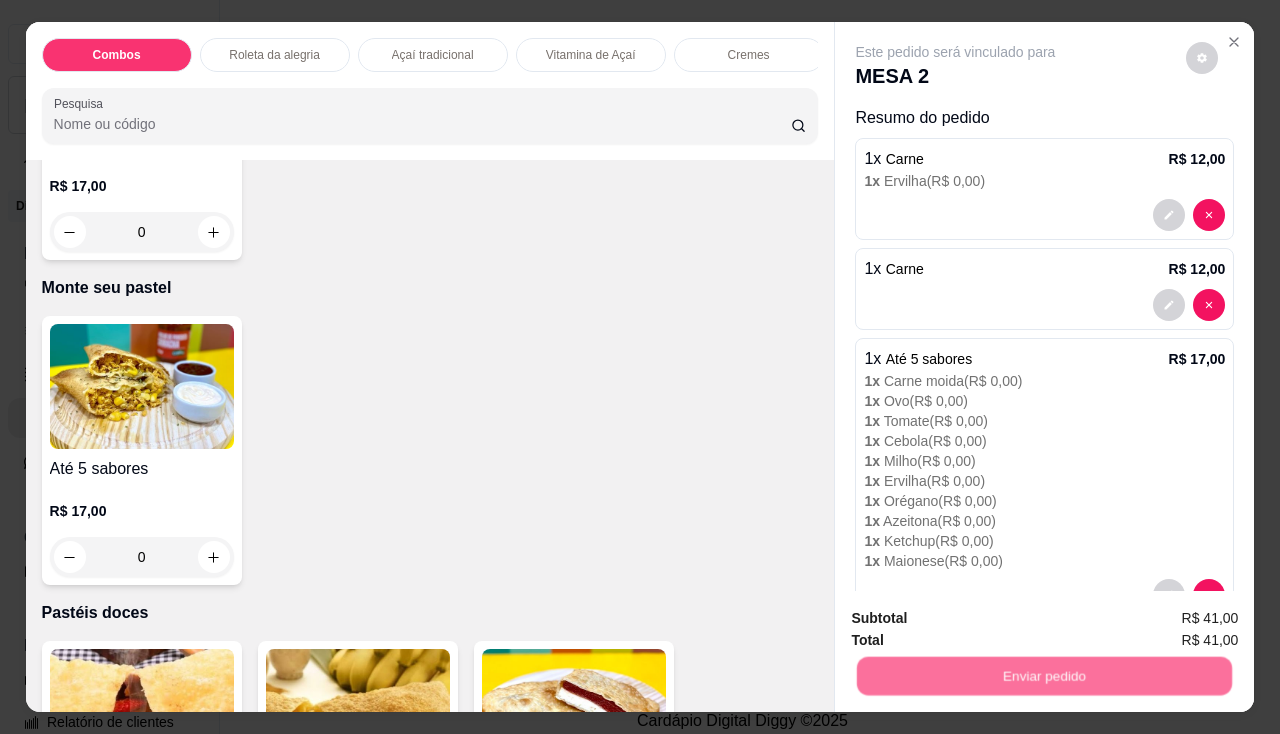 click on "Não registrar e enviar pedido" at bounding box center [979, 620] 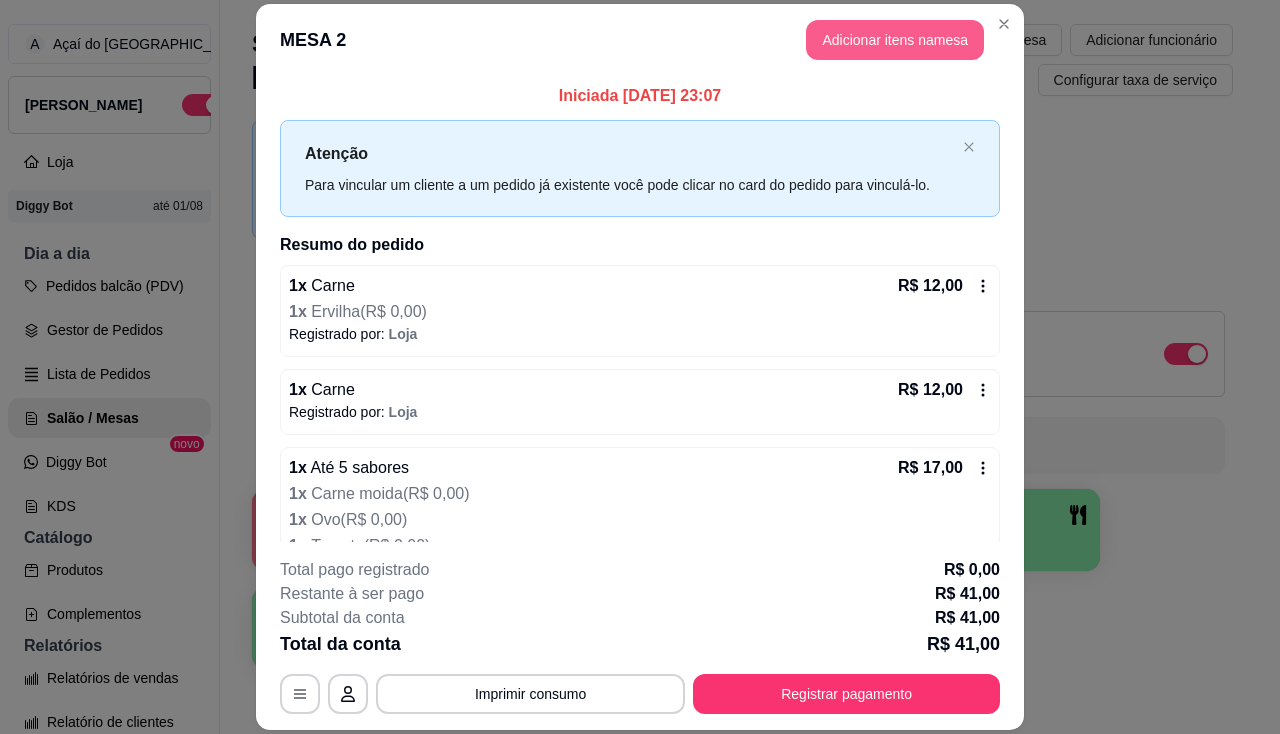 click on "Adicionar itens na  mesa" at bounding box center [895, 40] 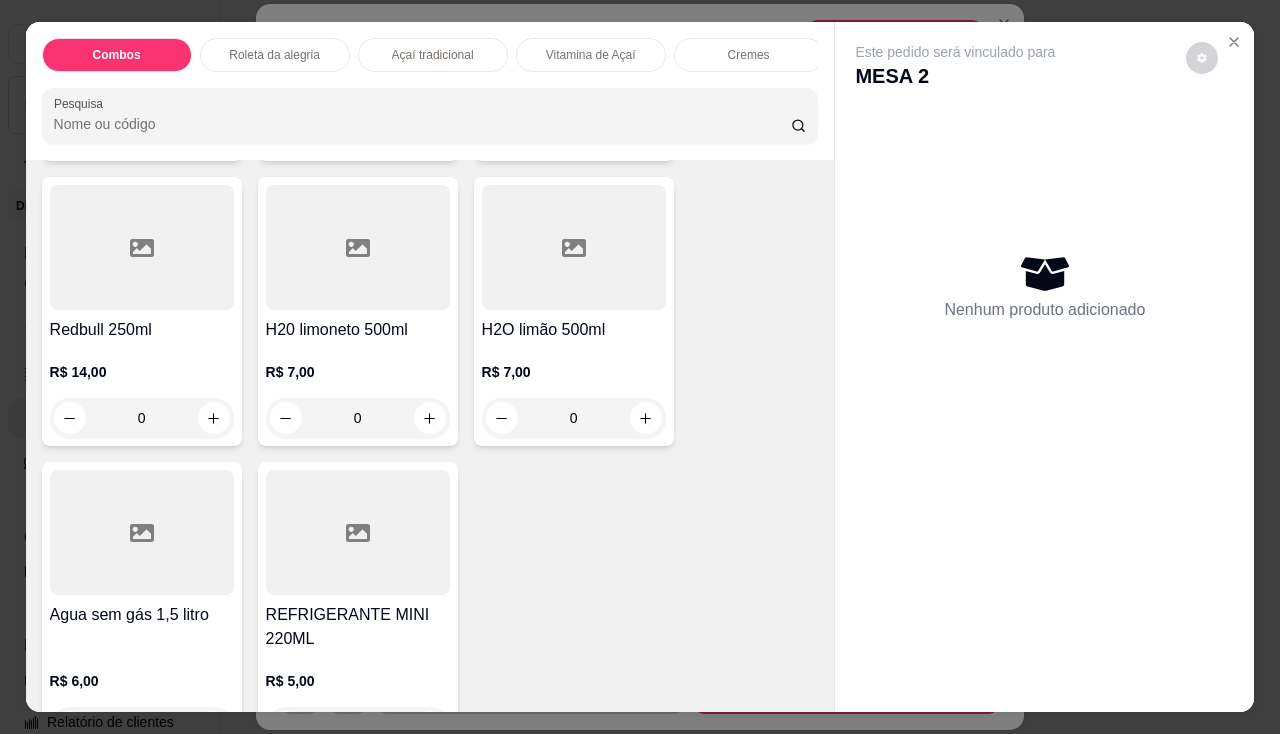 scroll, scrollTop: 6060, scrollLeft: 0, axis: vertical 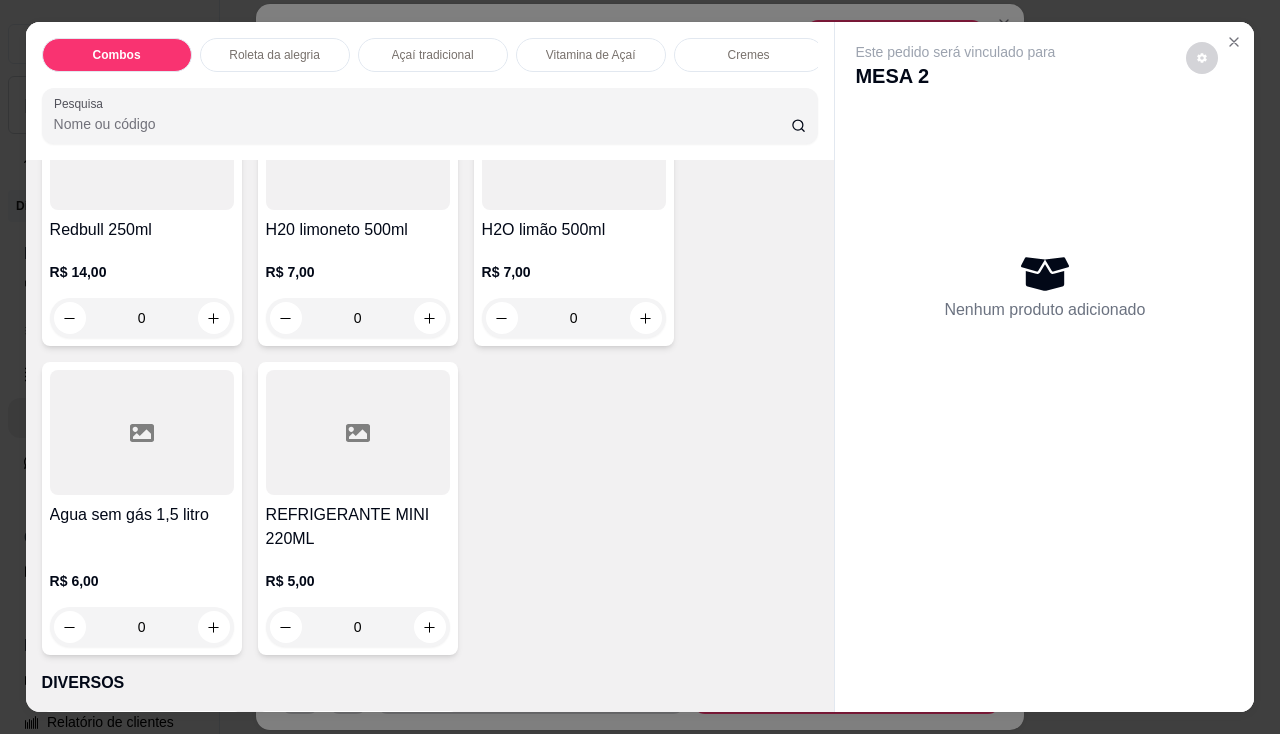 click at bounding box center (358, 432) 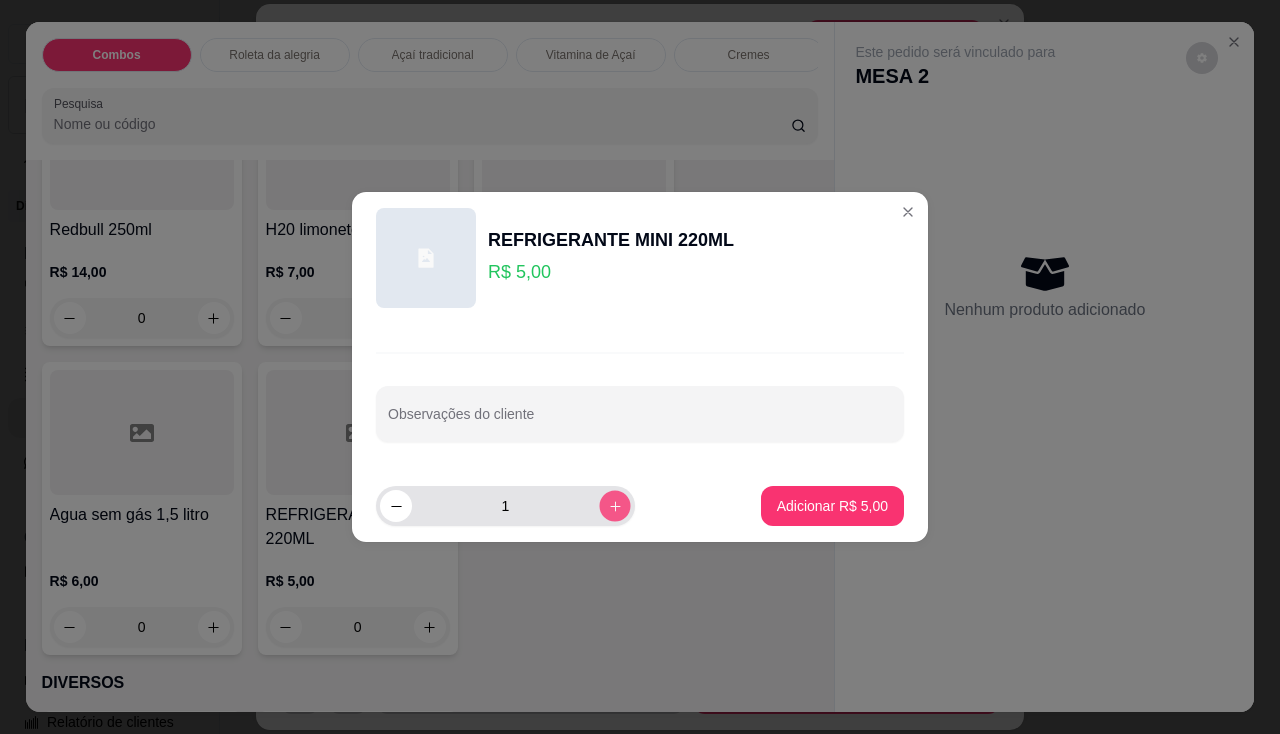 click at bounding box center (614, 505) 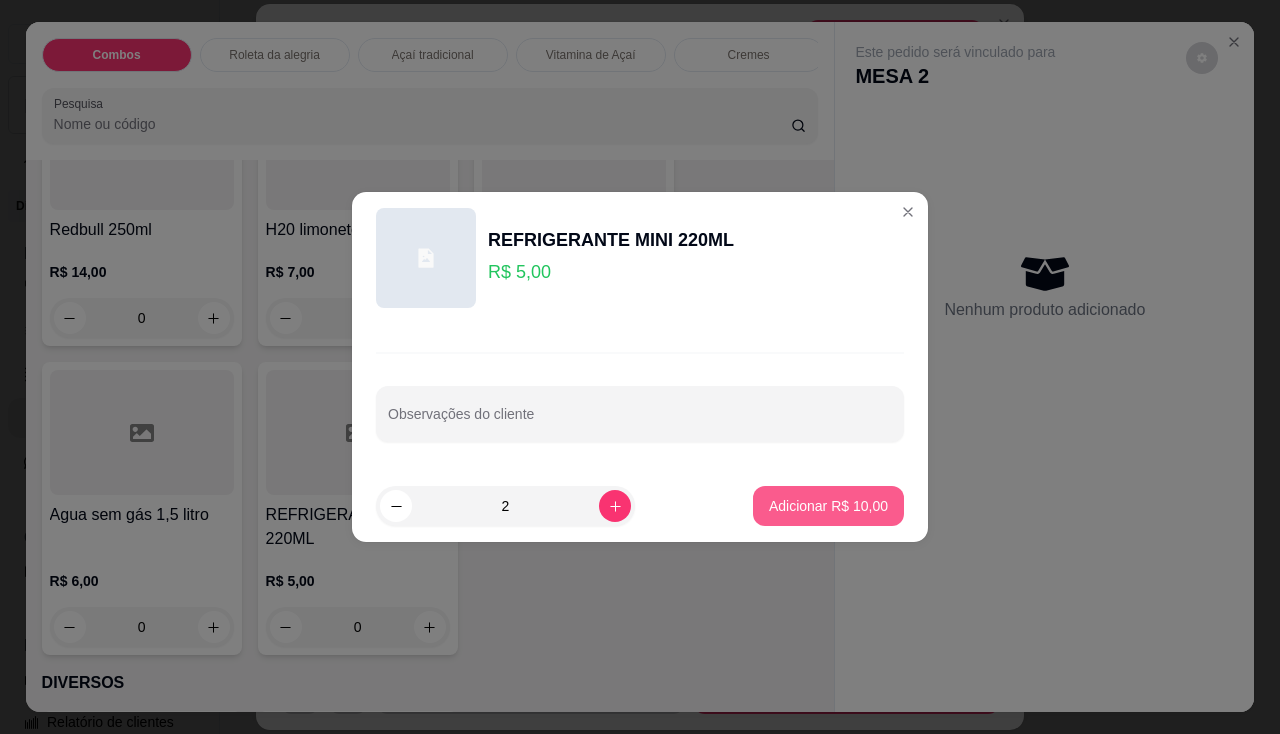 click on "Adicionar   R$ 10,00" at bounding box center (828, 506) 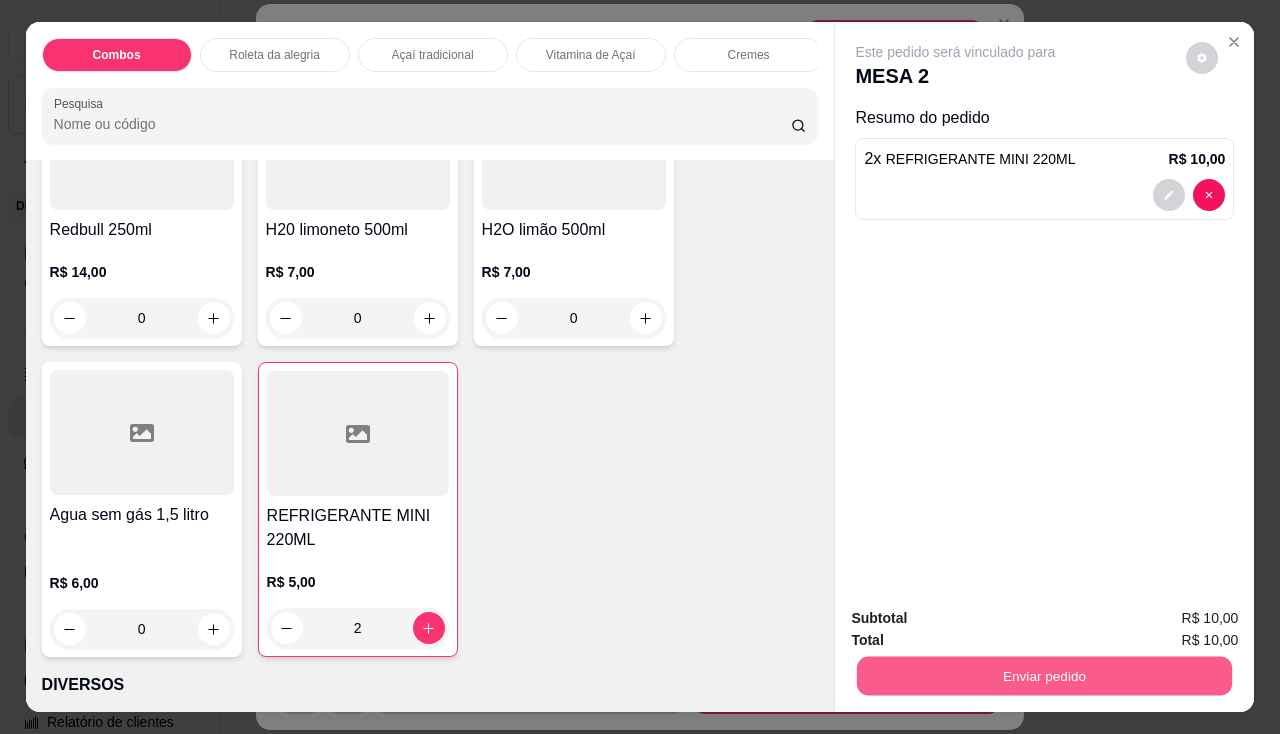 click on "Enviar pedido" at bounding box center [1044, 676] 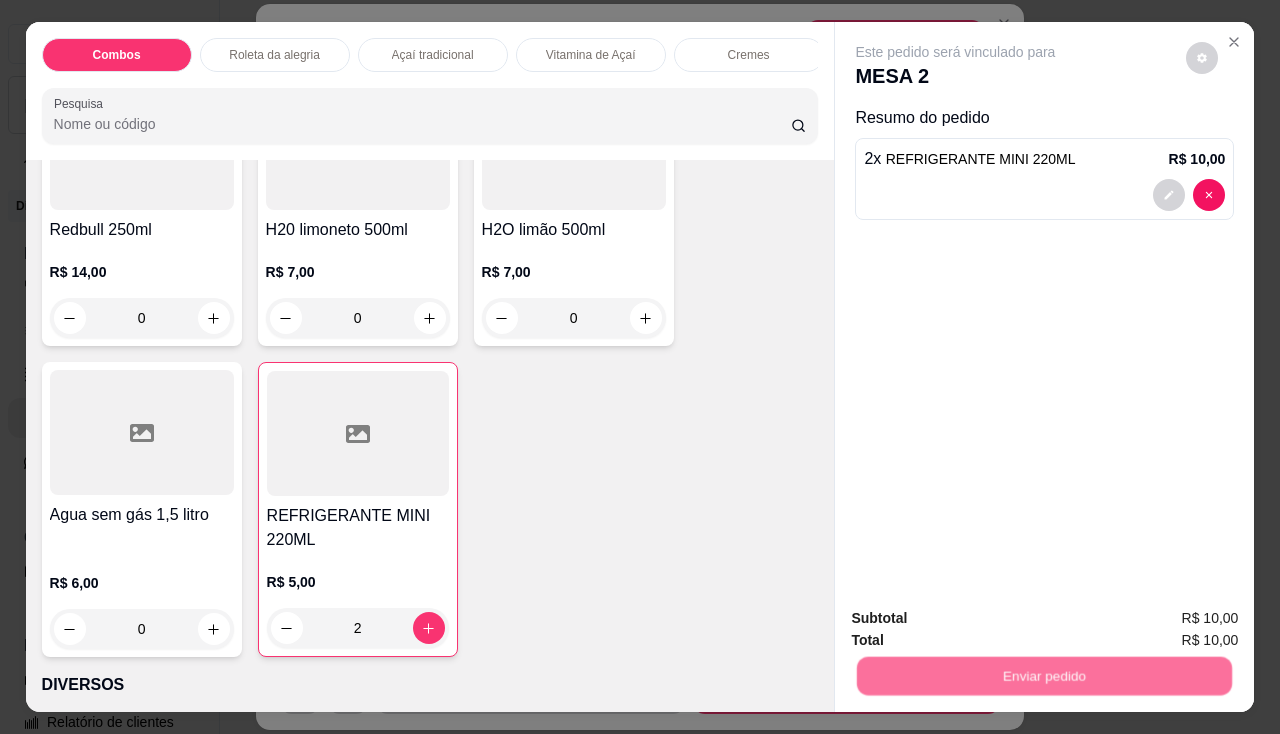 click on "Não registrar e enviar pedido" at bounding box center [979, 619] 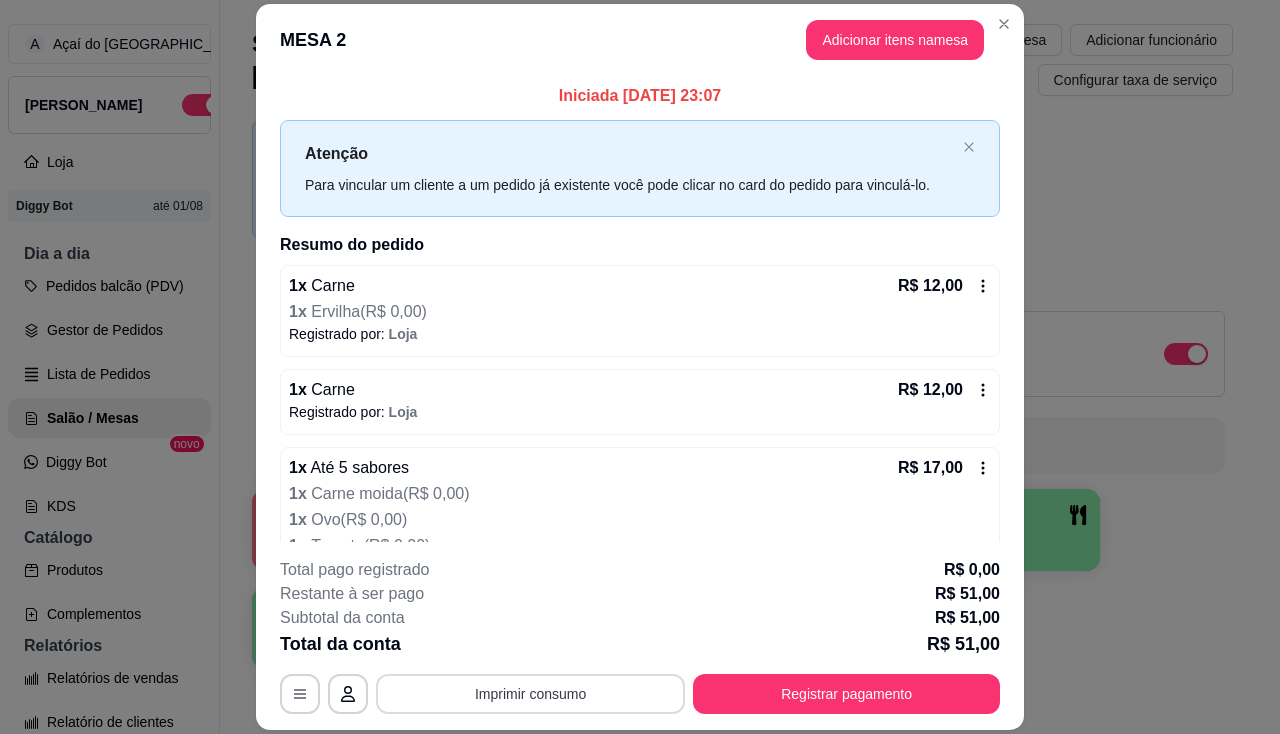 click on "Imprimir consumo" at bounding box center (530, 694) 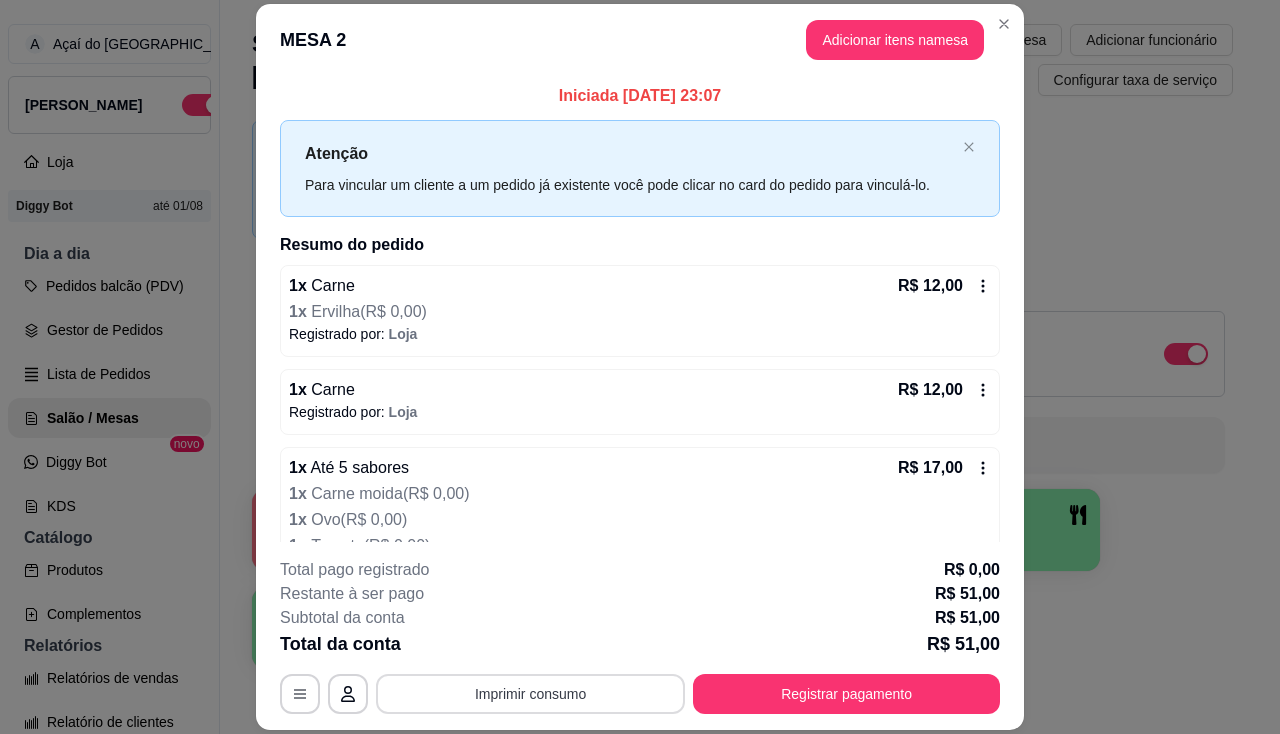 click on "Imprimir consumo" at bounding box center [530, 694] 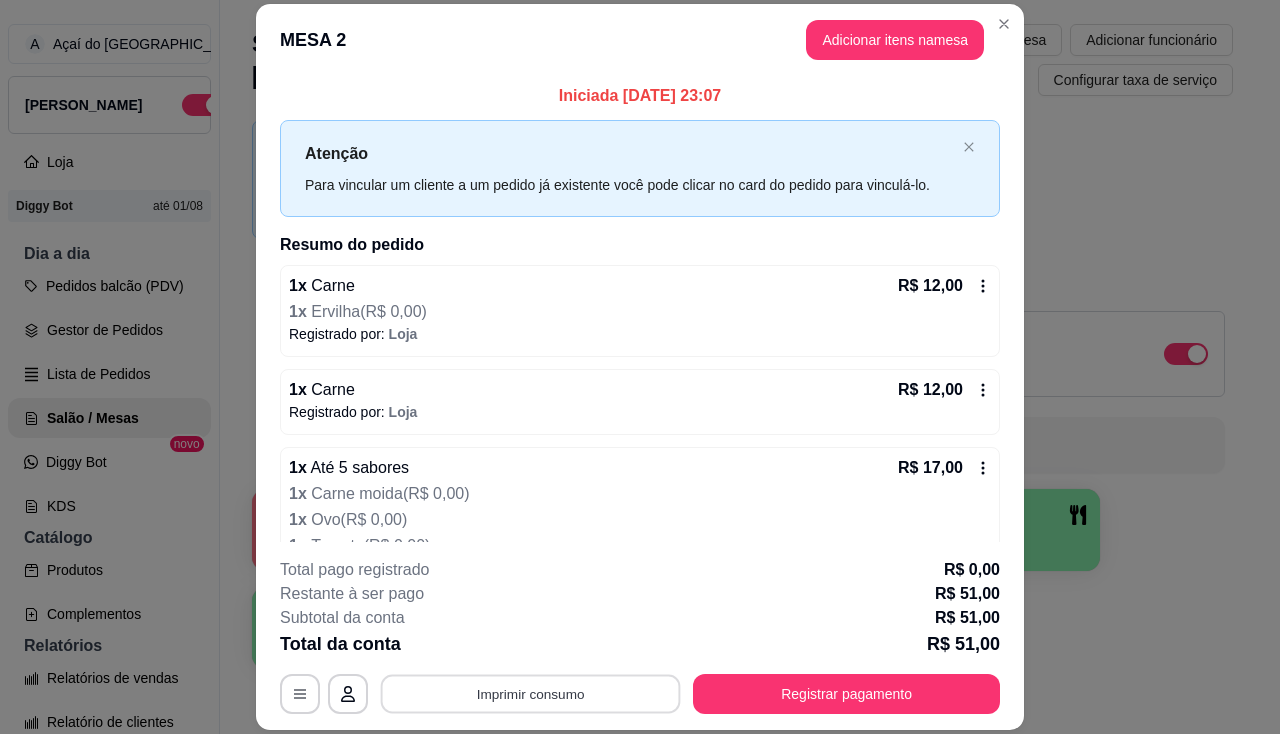 click on "Imprimir consumo" at bounding box center [531, 694] 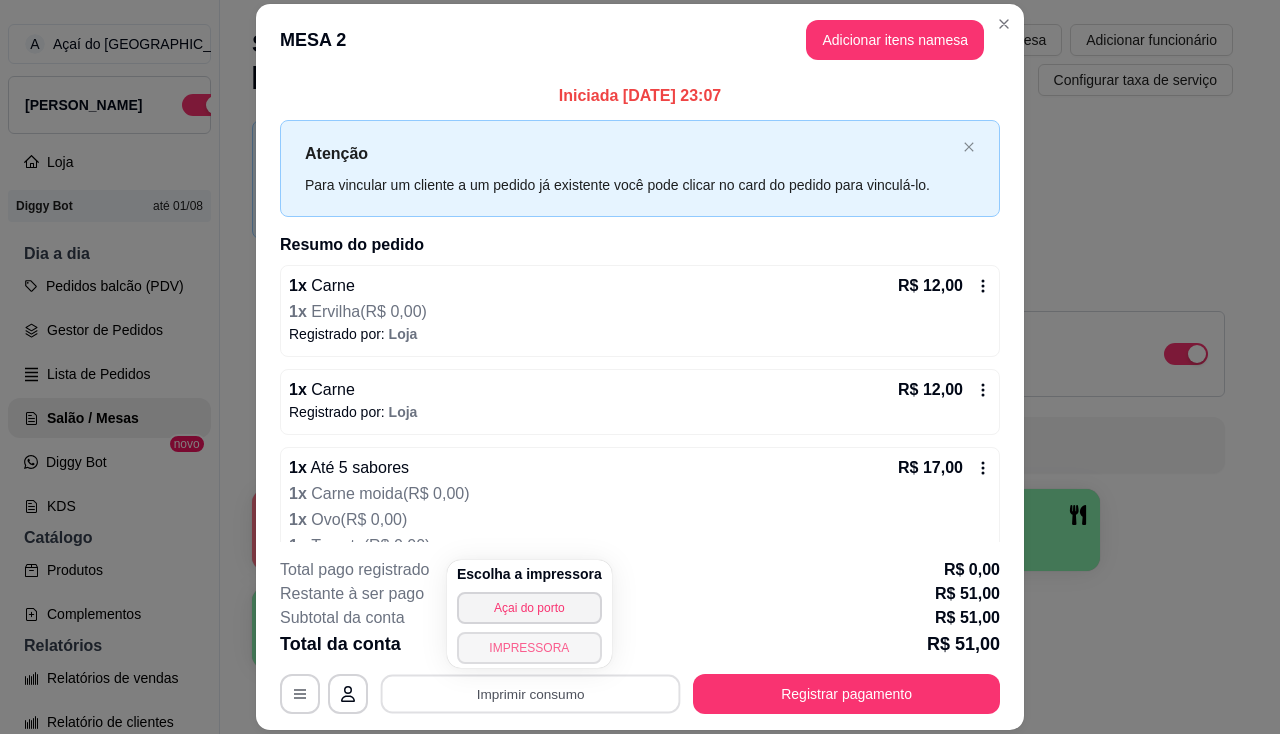 click on "IMPRESSORA" at bounding box center [529, 648] 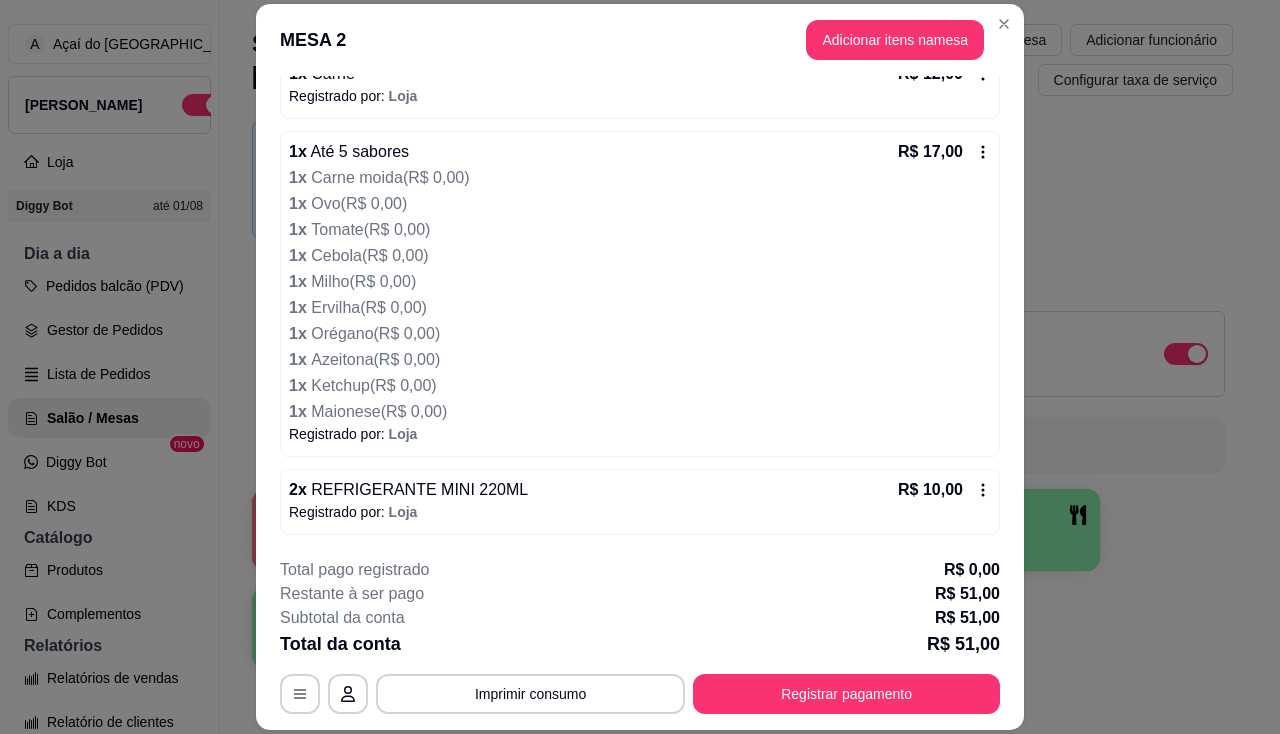 scroll, scrollTop: 0, scrollLeft: 0, axis: both 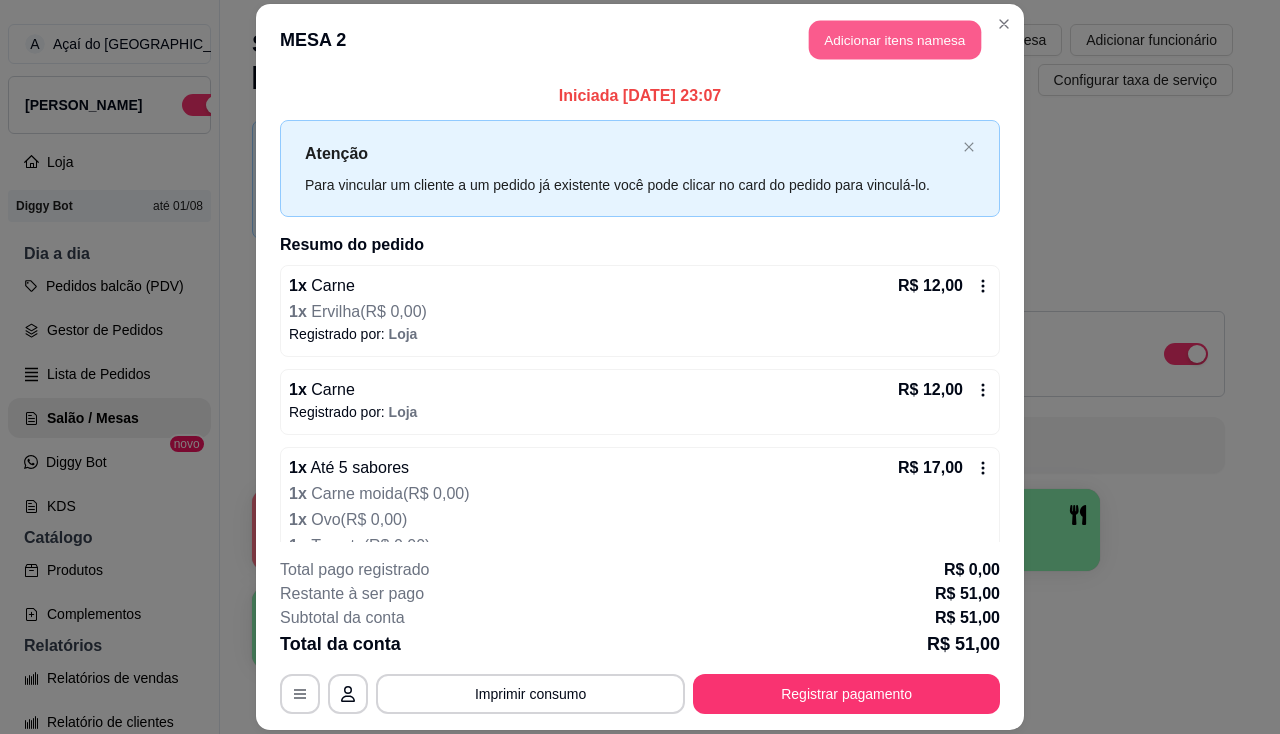 click on "Adicionar itens na  mesa" at bounding box center (895, 39) 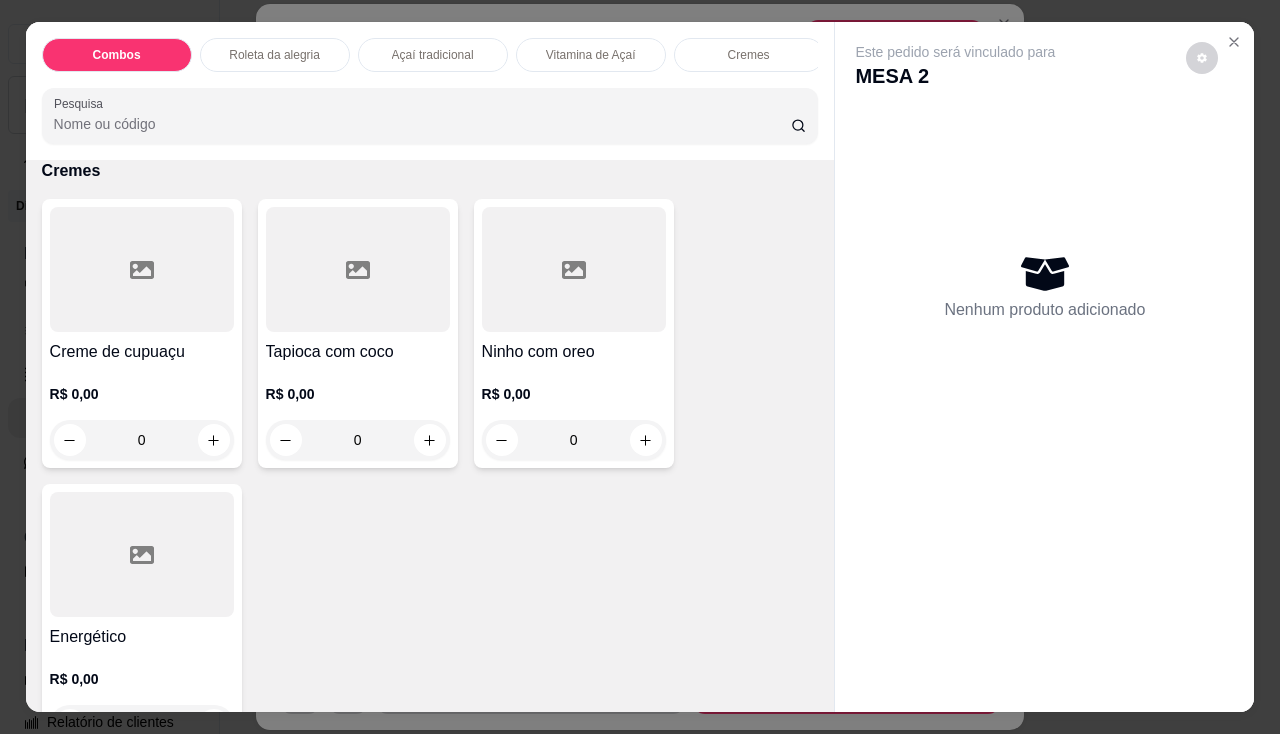 scroll, scrollTop: 1900, scrollLeft: 0, axis: vertical 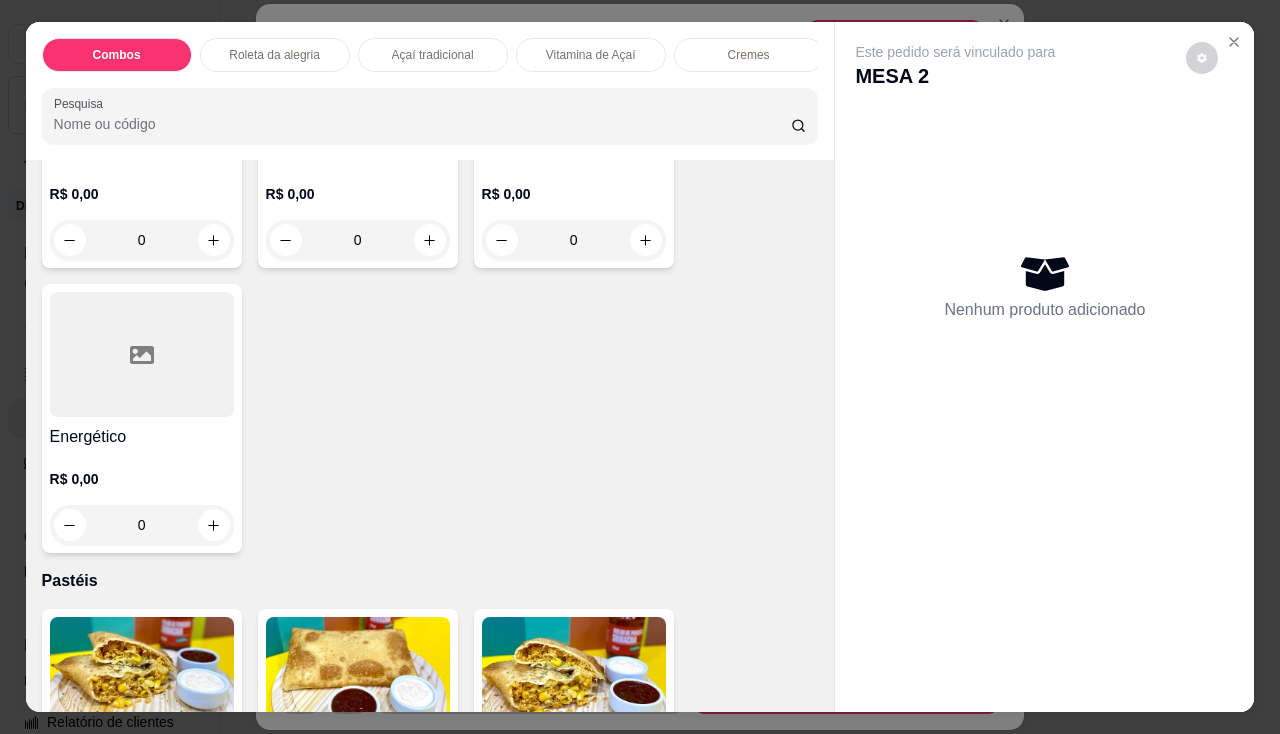 click on "0" at bounding box center [142, 240] 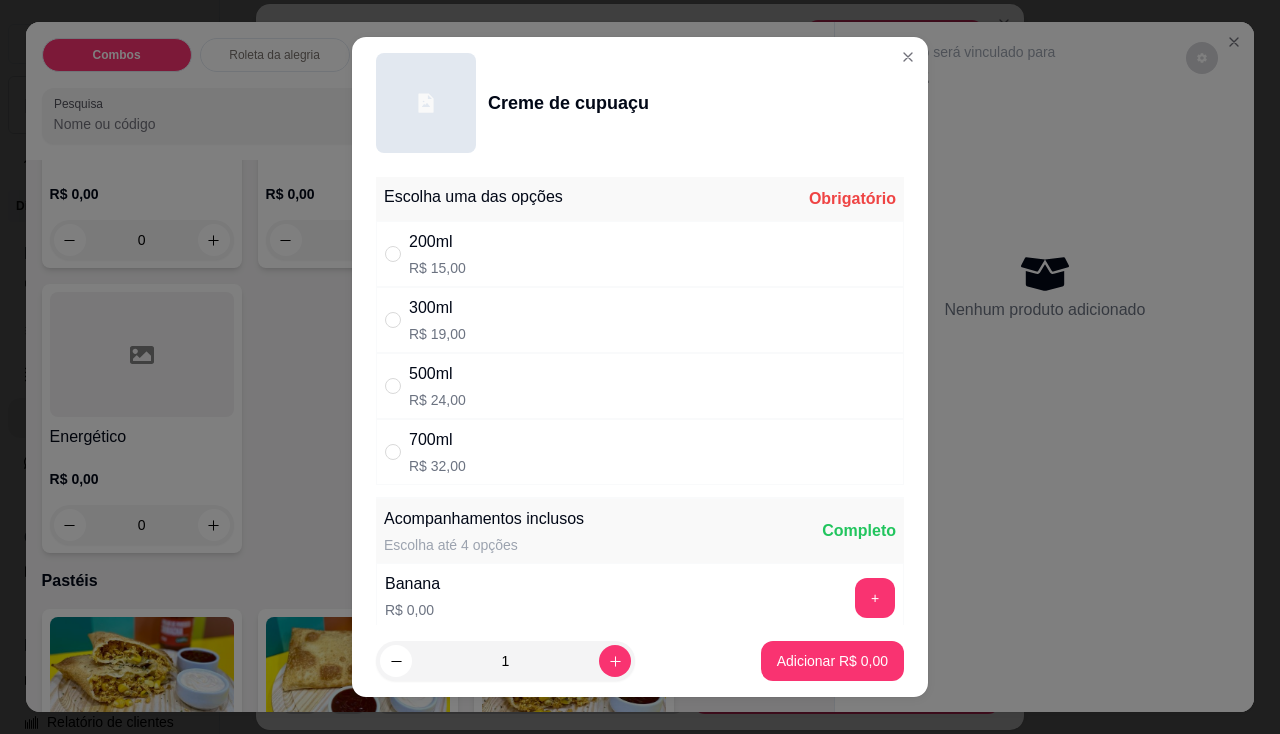 click on "200ml" at bounding box center (437, 242) 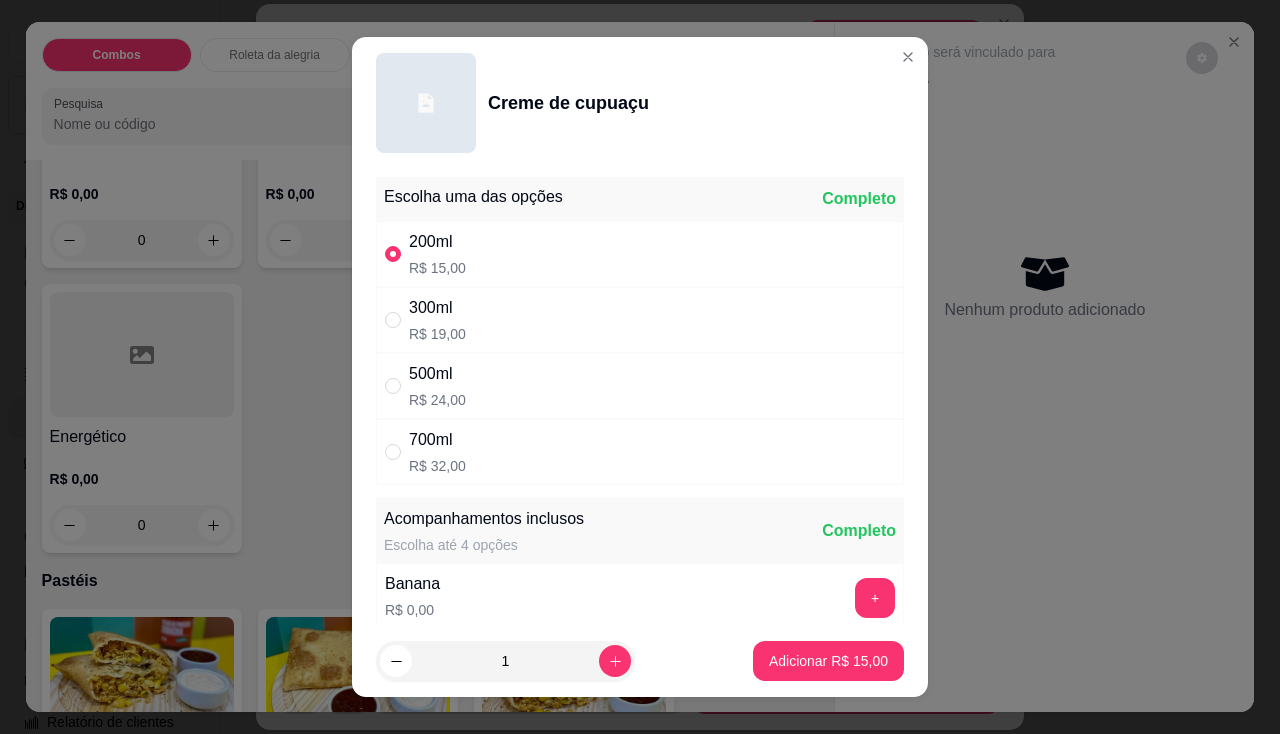 radio on "true" 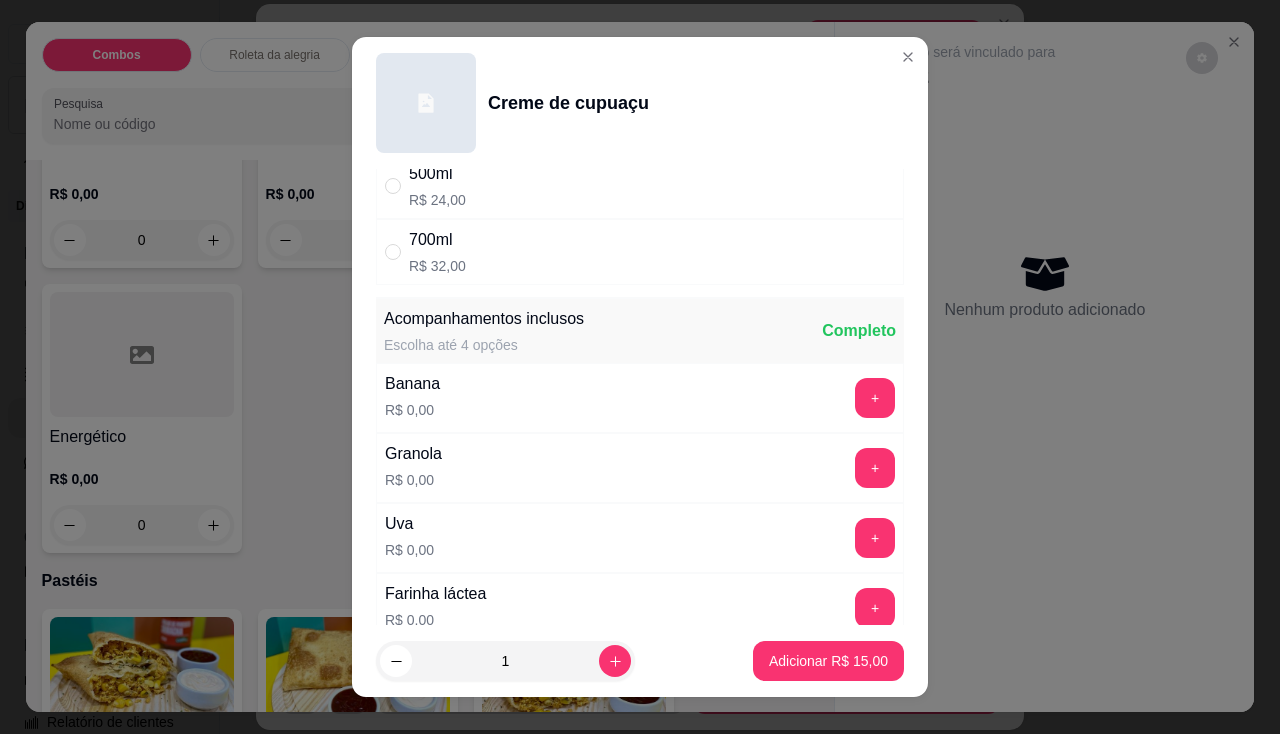 scroll, scrollTop: 300, scrollLeft: 0, axis: vertical 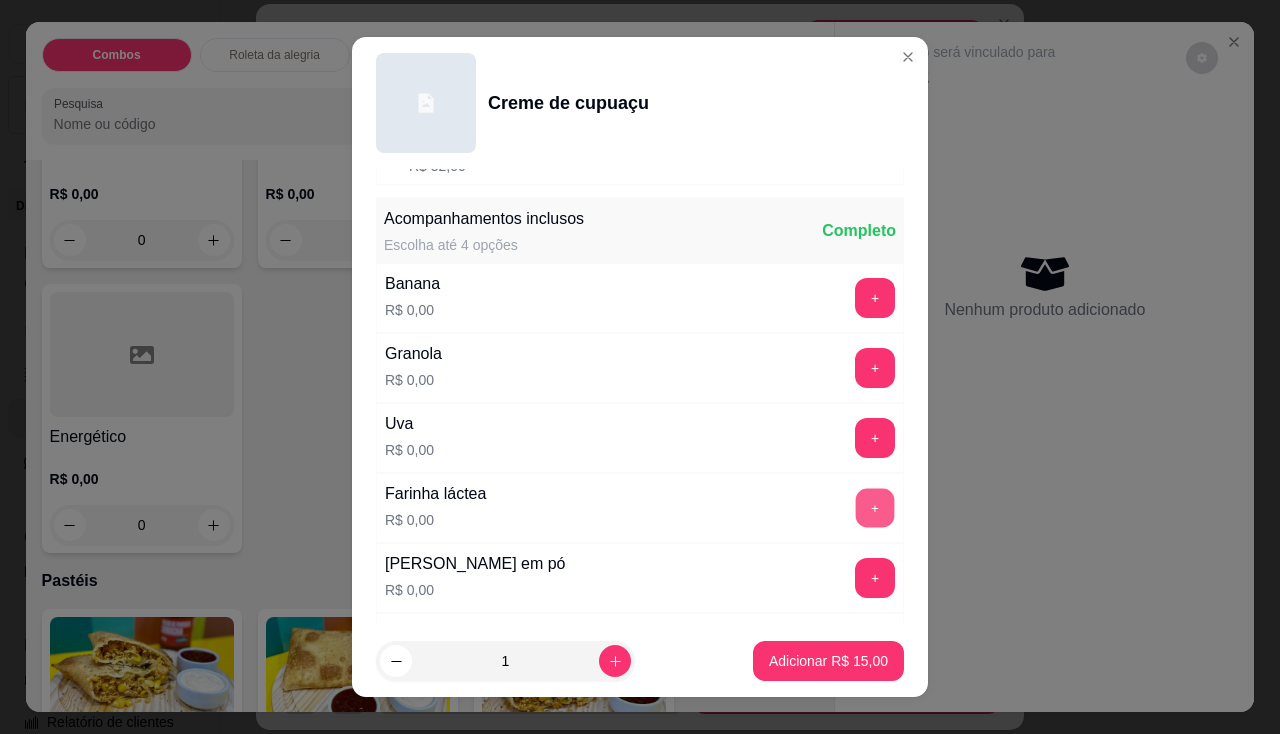 click on "+" at bounding box center (875, 507) 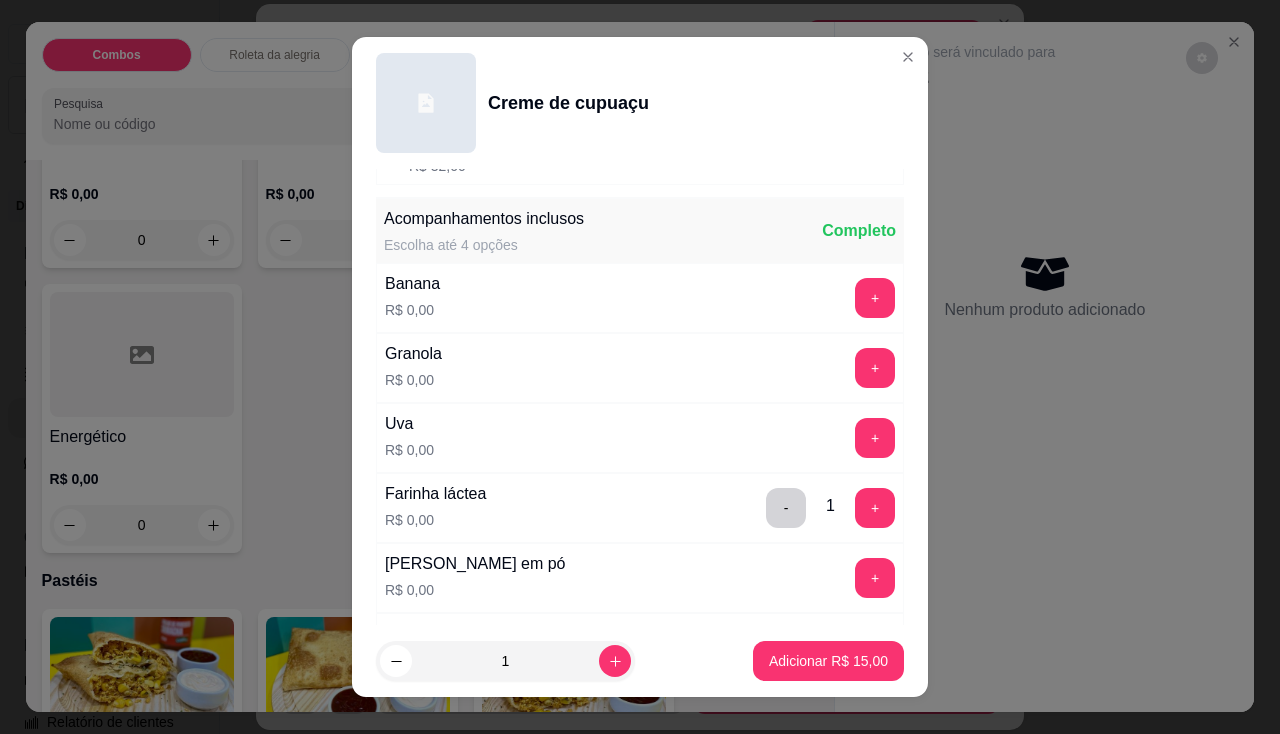 scroll, scrollTop: 400, scrollLeft: 0, axis: vertical 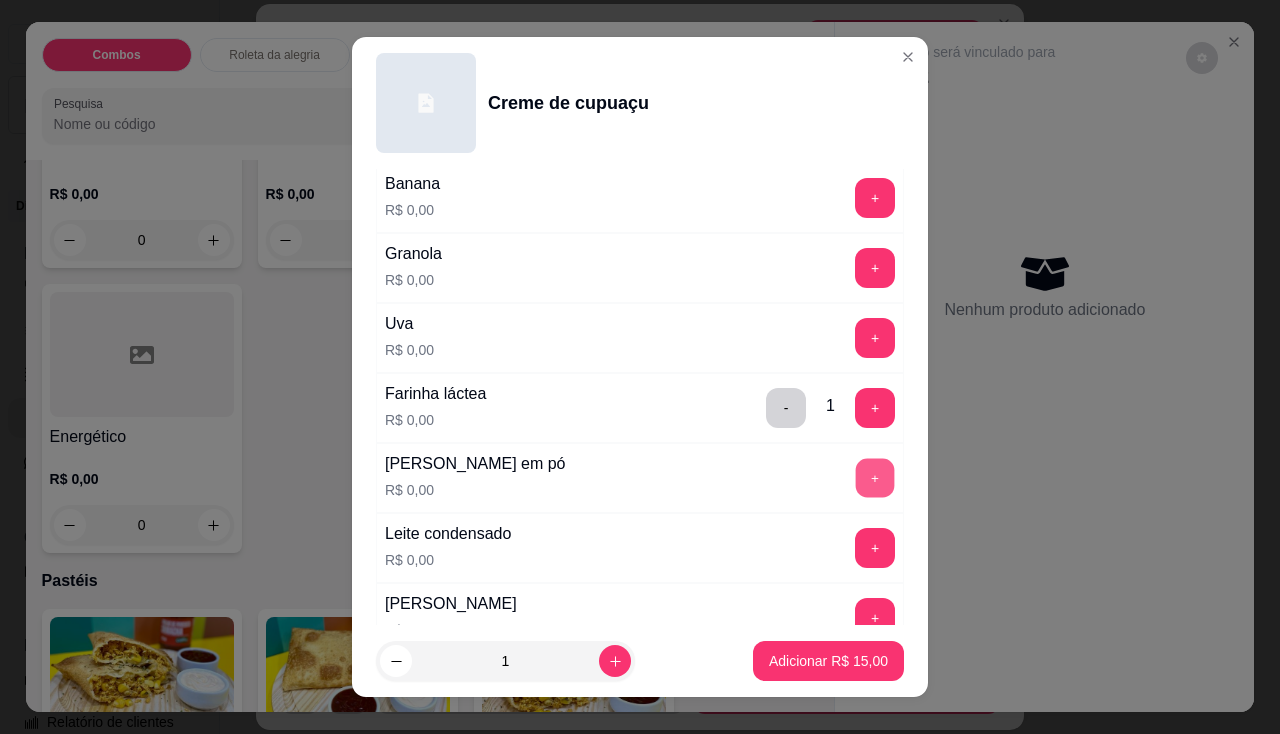 click on "+" at bounding box center (875, 477) 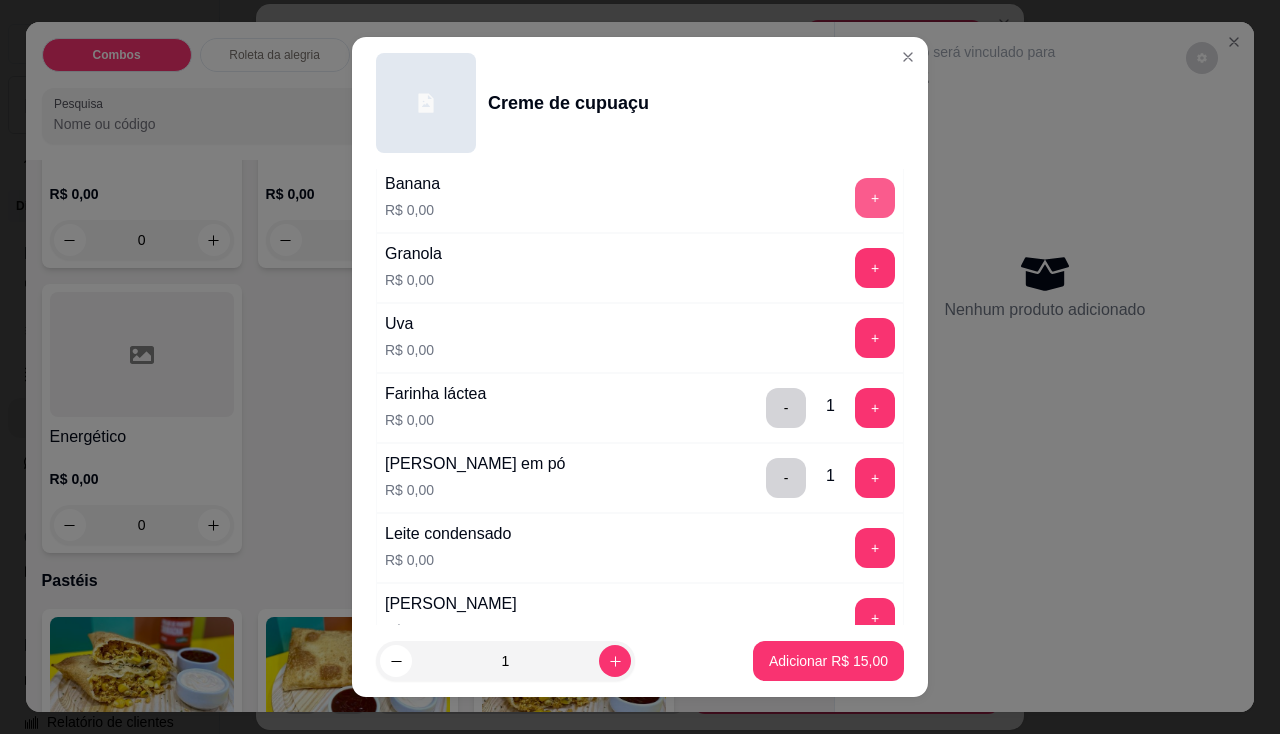 click on "+" at bounding box center [875, 198] 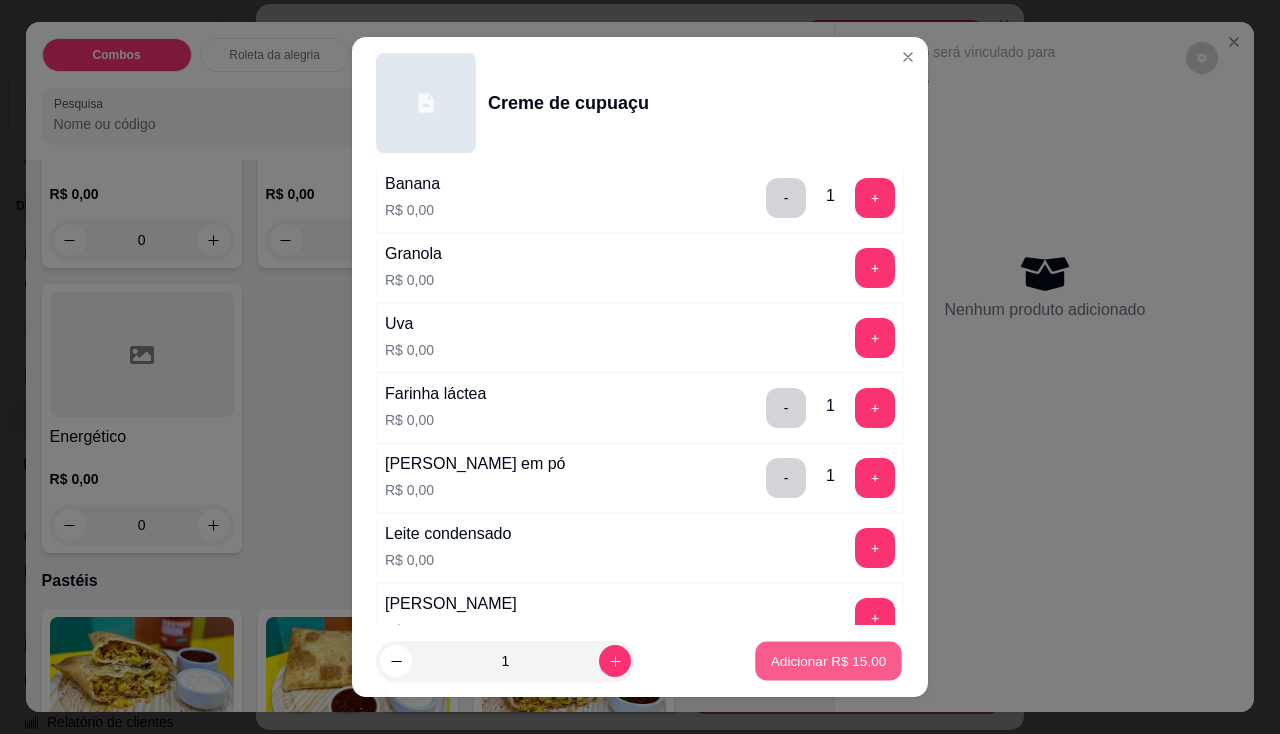 click on "Adicionar   R$ 15,00" at bounding box center (829, 661) 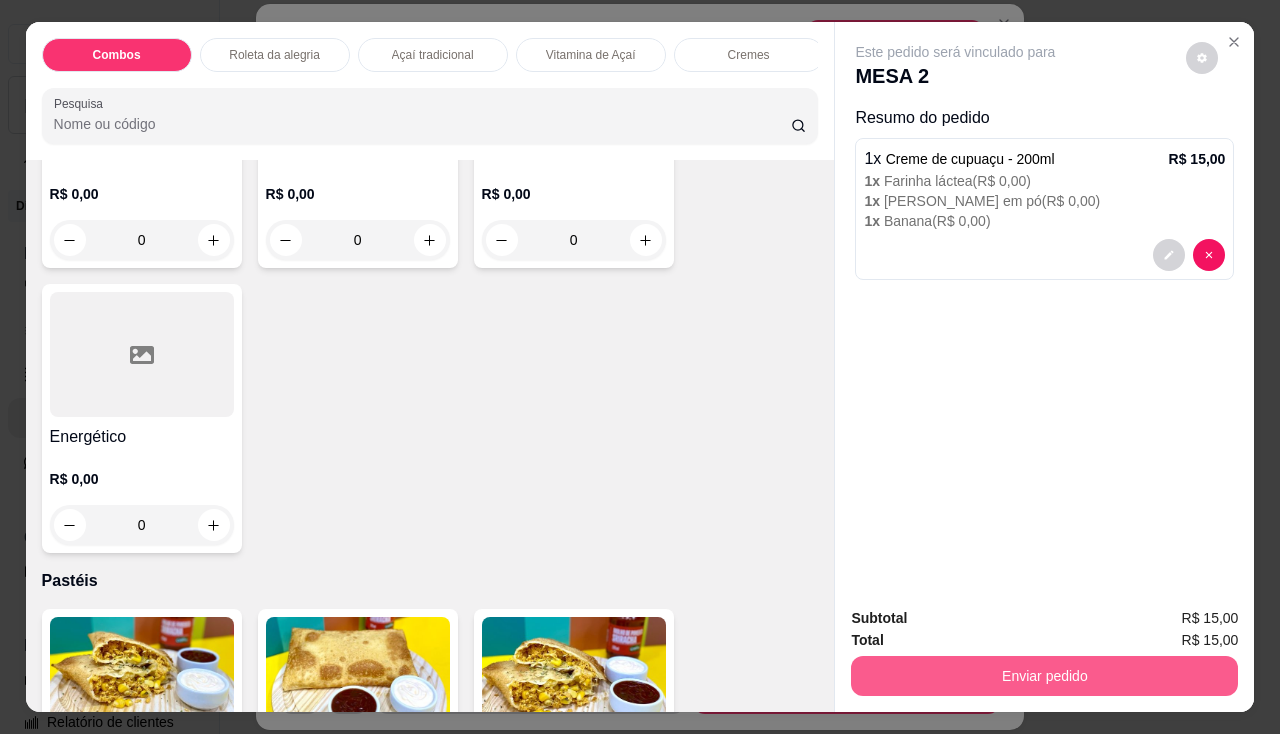 click on "Enviar pedido" at bounding box center [1044, 676] 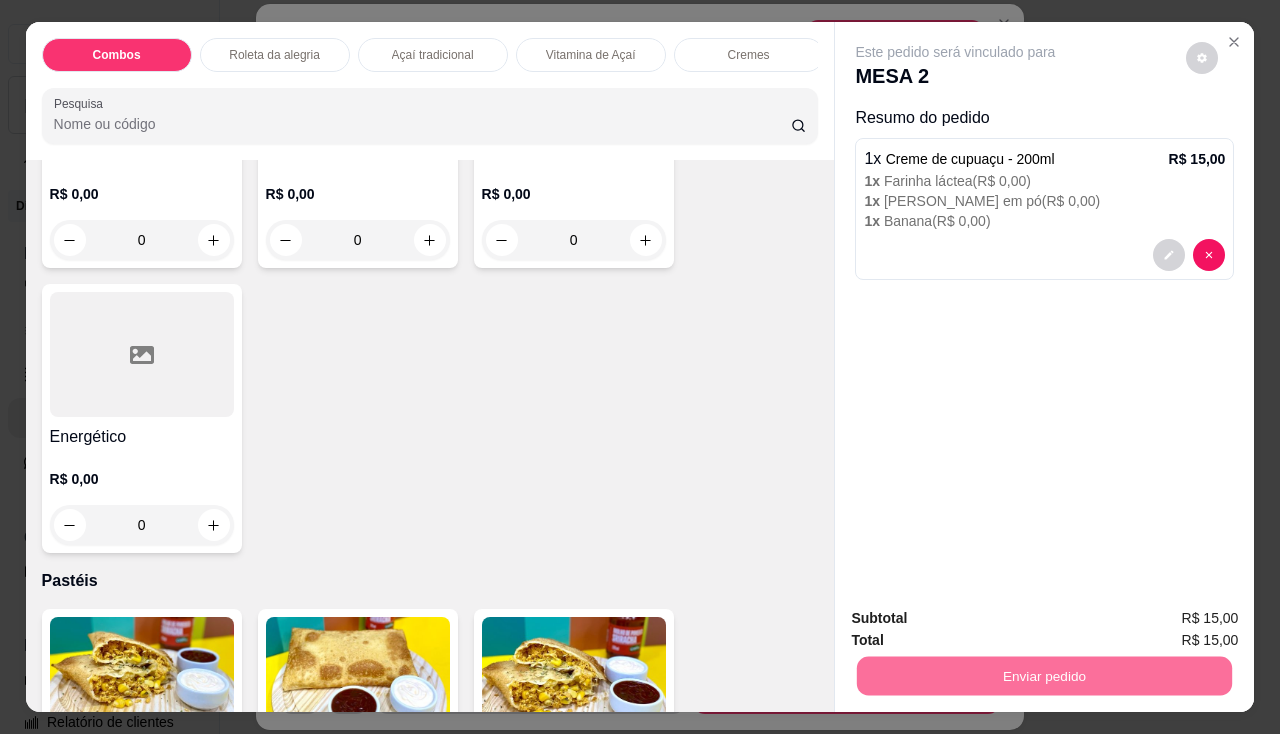 click on "Não registrar e enviar pedido" at bounding box center [979, 619] 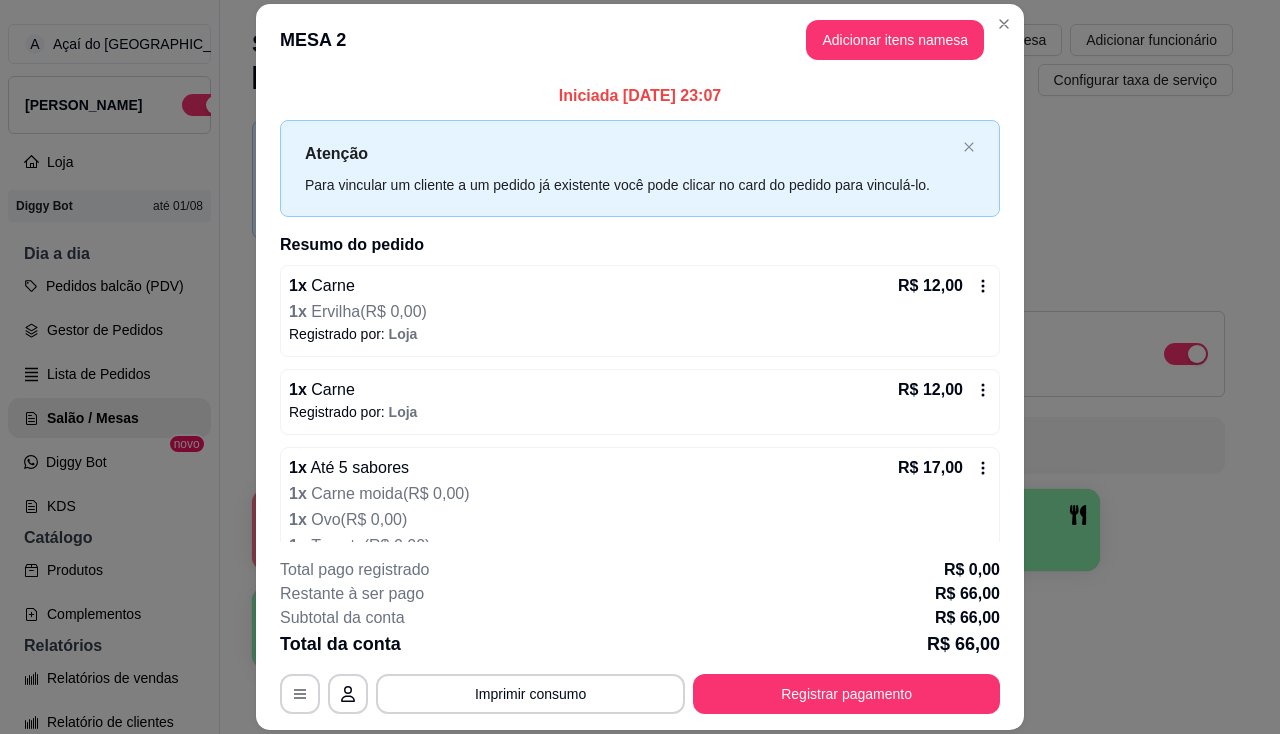 scroll, scrollTop: 472, scrollLeft: 0, axis: vertical 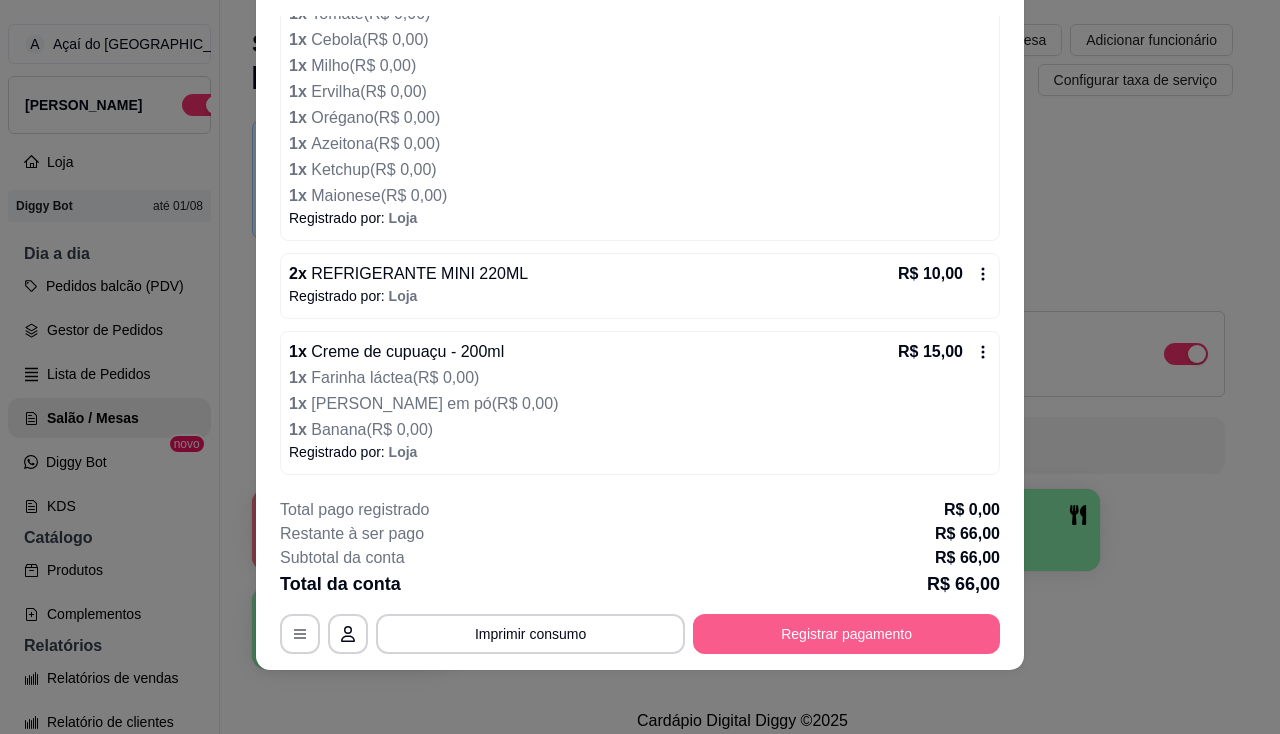 click on "Registrar pagamento" at bounding box center (846, 634) 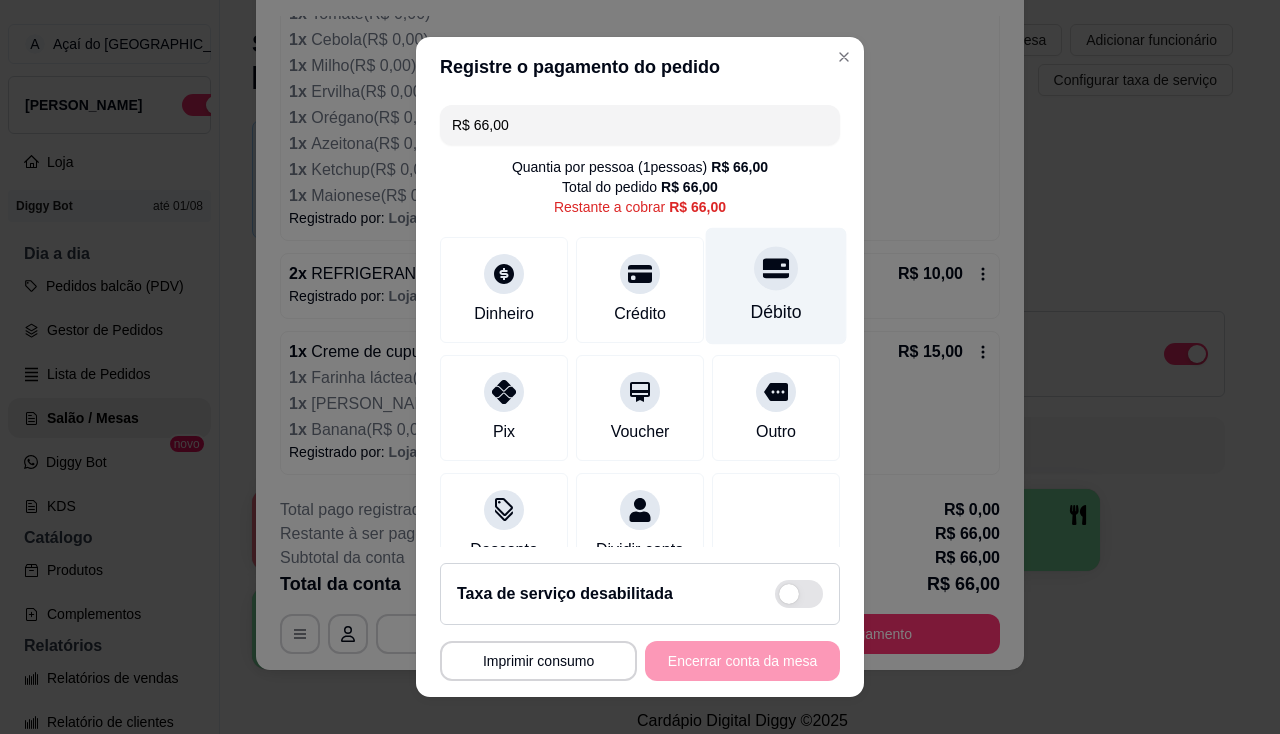 click on "Débito" at bounding box center [776, 312] 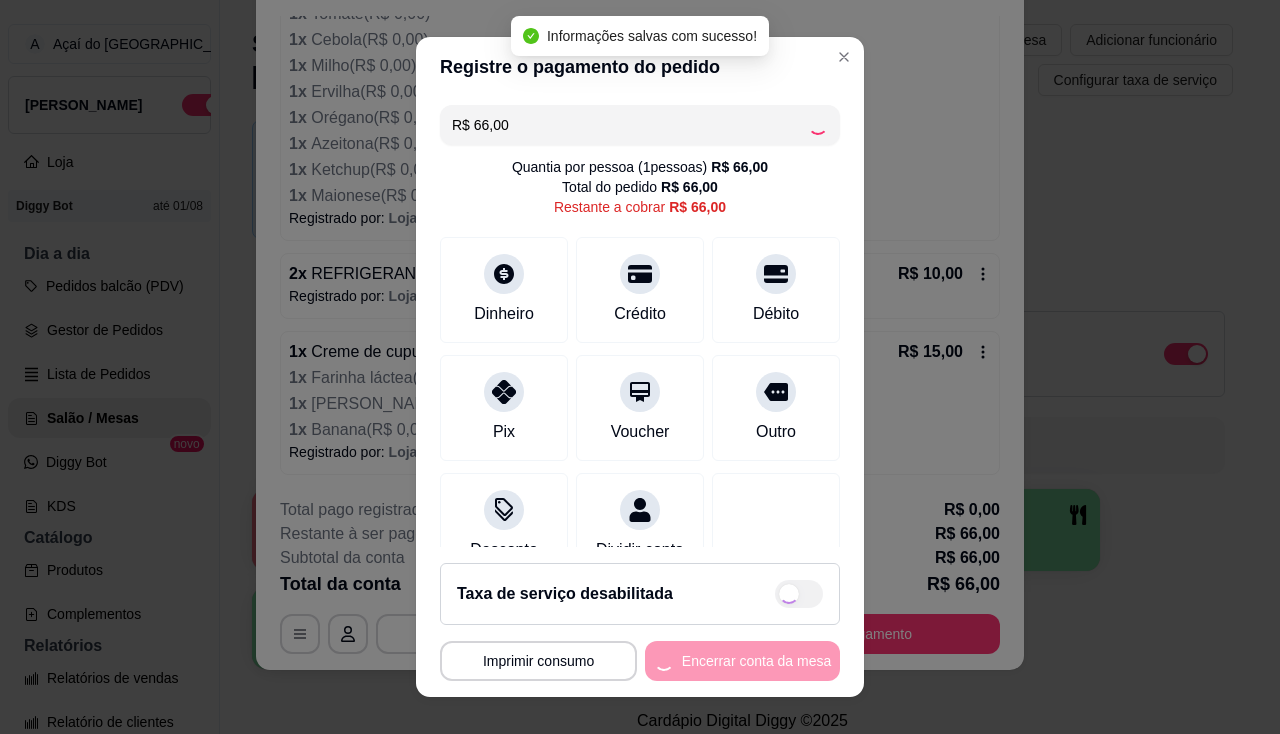 type on "R$ 0,00" 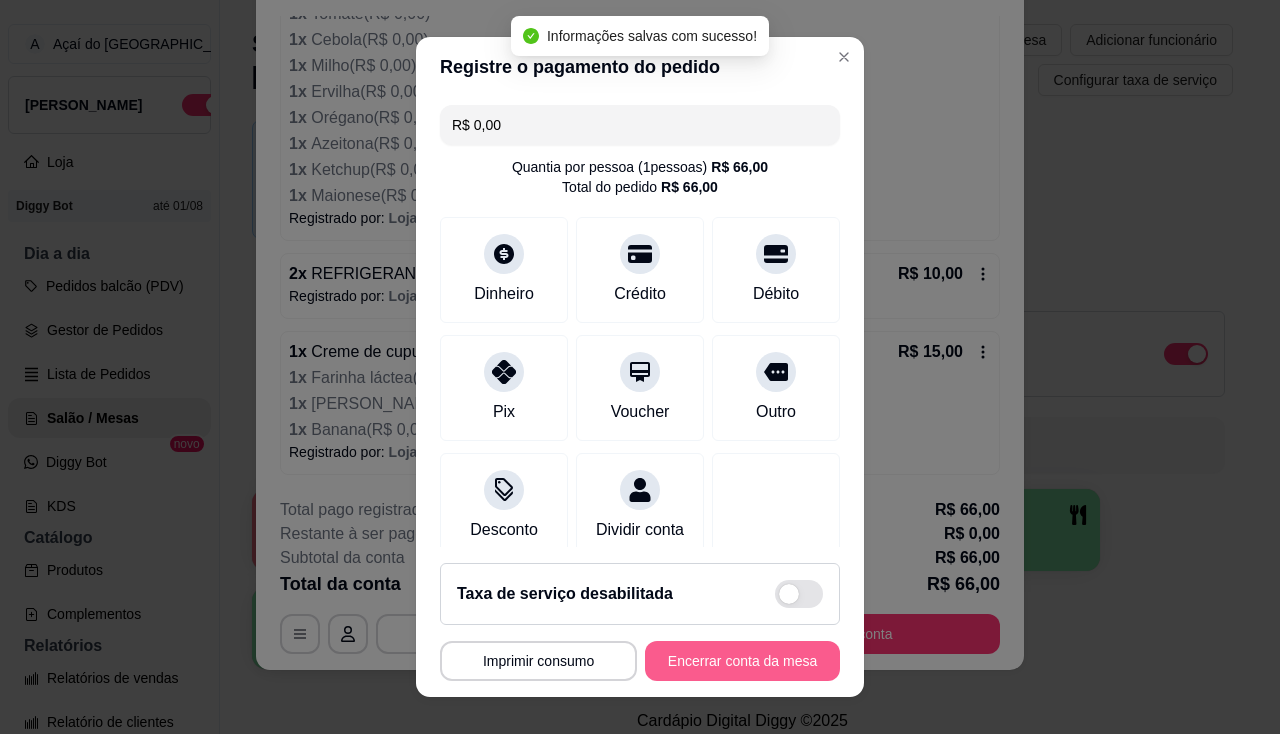 click on "Encerrar conta da mesa" at bounding box center (742, 661) 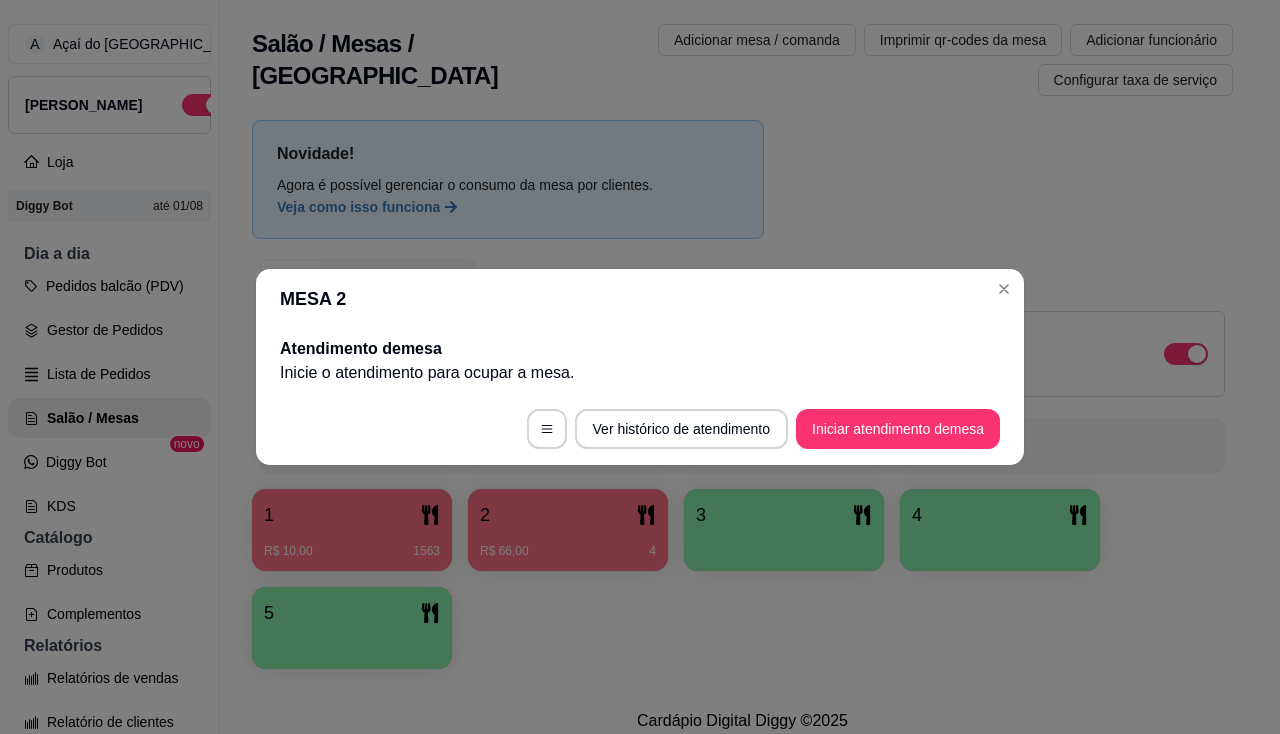 scroll, scrollTop: 0, scrollLeft: 0, axis: both 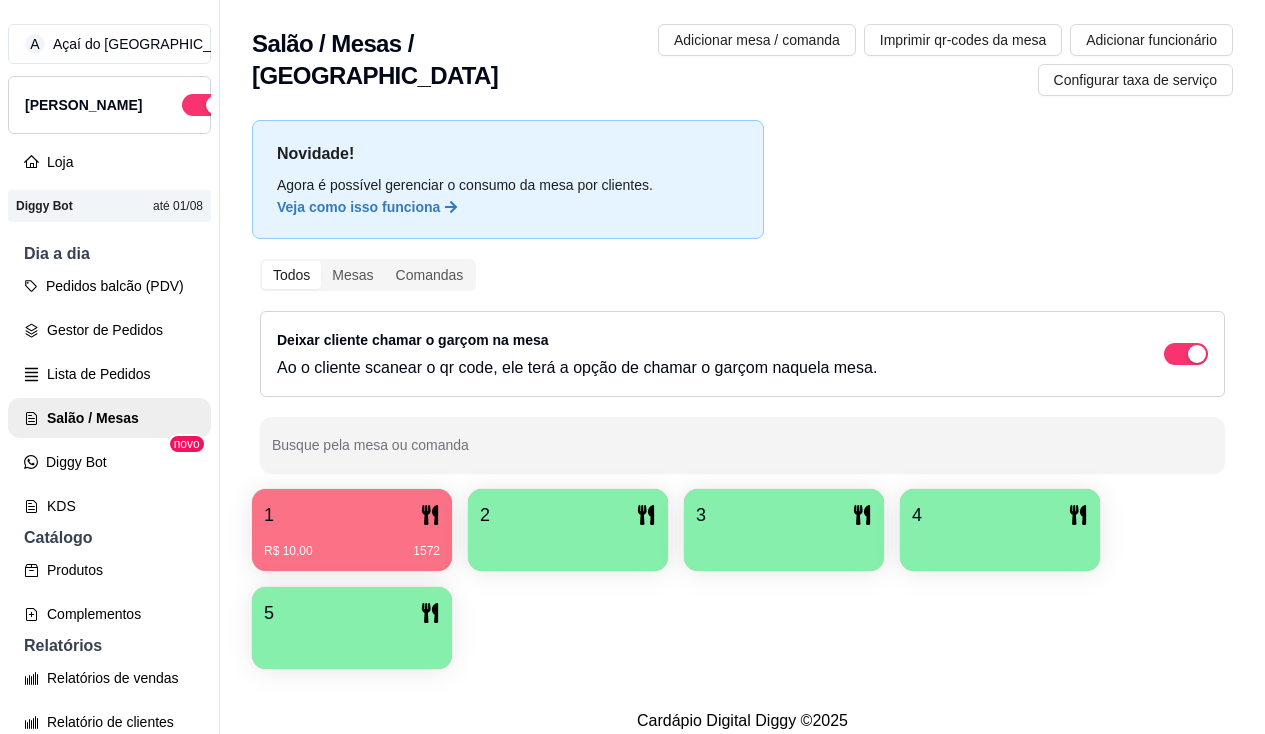 click on "2" at bounding box center [568, 515] 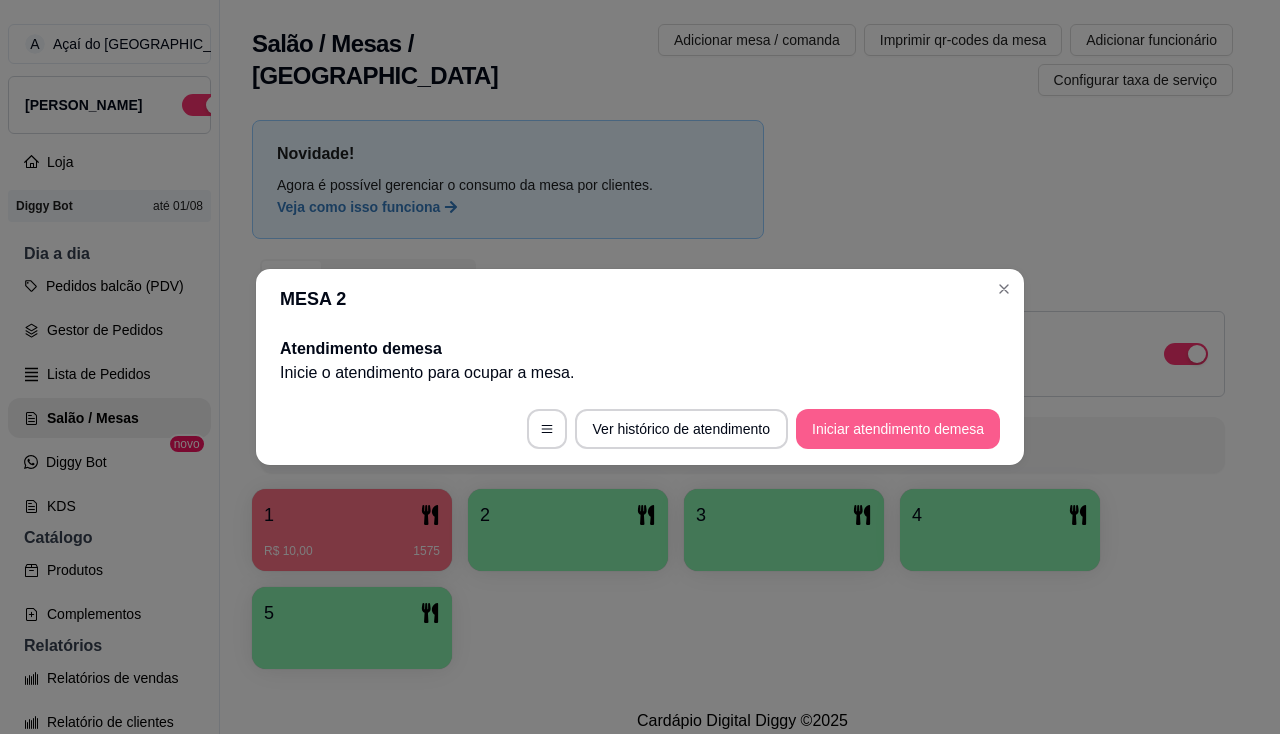 click on "Iniciar atendimento de  mesa" at bounding box center (898, 429) 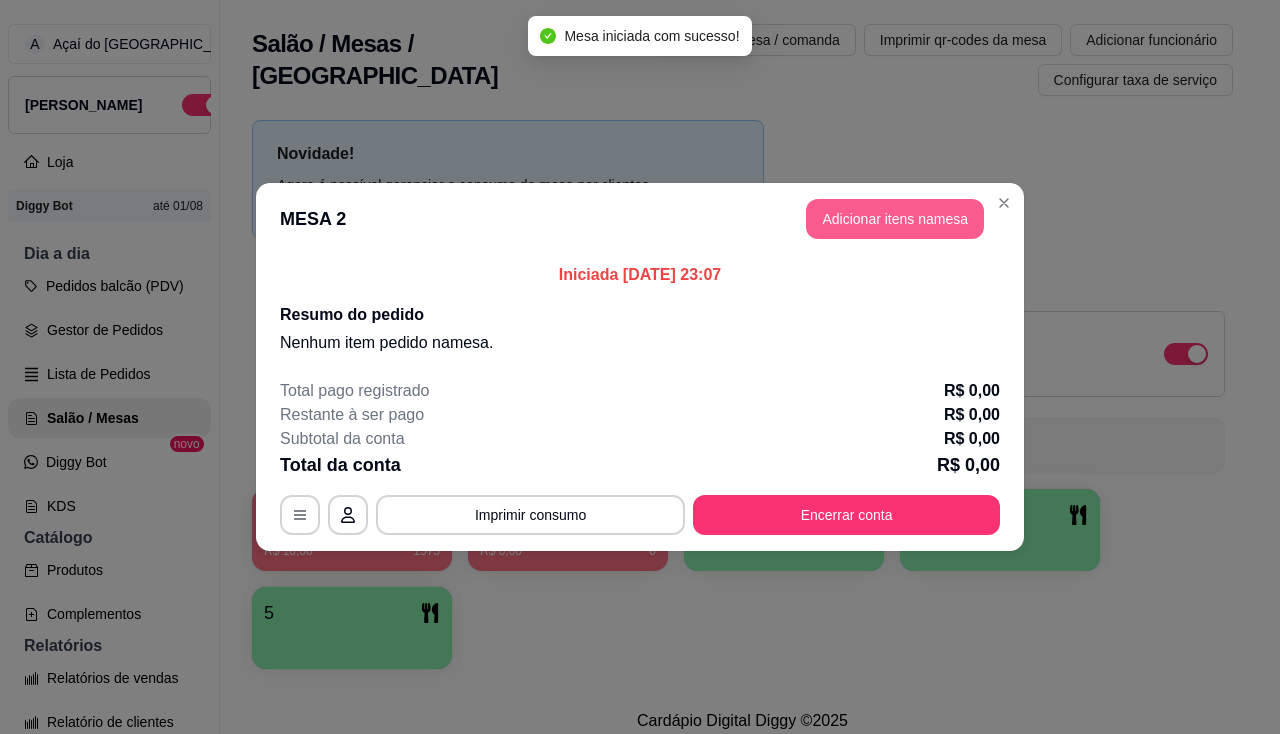 click on "Adicionar itens na  mesa" at bounding box center [895, 219] 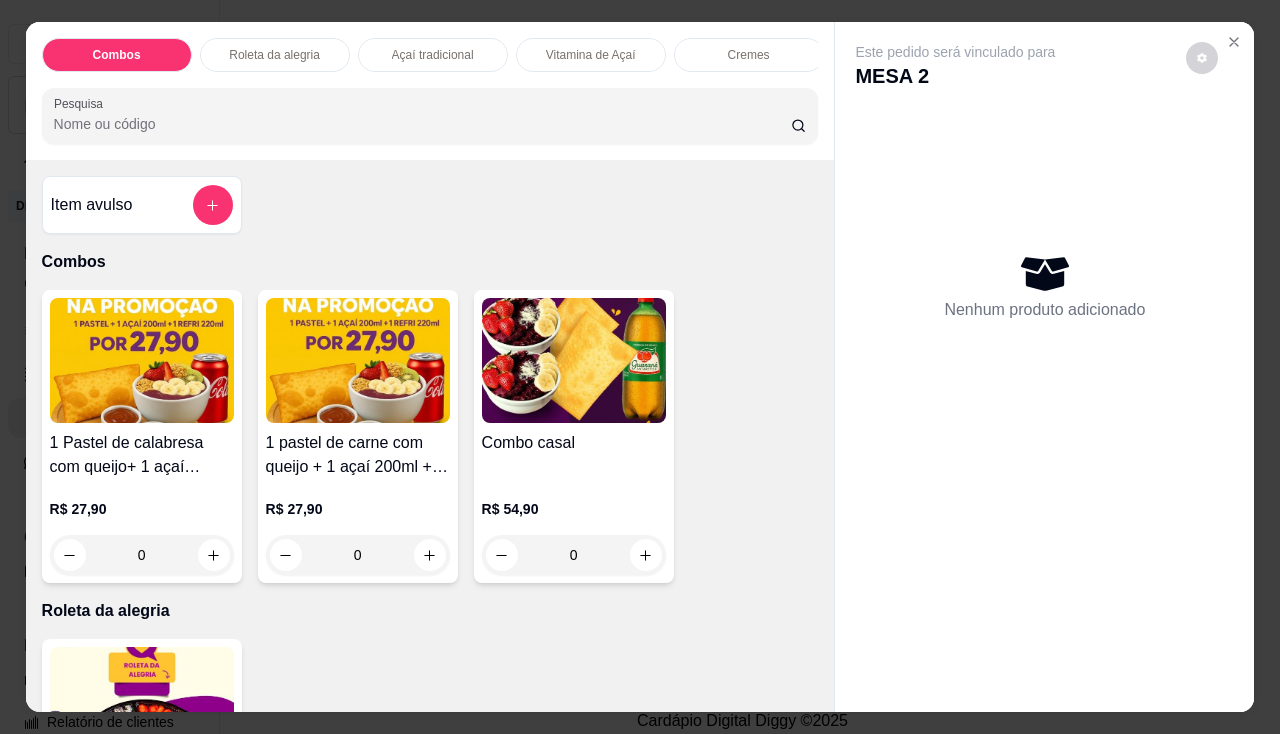 scroll, scrollTop: 49, scrollLeft: 0, axis: vertical 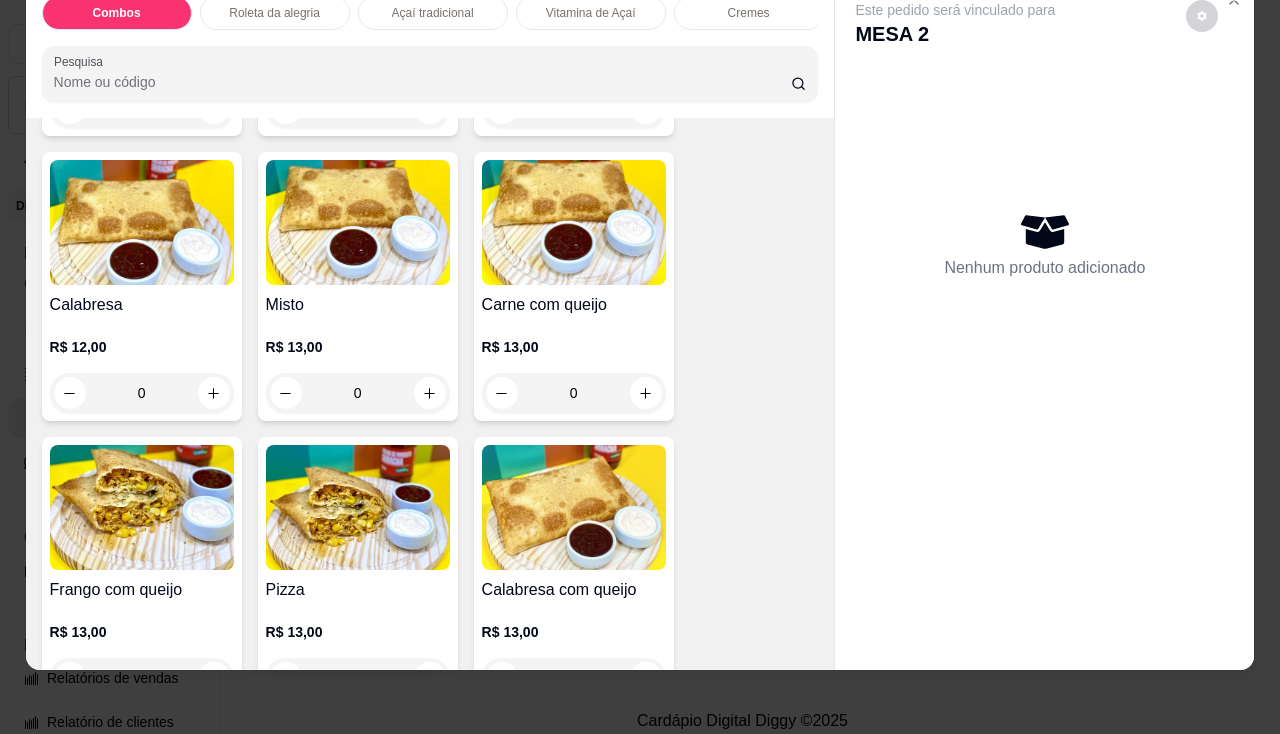 click on "0" at bounding box center [574, 393] 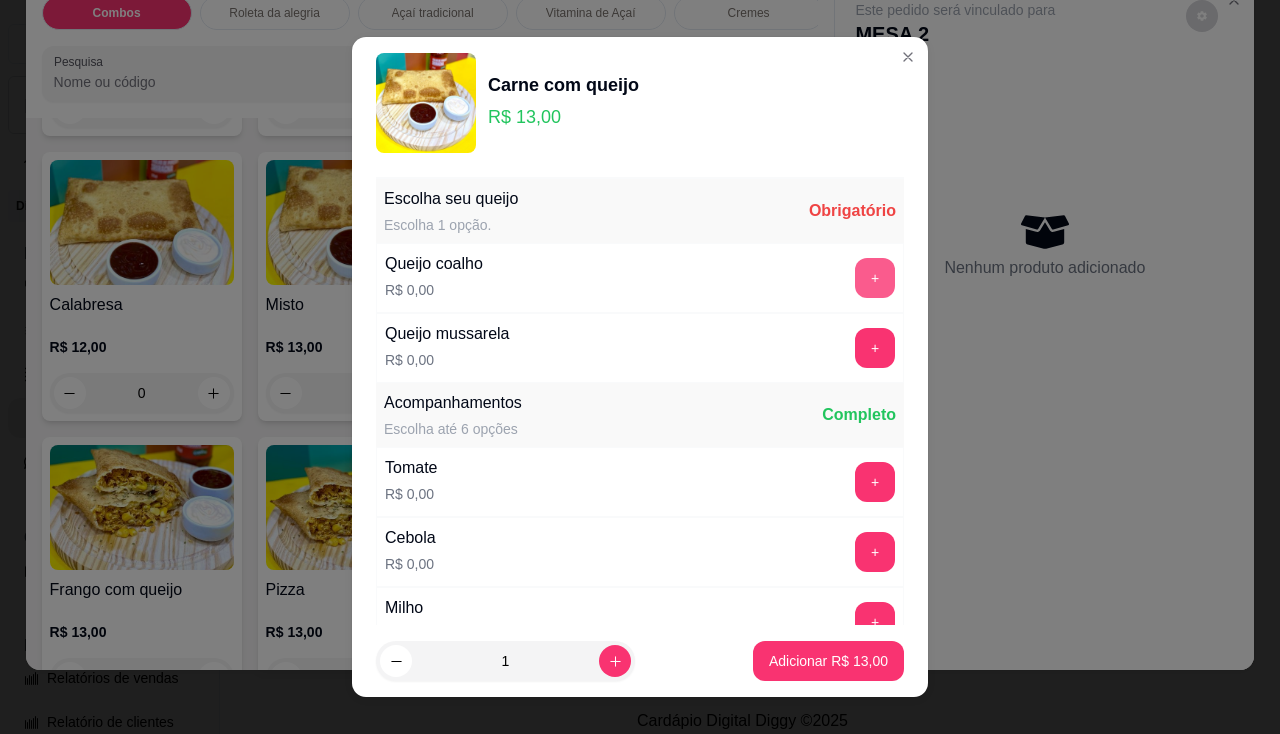 click on "+" at bounding box center [875, 278] 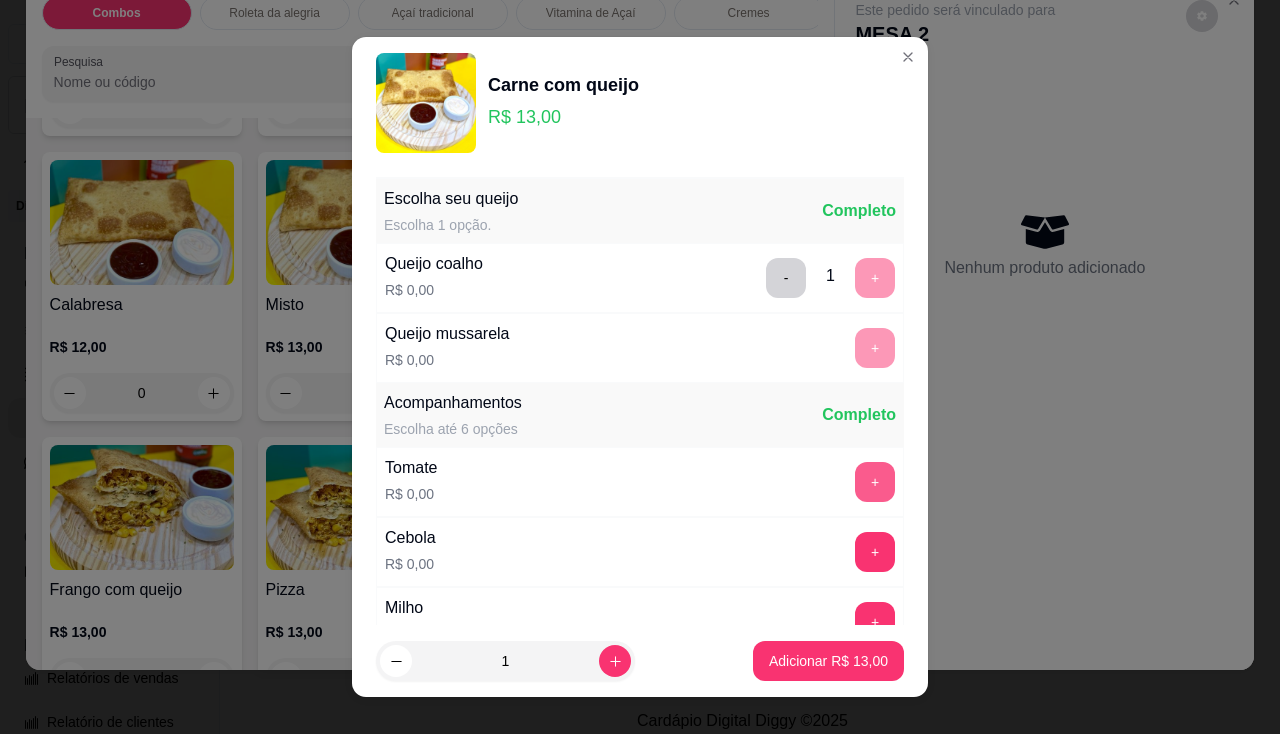 click on "+" at bounding box center [875, 482] 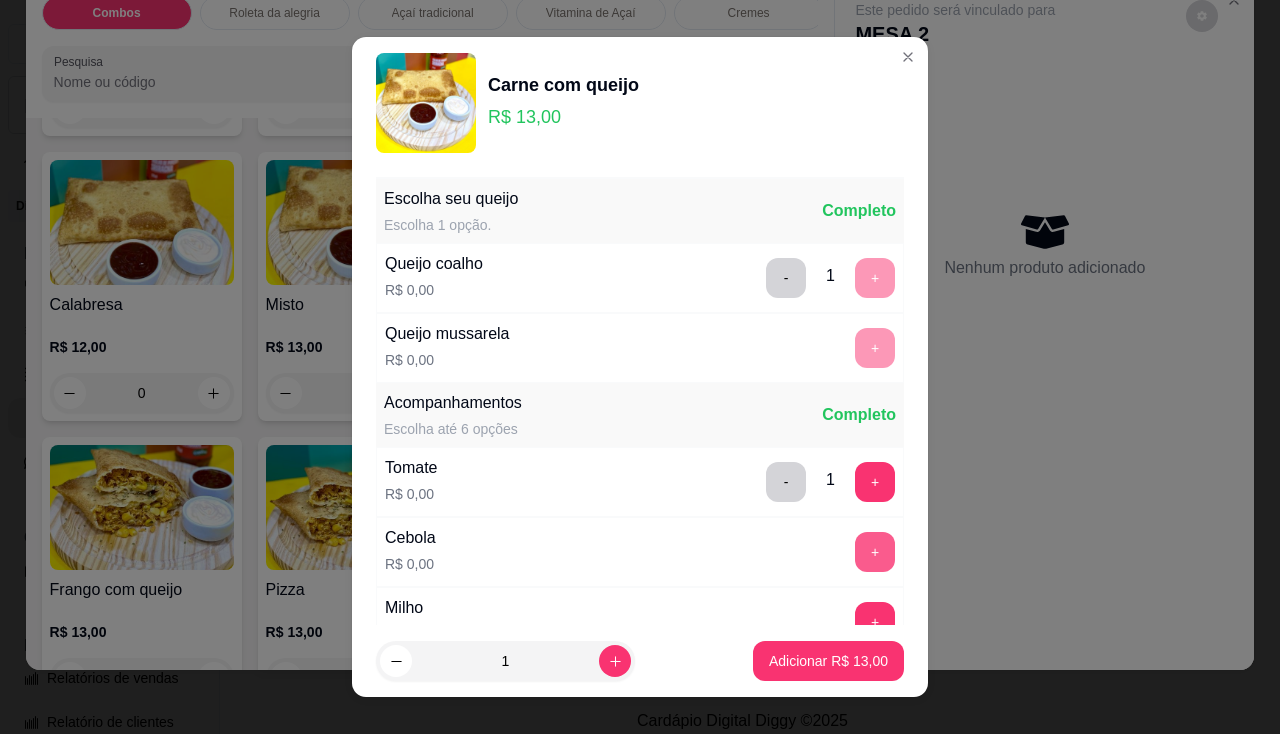 click on "+" at bounding box center [875, 552] 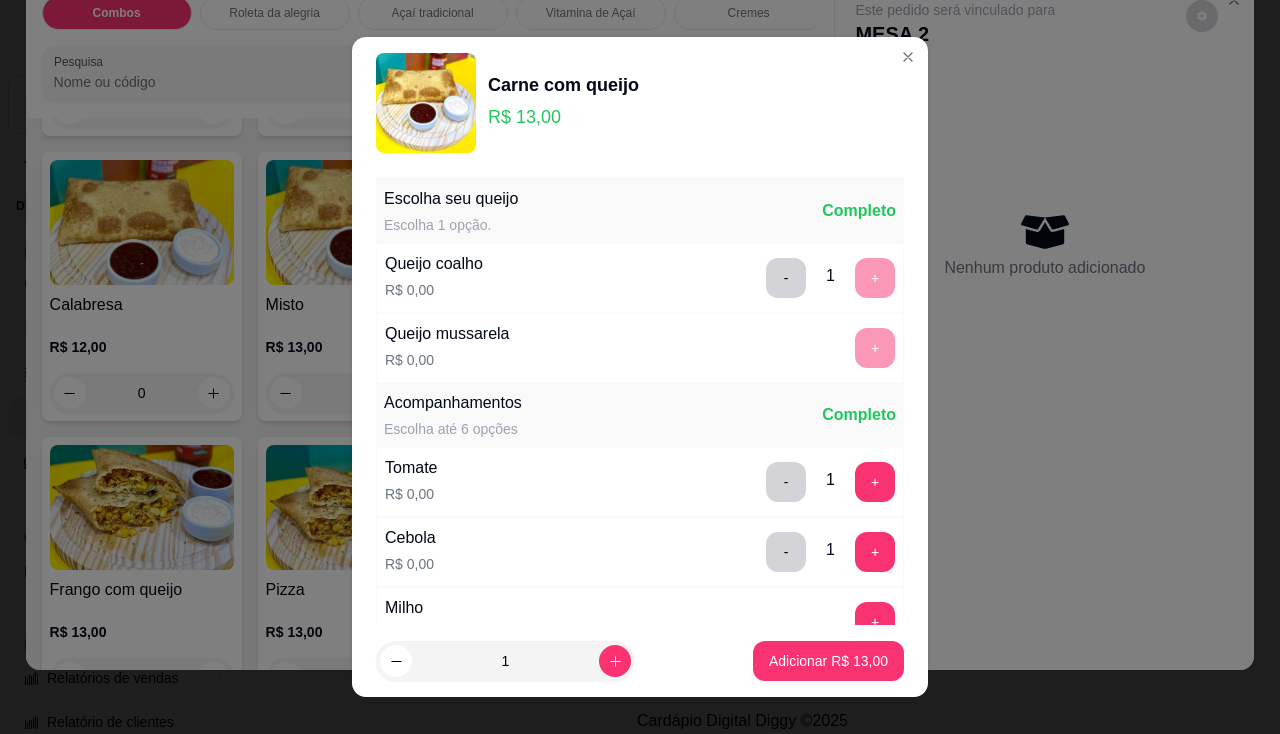 scroll, scrollTop: 100, scrollLeft: 0, axis: vertical 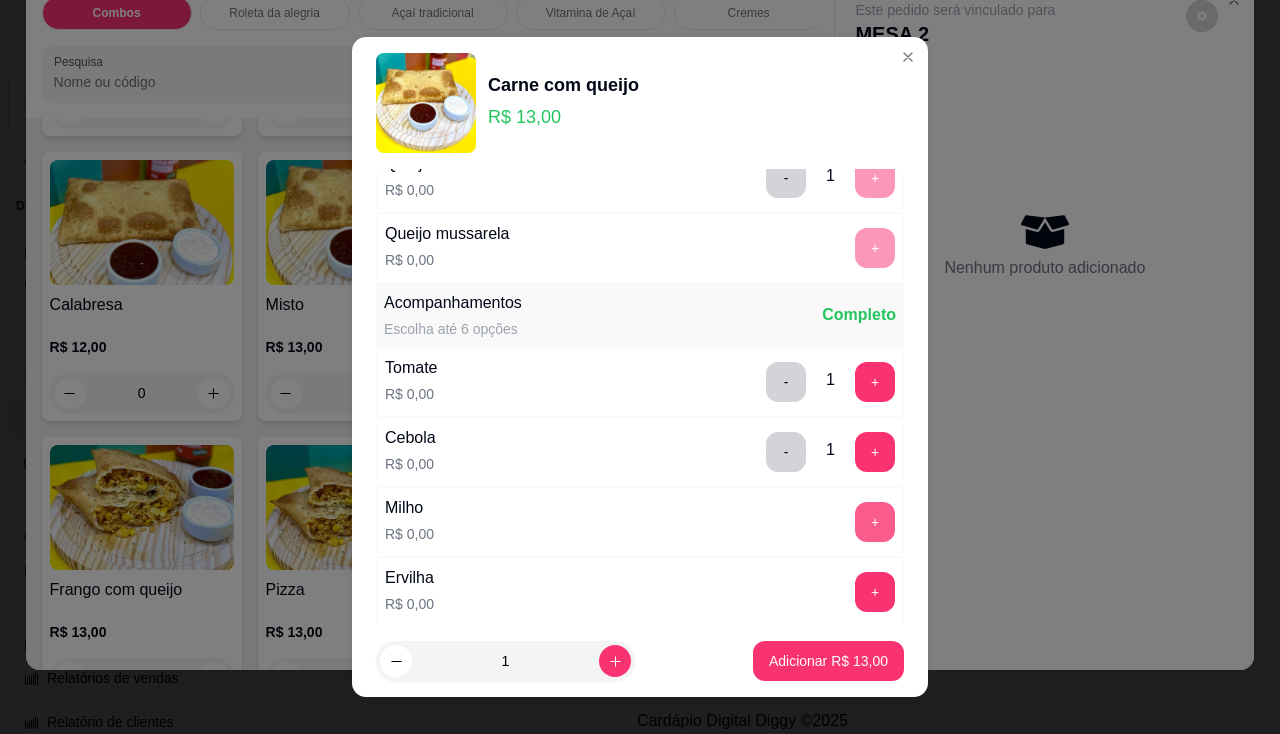 click on "+" at bounding box center (875, 522) 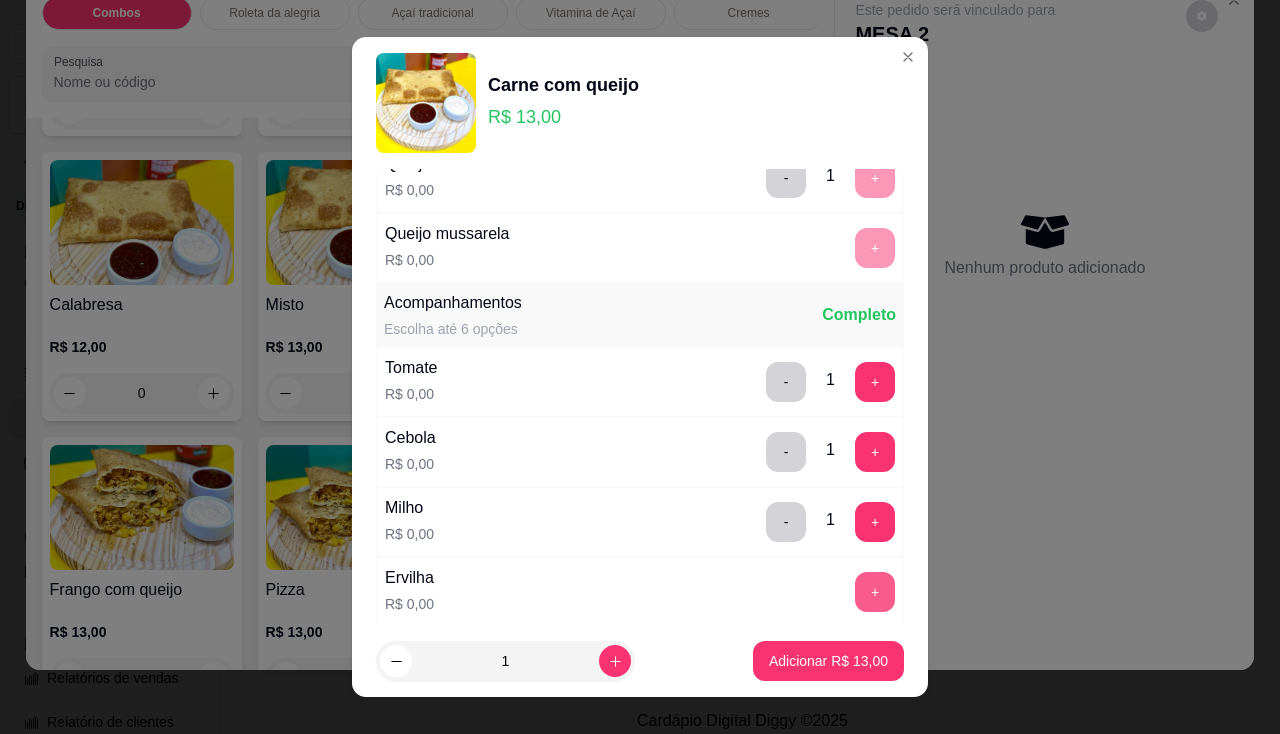 click on "+" at bounding box center [875, 592] 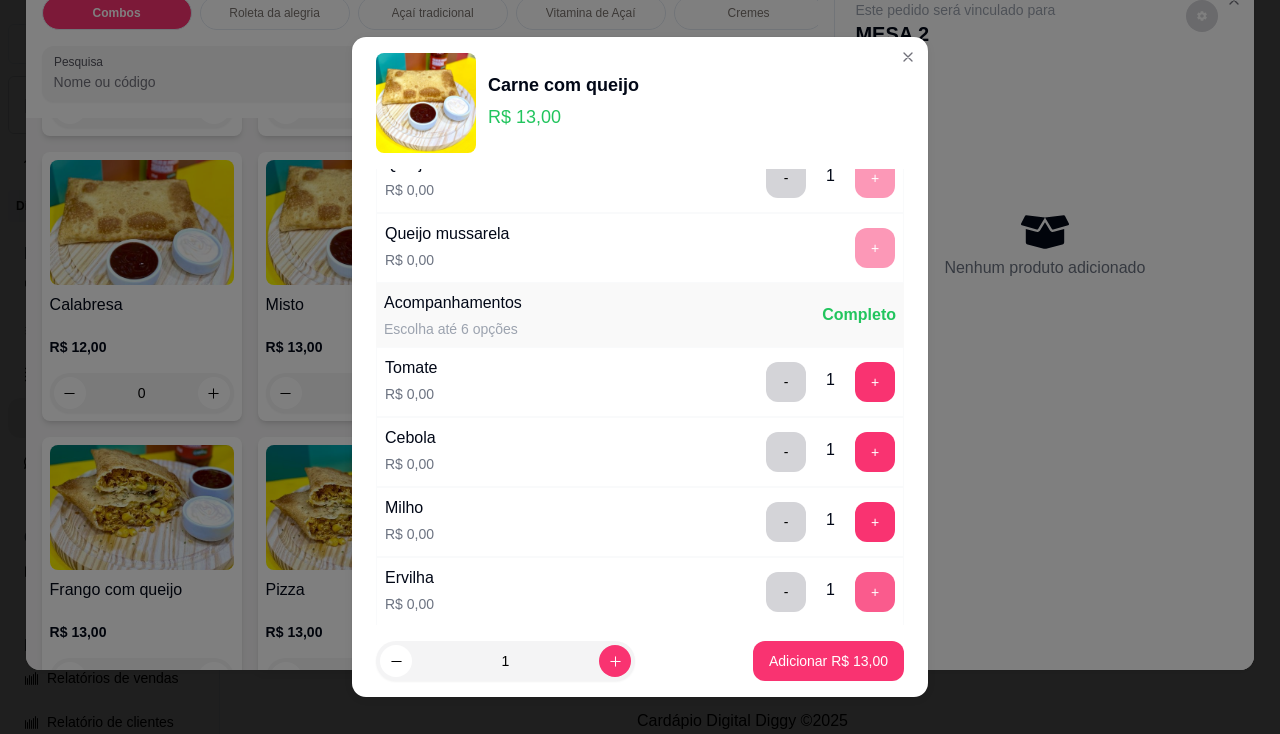 scroll, scrollTop: 300, scrollLeft: 0, axis: vertical 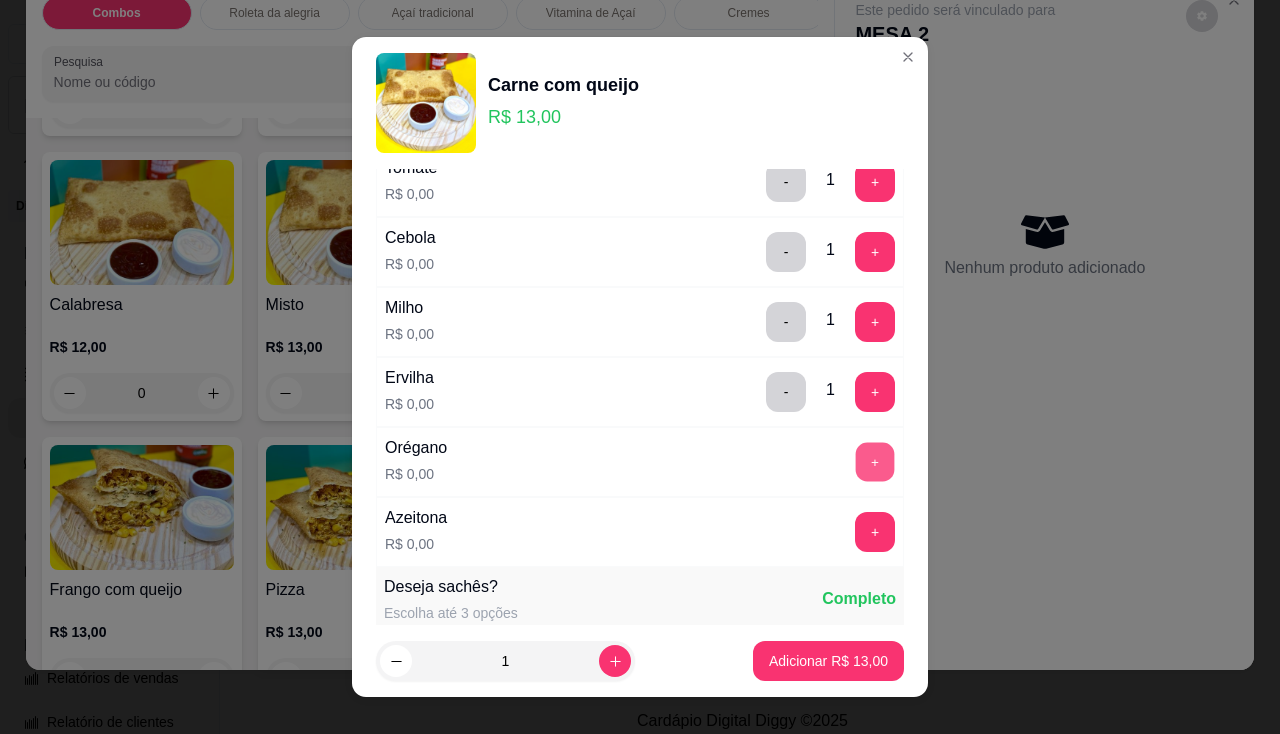 click on "+" at bounding box center [875, 461] 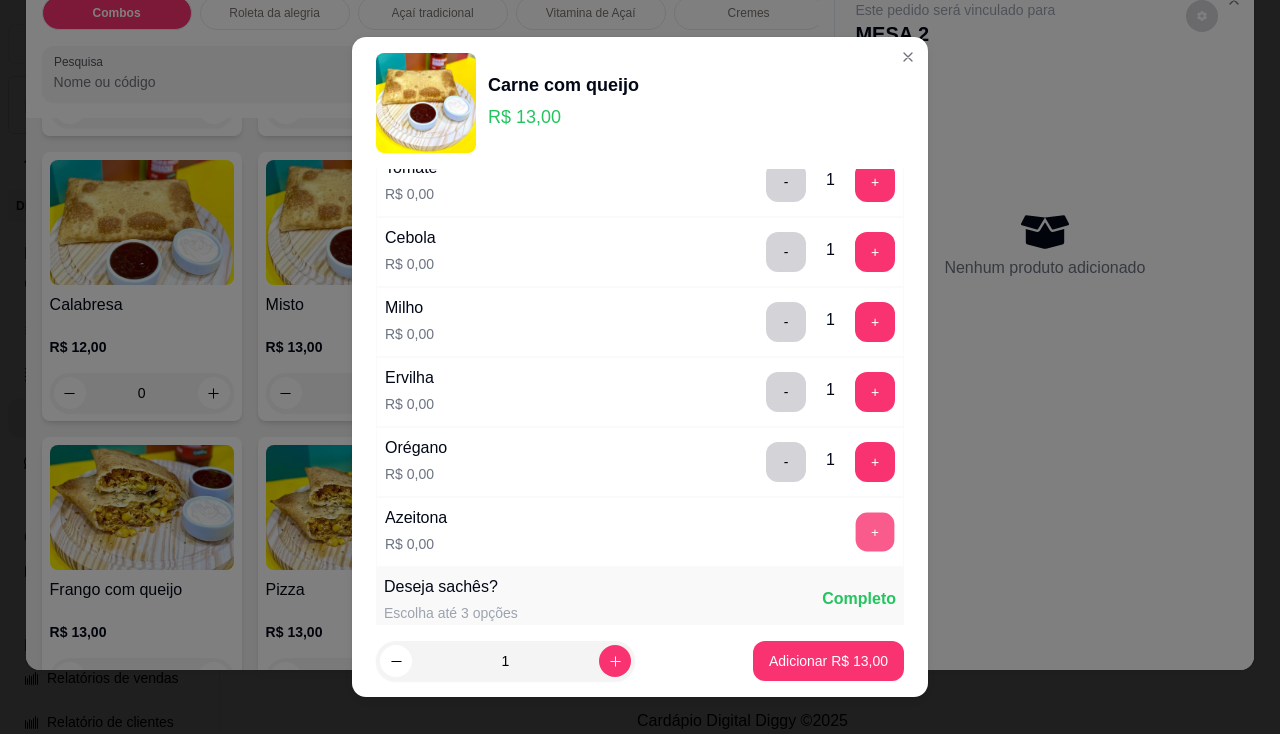 click on "+" at bounding box center [875, 531] 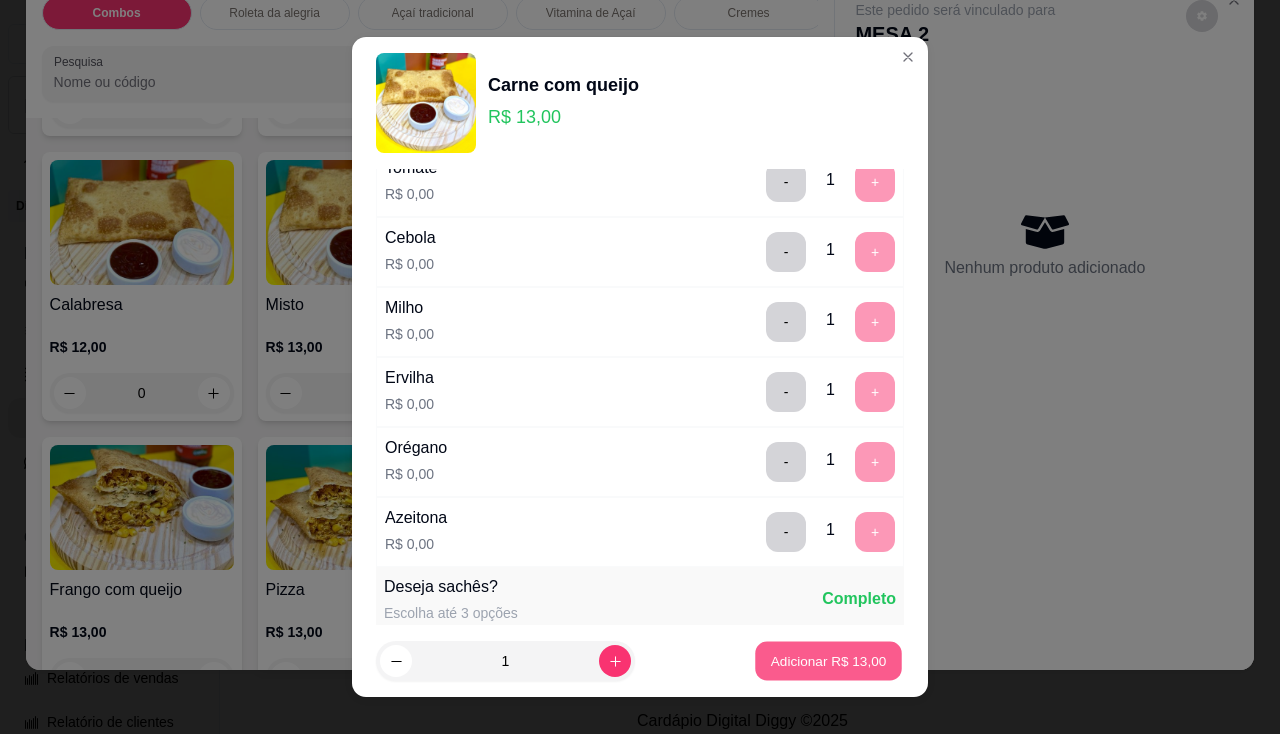 click on "Adicionar   R$ 13,00" at bounding box center [828, 661] 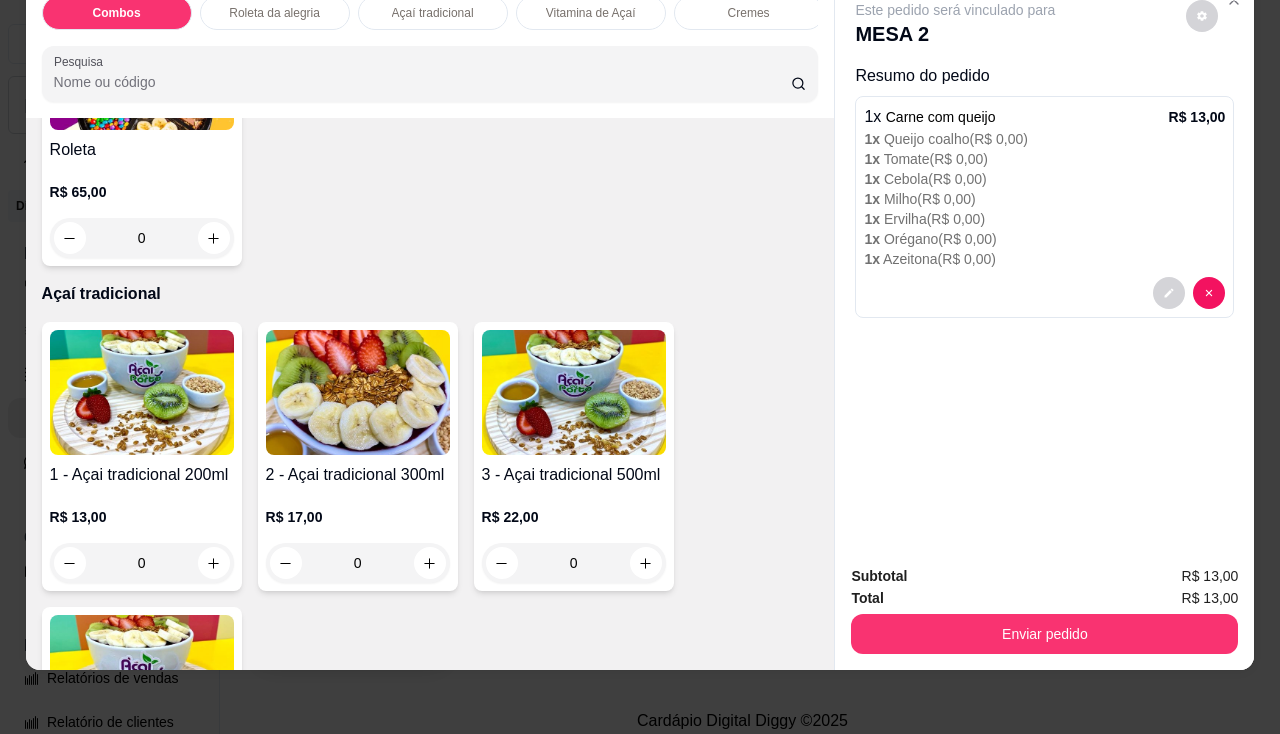 scroll, scrollTop: 700, scrollLeft: 0, axis: vertical 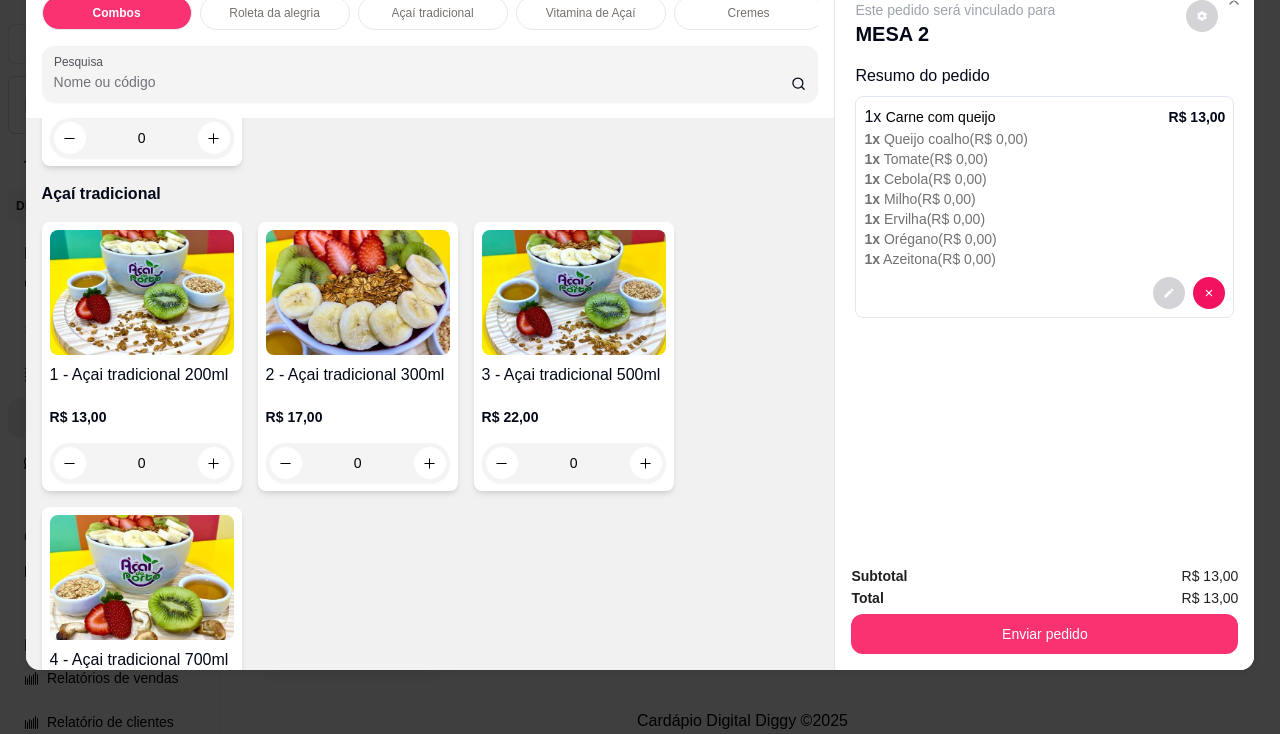 click on "0" at bounding box center [358, 463] 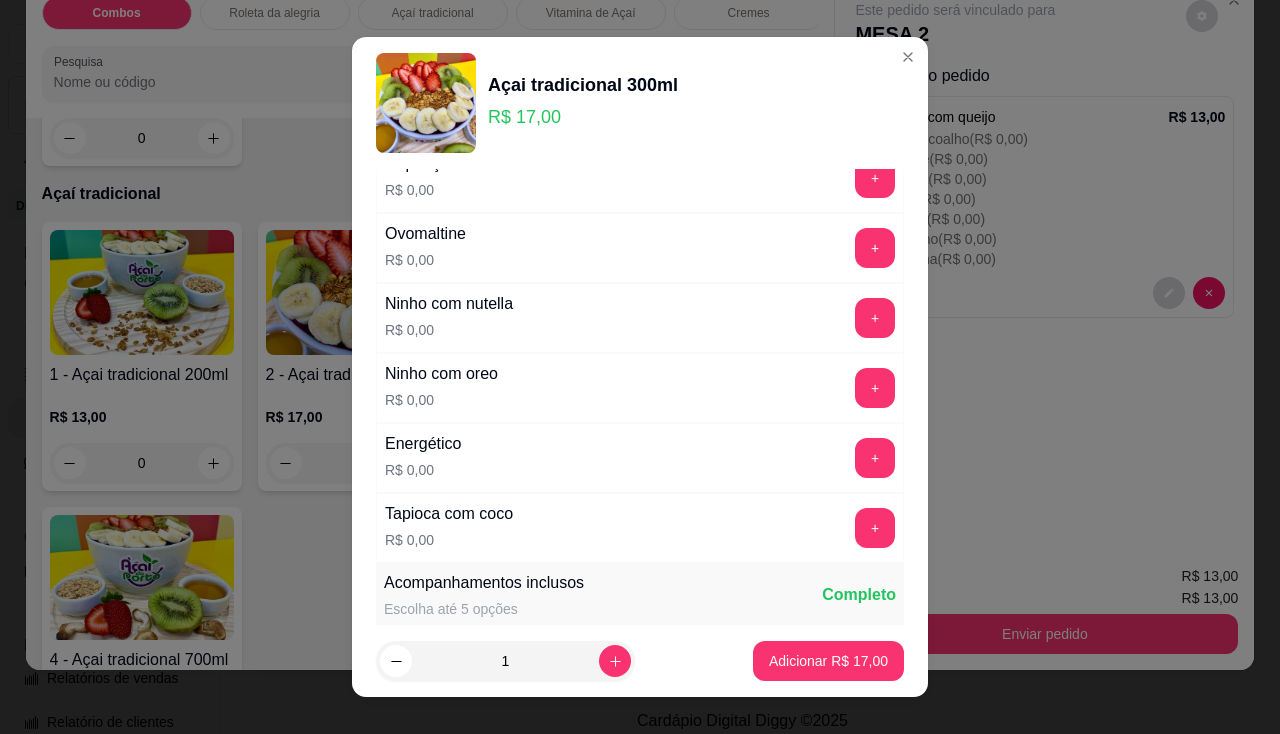 scroll, scrollTop: 0, scrollLeft: 0, axis: both 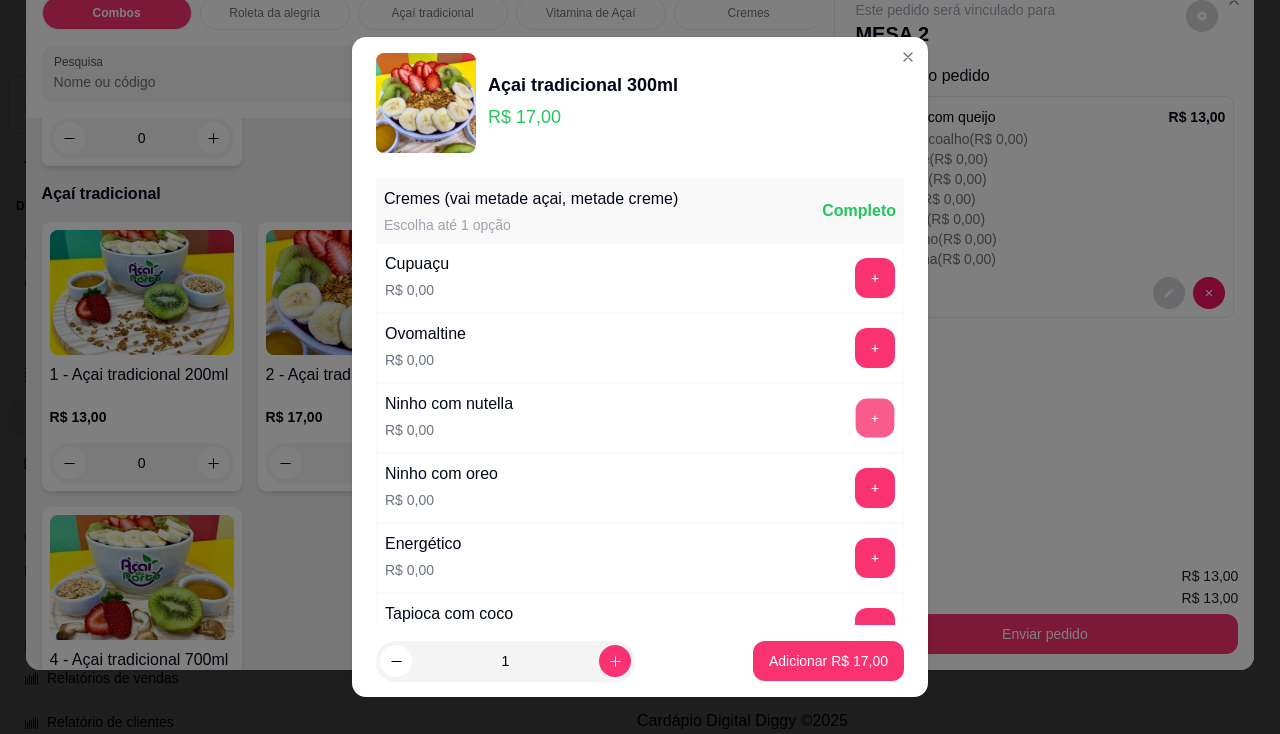 click on "+" at bounding box center [875, 417] 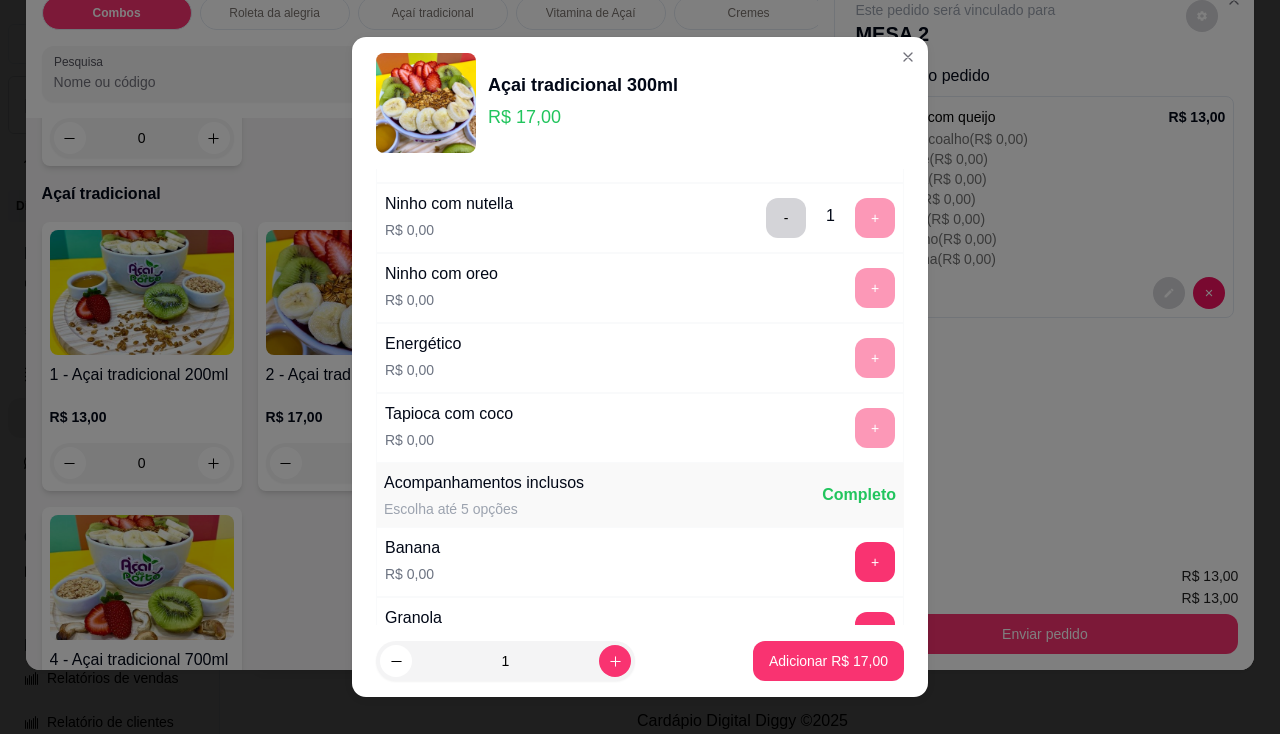 scroll, scrollTop: 400, scrollLeft: 0, axis: vertical 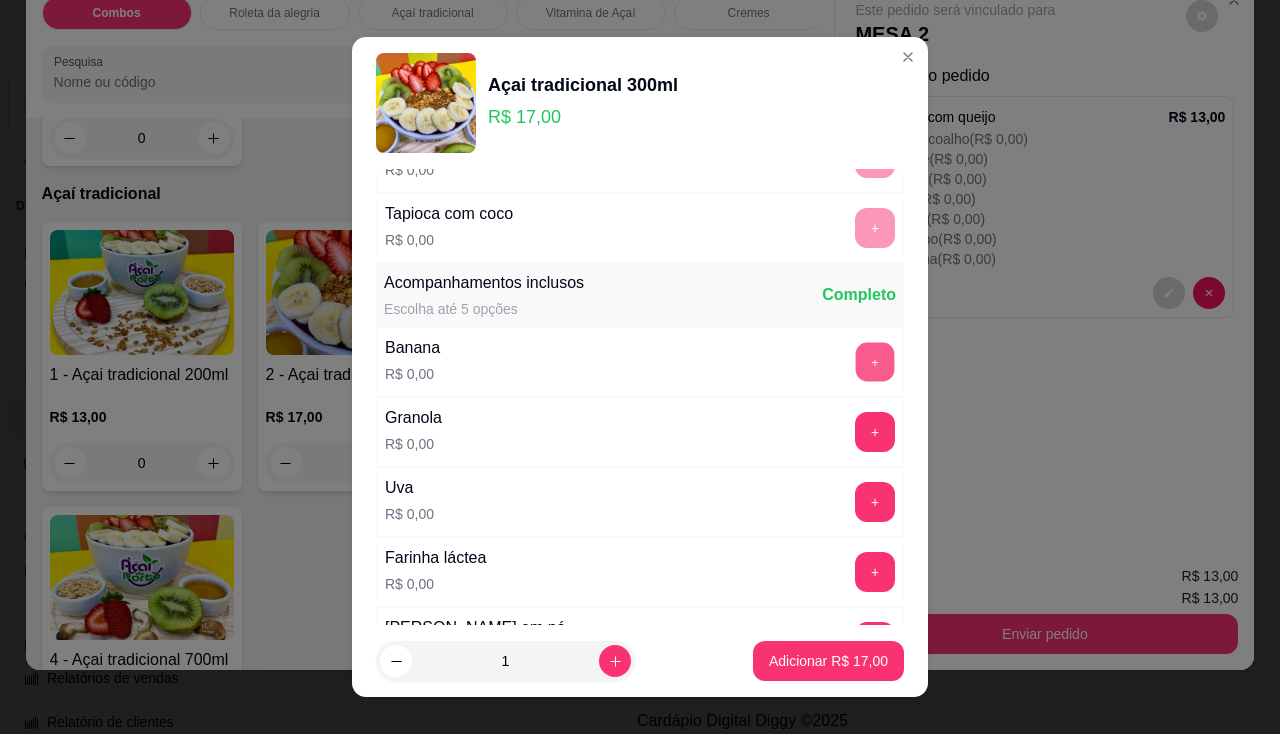 click on "+" at bounding box center (875, 361) 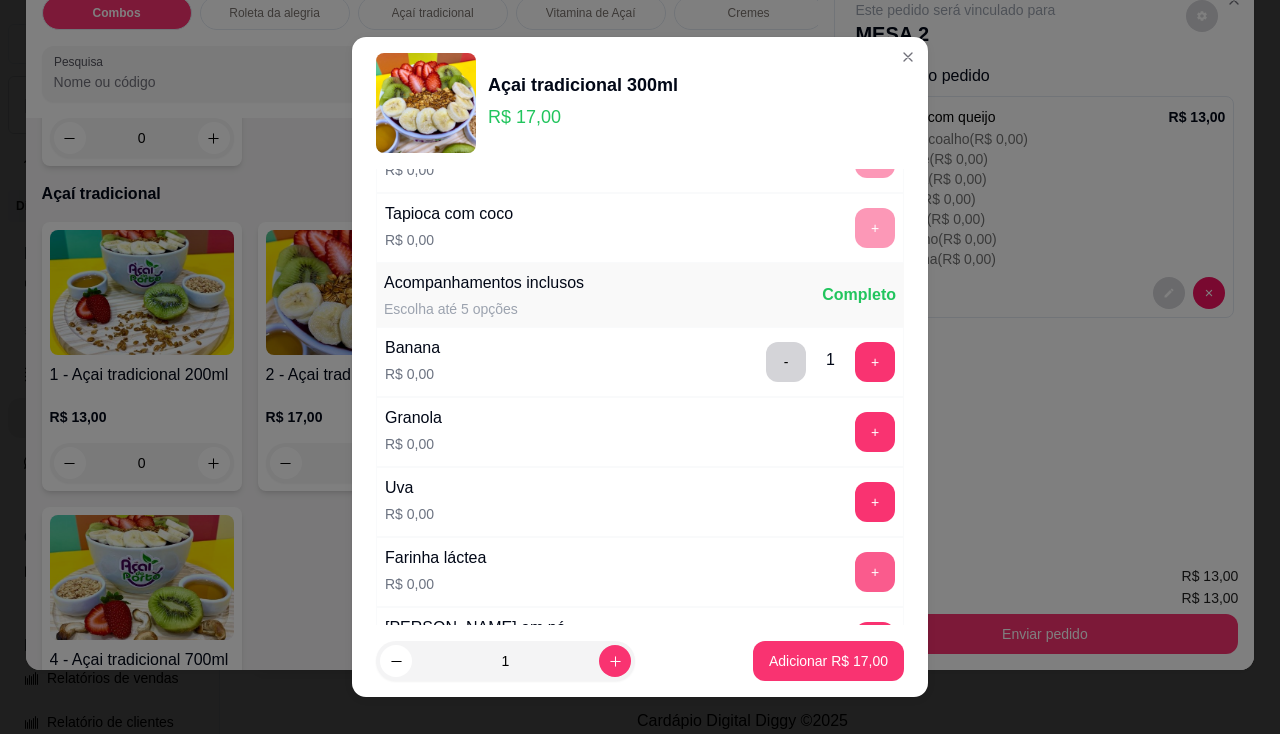 scroll, scrollTop: 600, scrollLeft: 0, axis: vertical 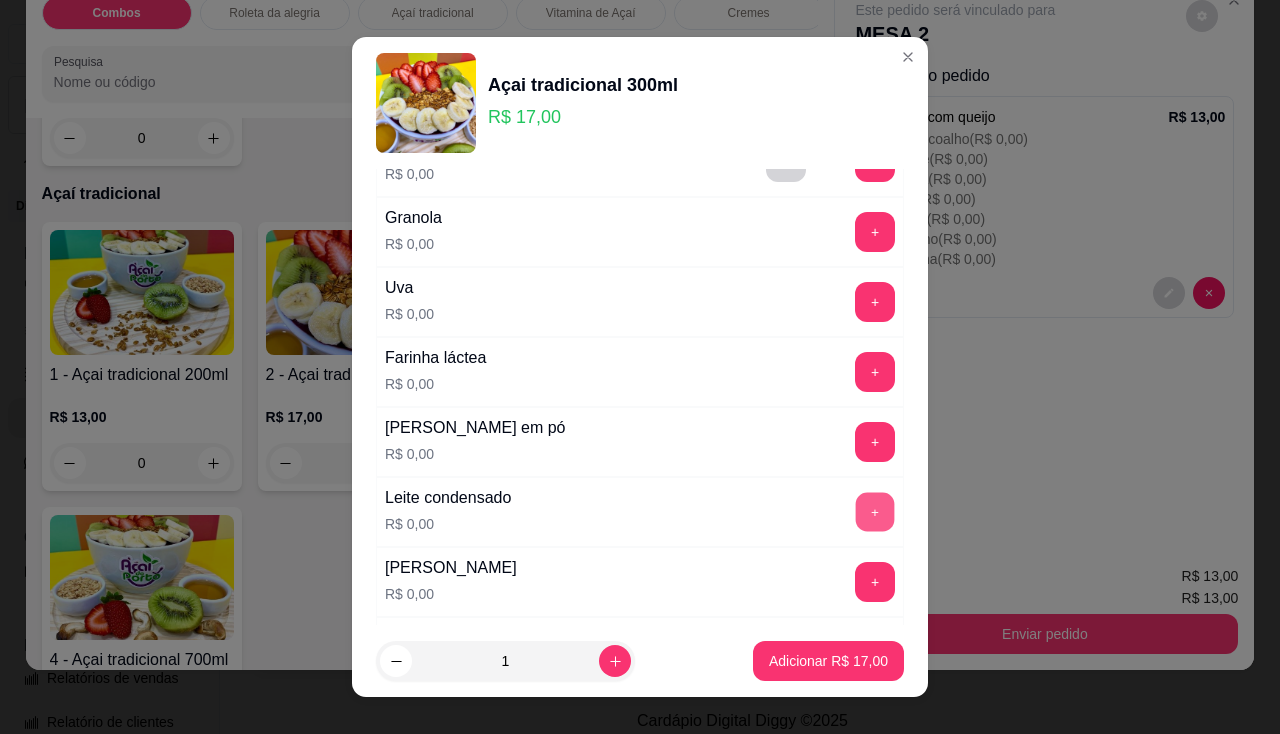 click on "+" at bounding box center [875, 511] 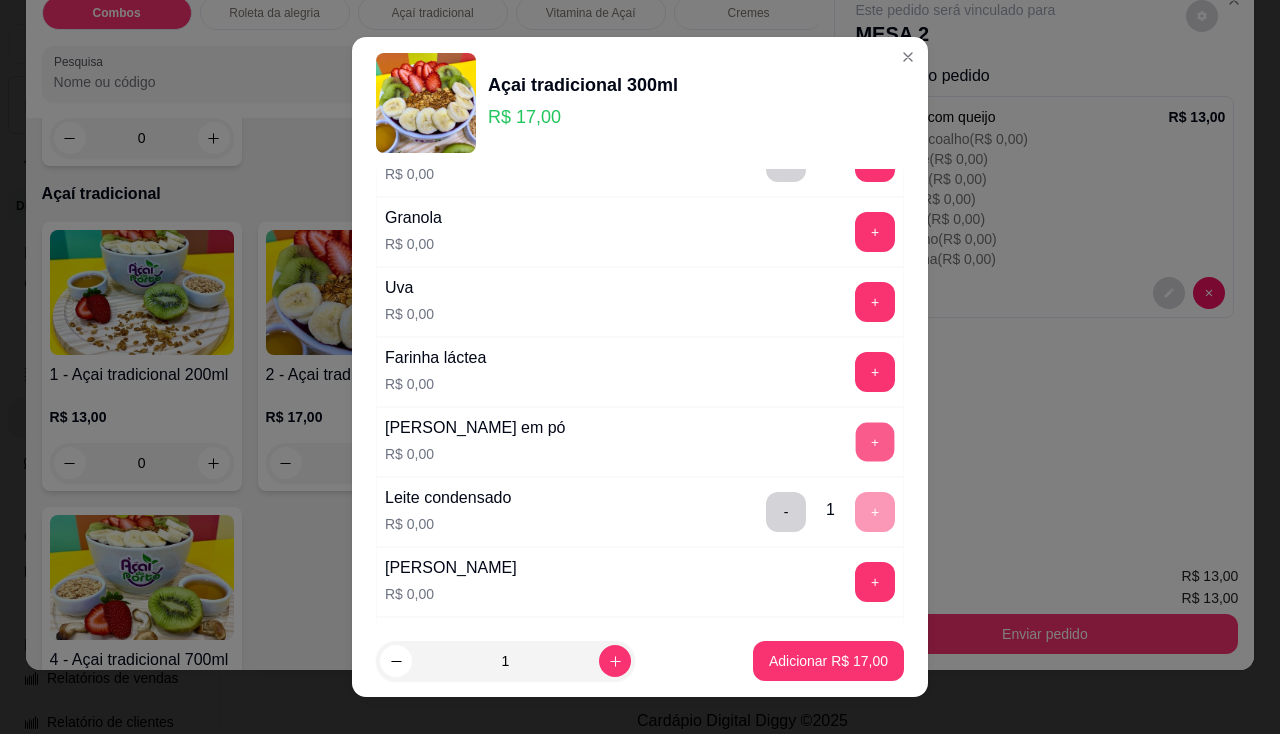 click on "+" at bounding box center (875, 441) 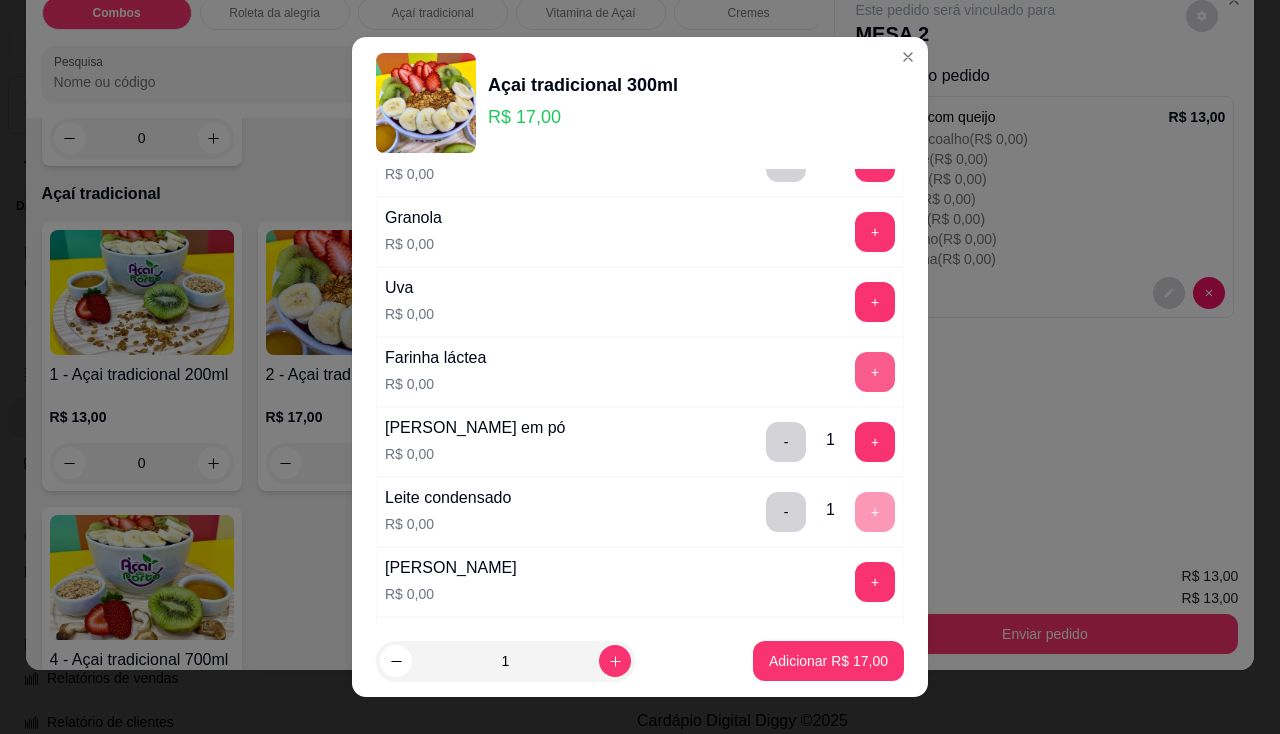 click on "+" at bounding box center [875, 372] 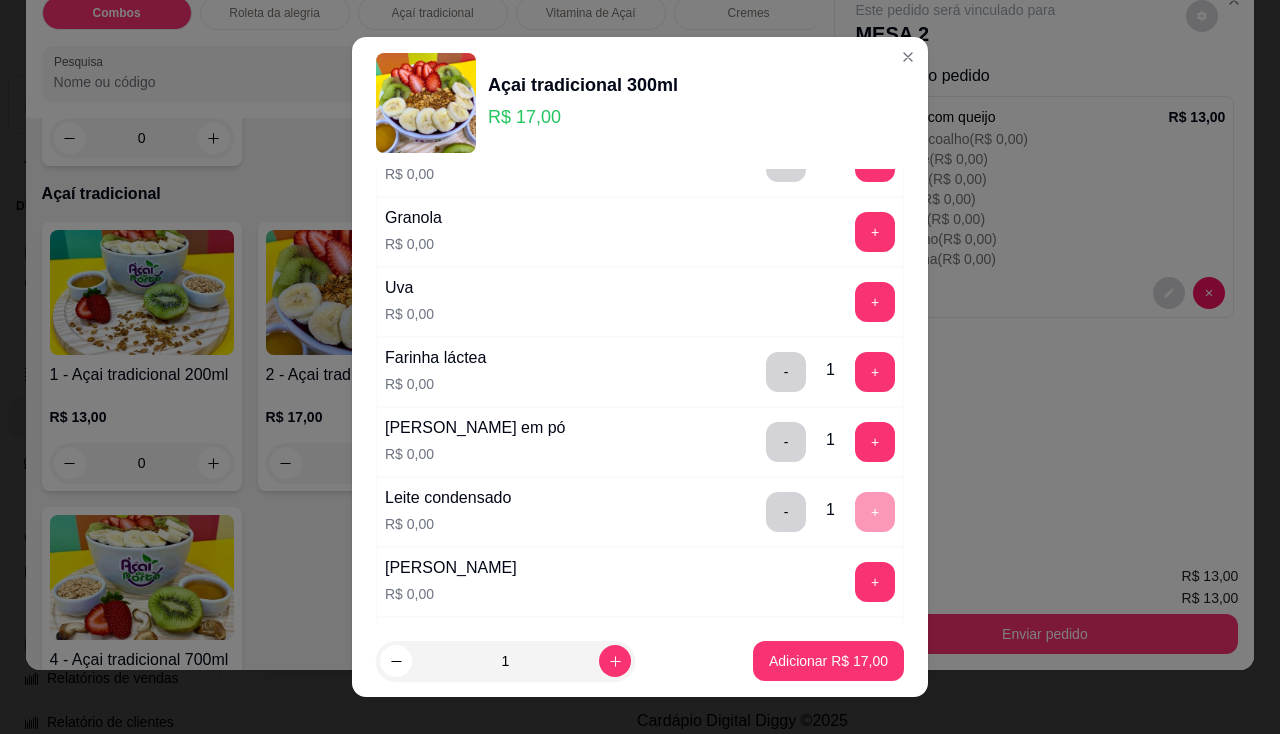scroll, scrollTop: 700, scrollLeft: 0, axis: vertical 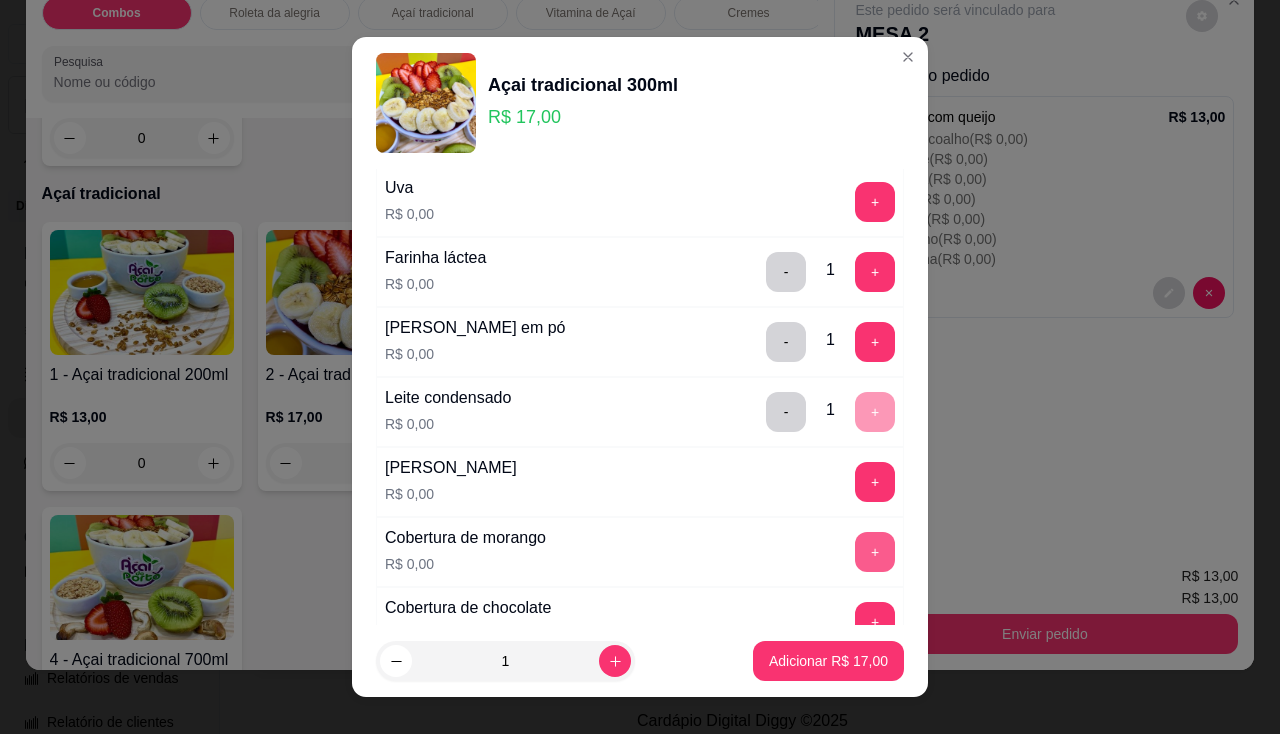 click on "+" at bounding box center (875, 552) 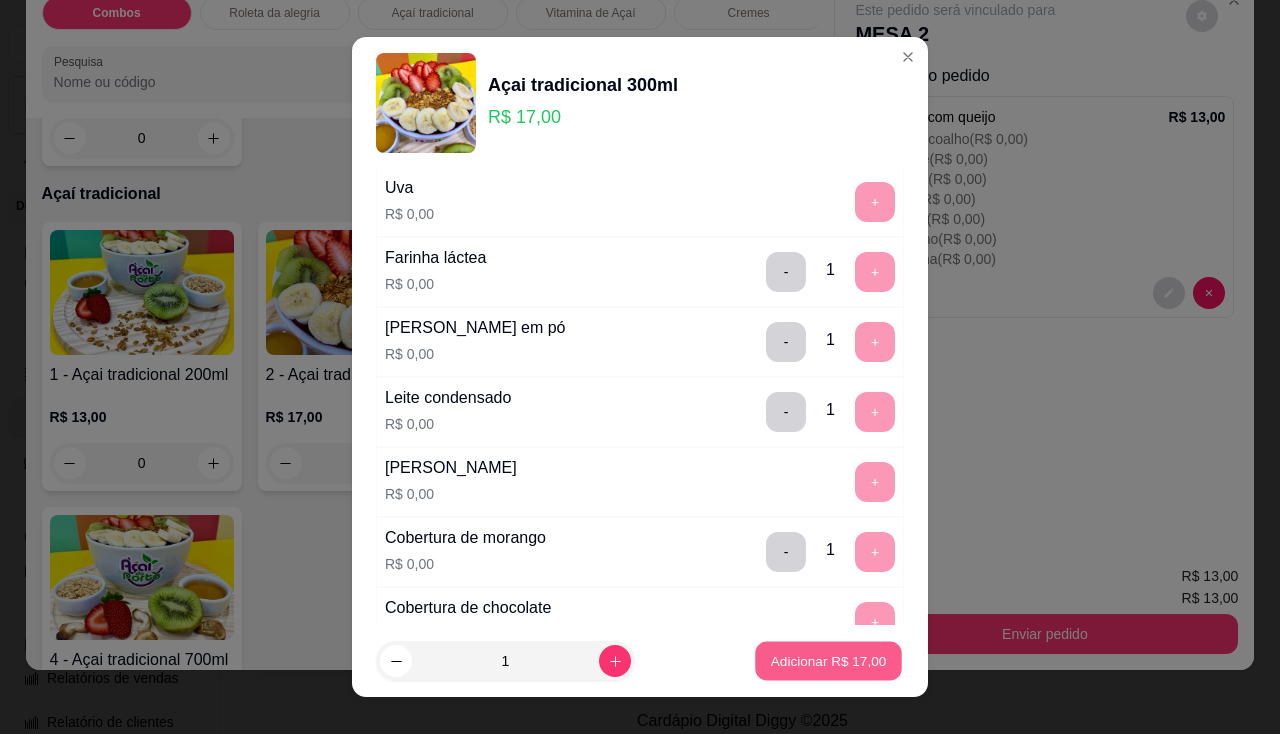 click on "Adicionar   R$ 17,00" at bounding box center [828, 661] 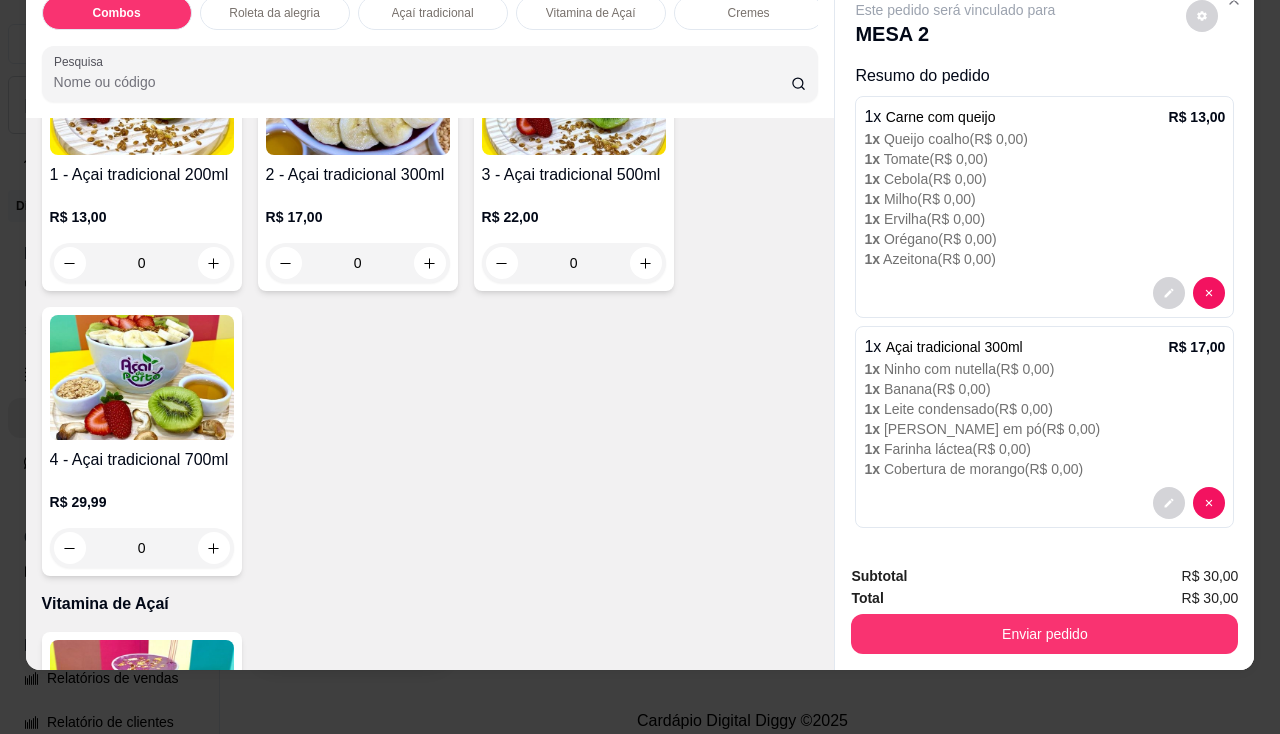 scroll, scrollTop: 1000, scrollLeft: 0, axis: vertical 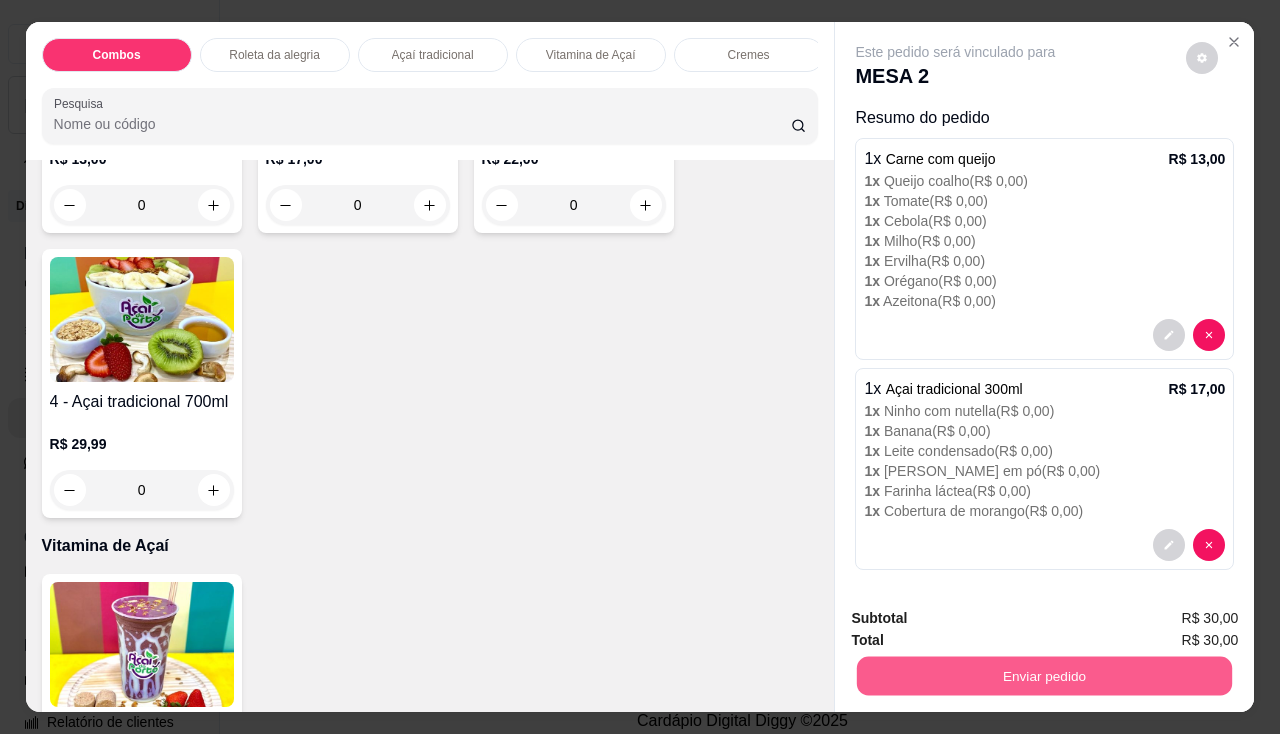 click on "Enviar pedido" at bounding box center (1044, 676) 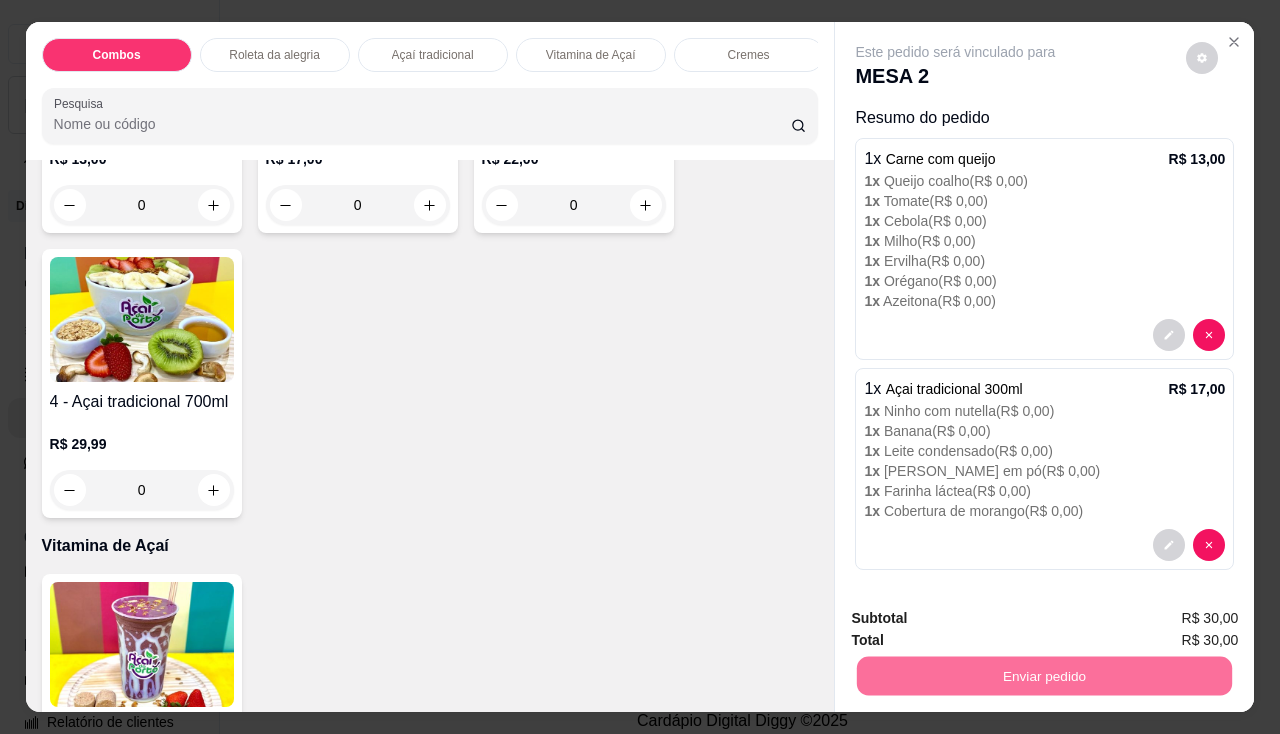 click on "Não registrar e enviar pedido" at bounding box center (979, 620) 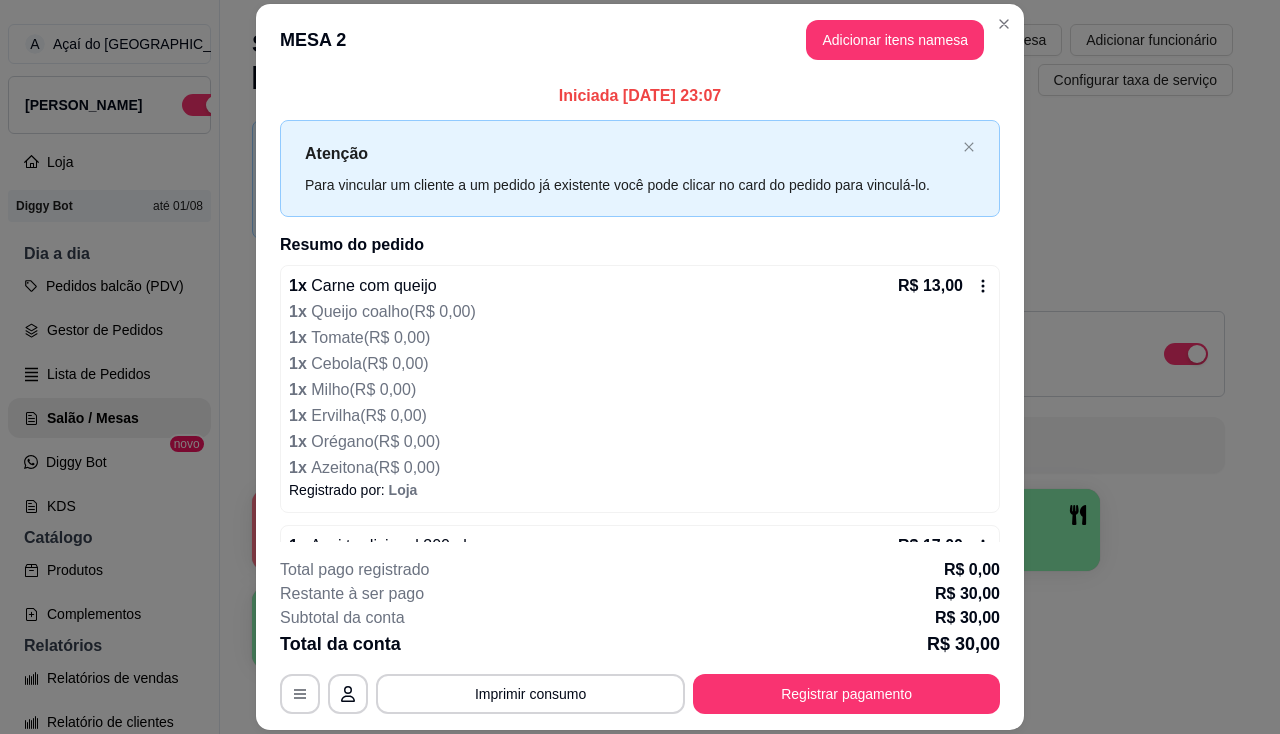 scroll, scrollTop: 212, scrollLeft: 0, axis: vertical 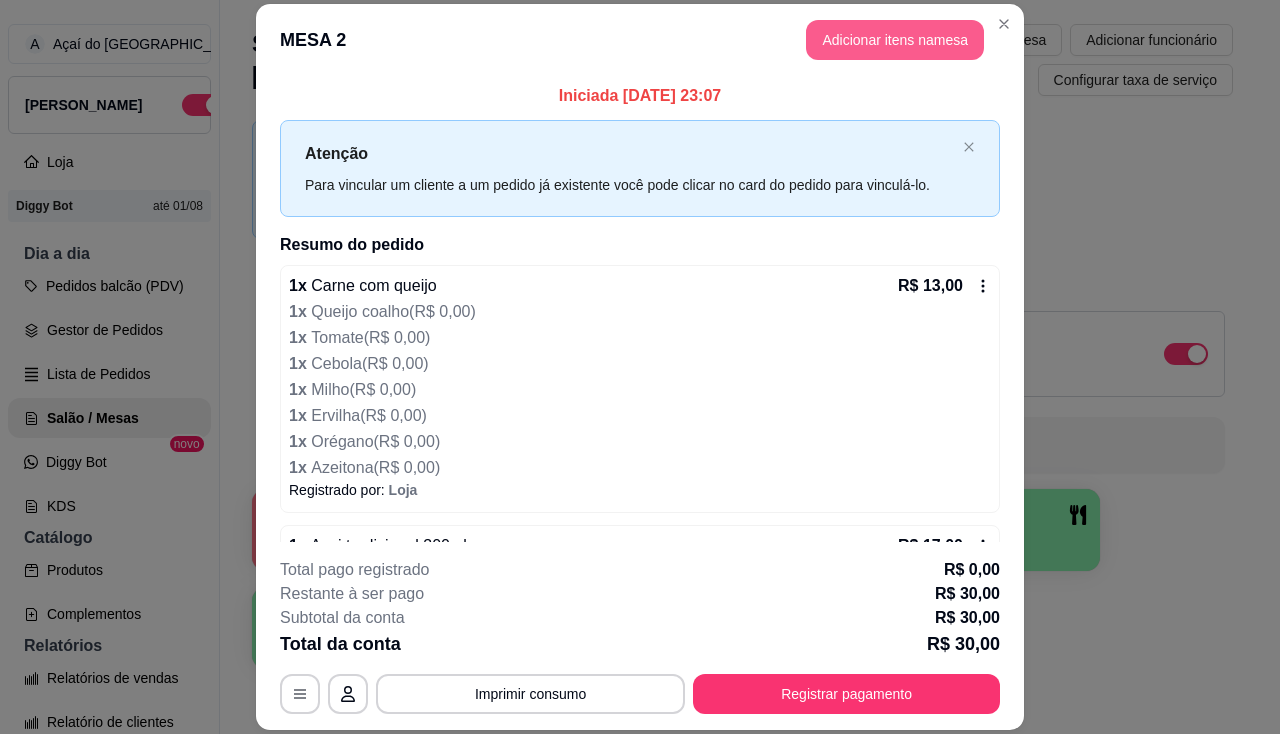 click on "Adicionar itens na  mesa" at bounding box center [895, 40] 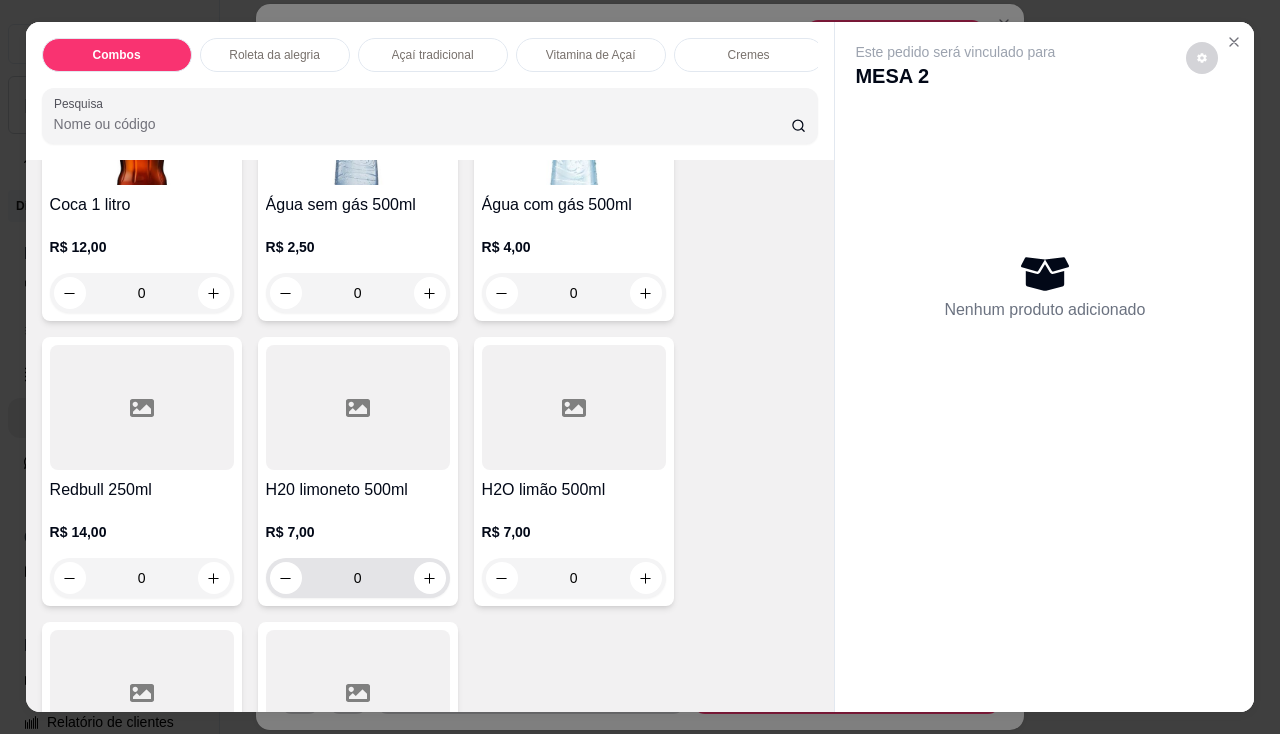 scroll, scrollTop: 6359, scrollLeft: 0, axis: vertical 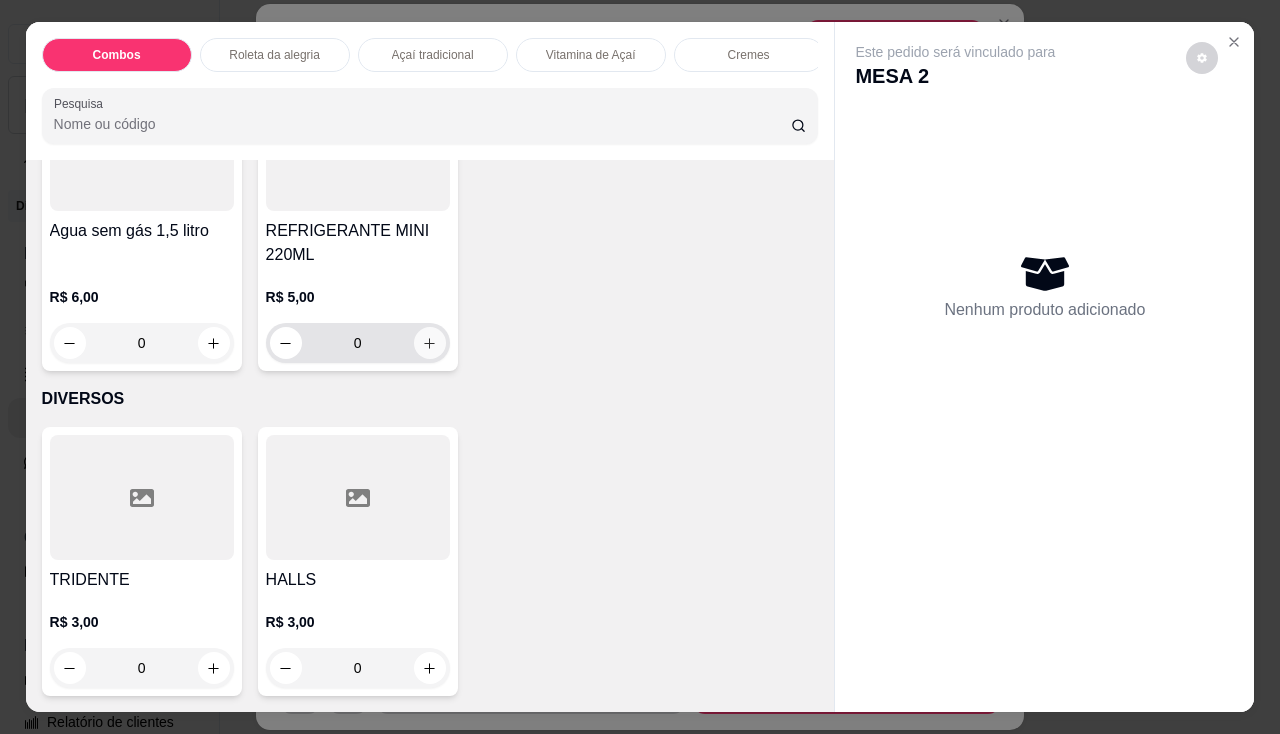 click at bounding box center (430, 343) 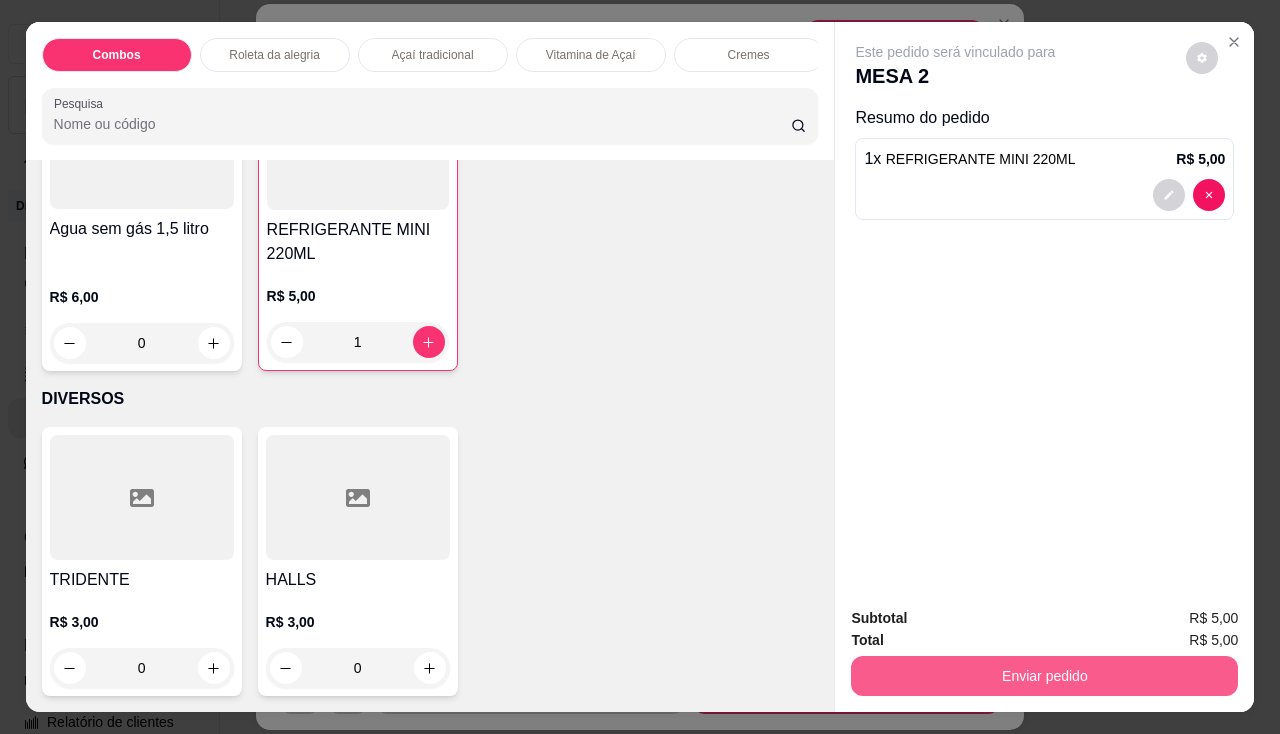 click on "Enviar pedido" at bounding box center [1044, 676] 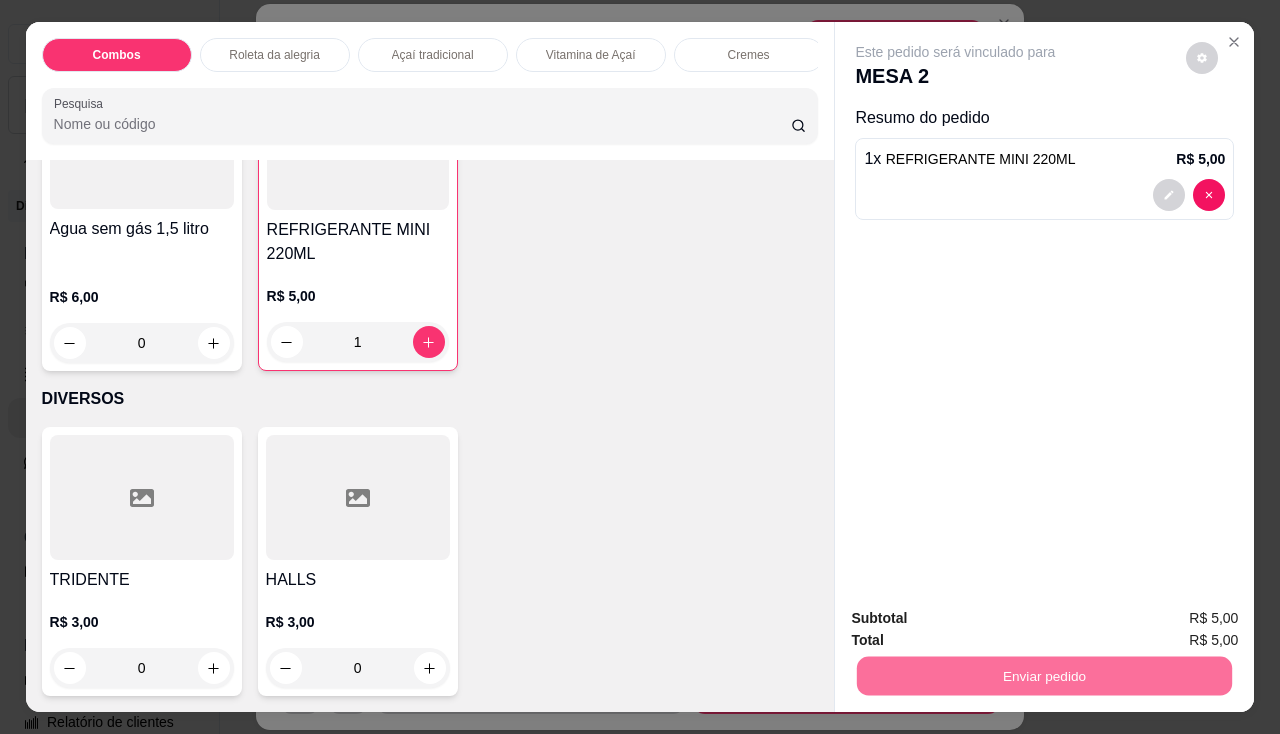 click on "Não registrar e enviar pedido" at bounding box center [979, 620] 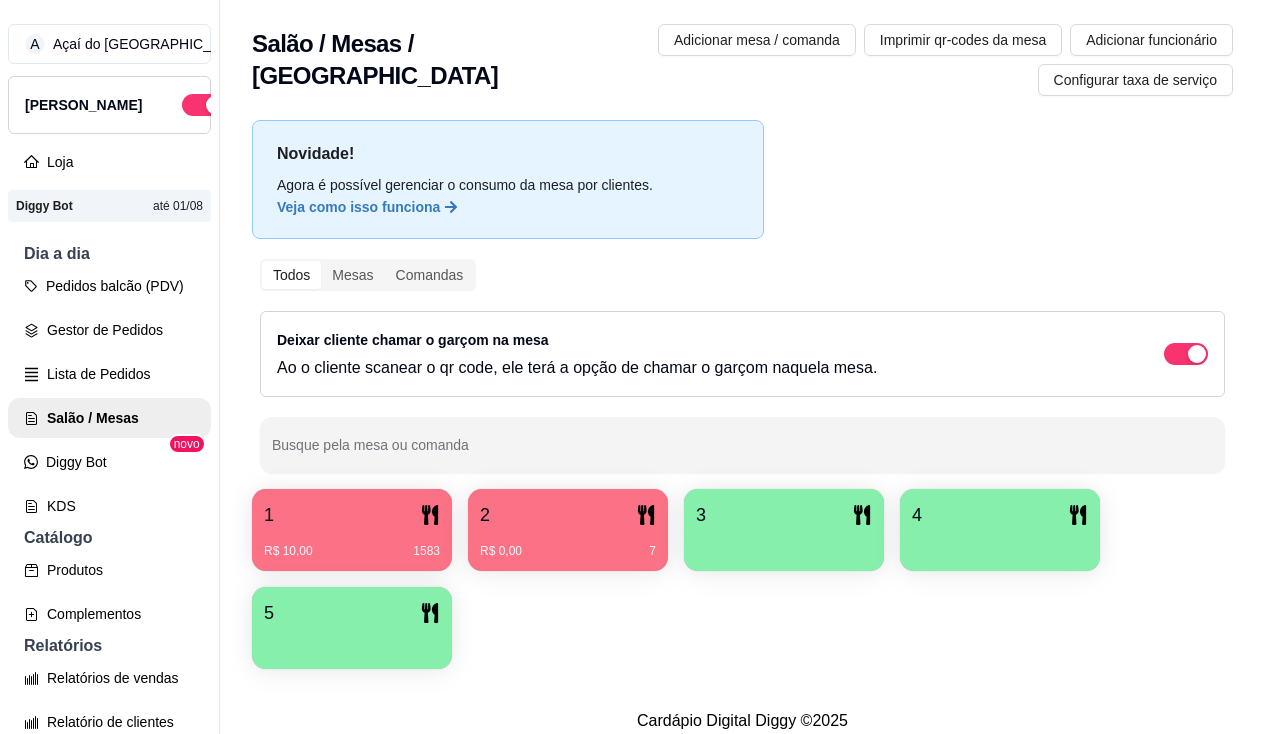 click on "R$ 0,00 7" at bounding box center (568, 544) 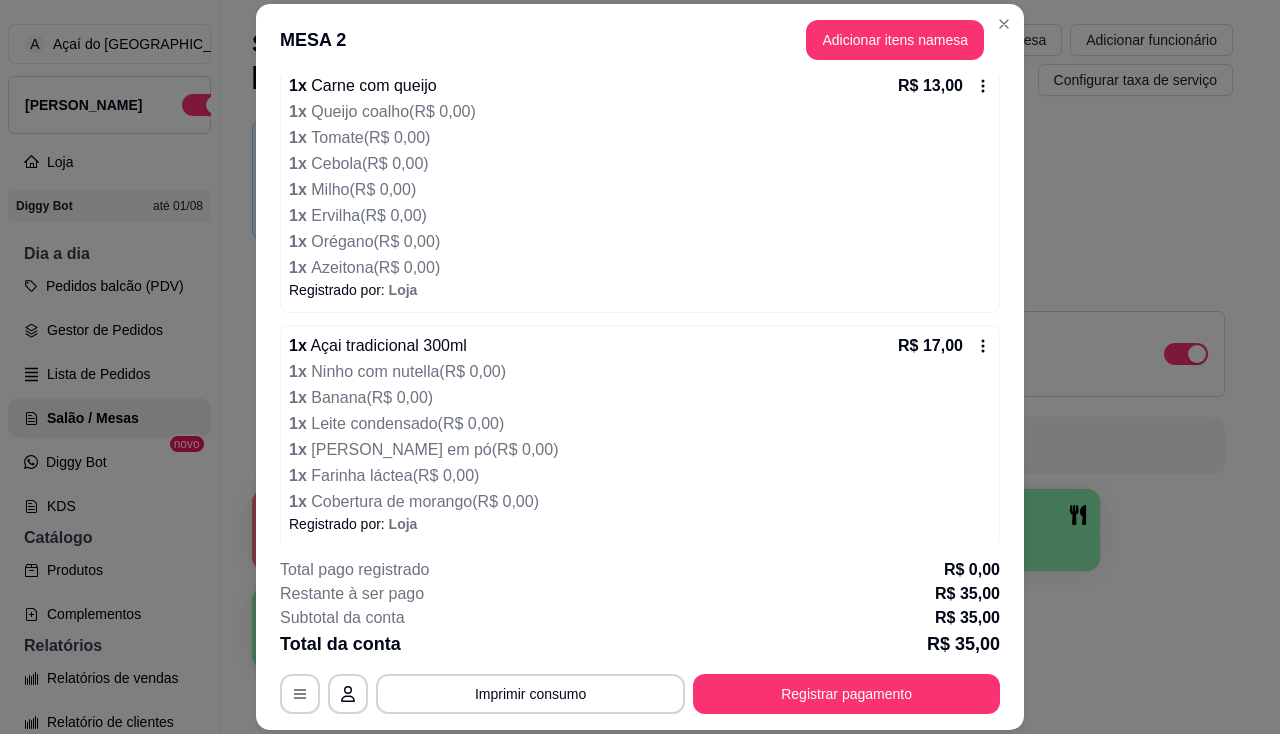 scroll, scrollTop: 290, scrollLeft: 0, axis: vertical 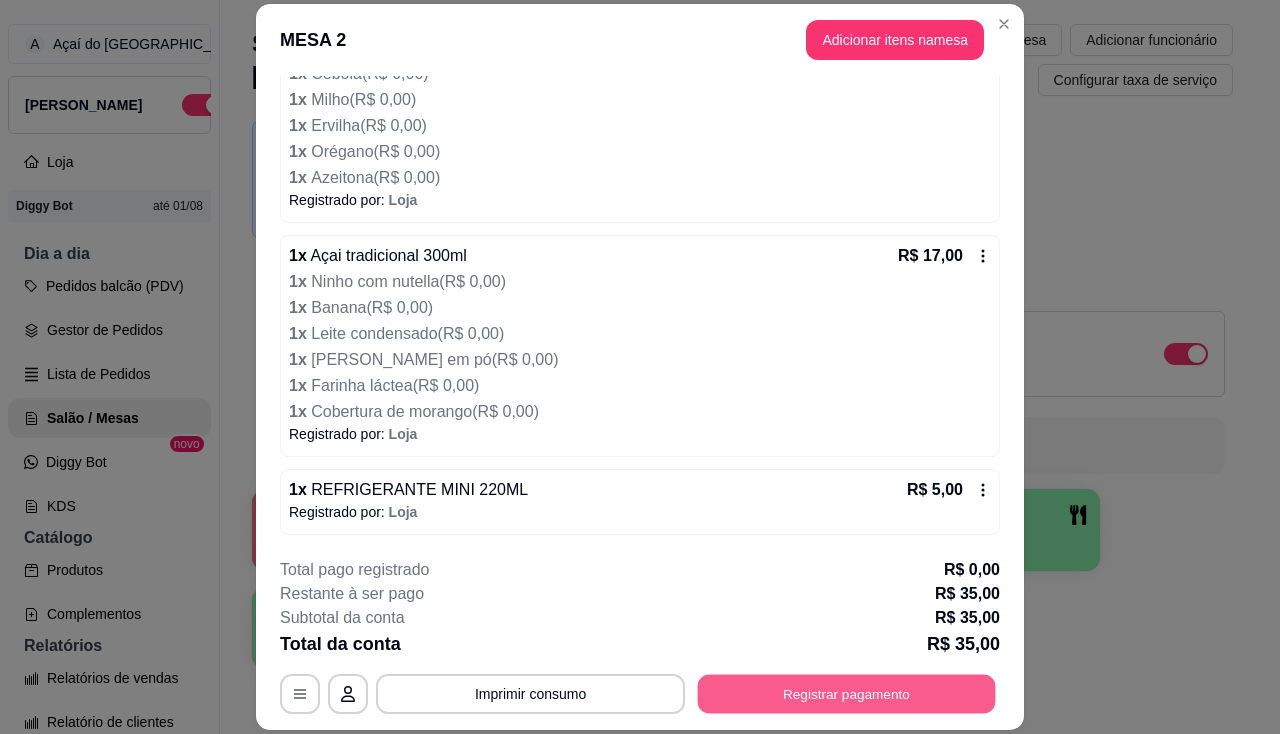 click on "Registrar pagamento" at bounding box center (847, 694) 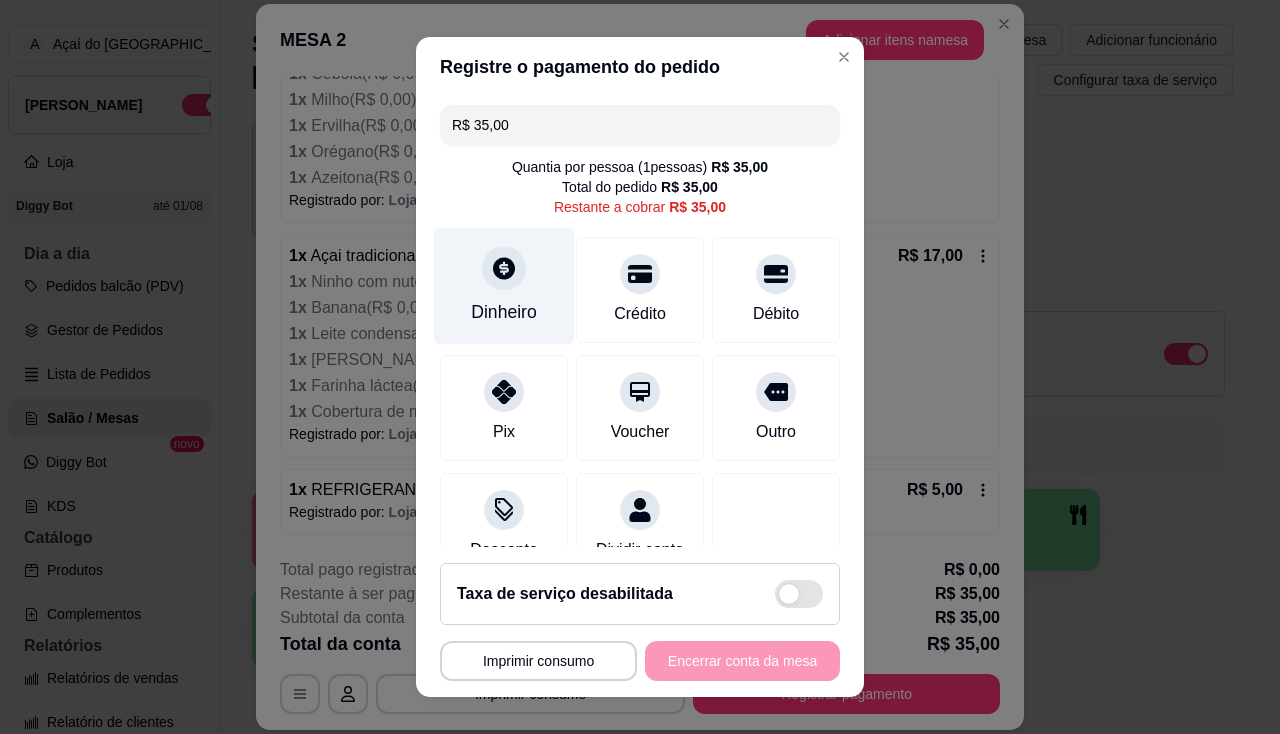 click on "Dinheiro" at bounding box center [504, 285] 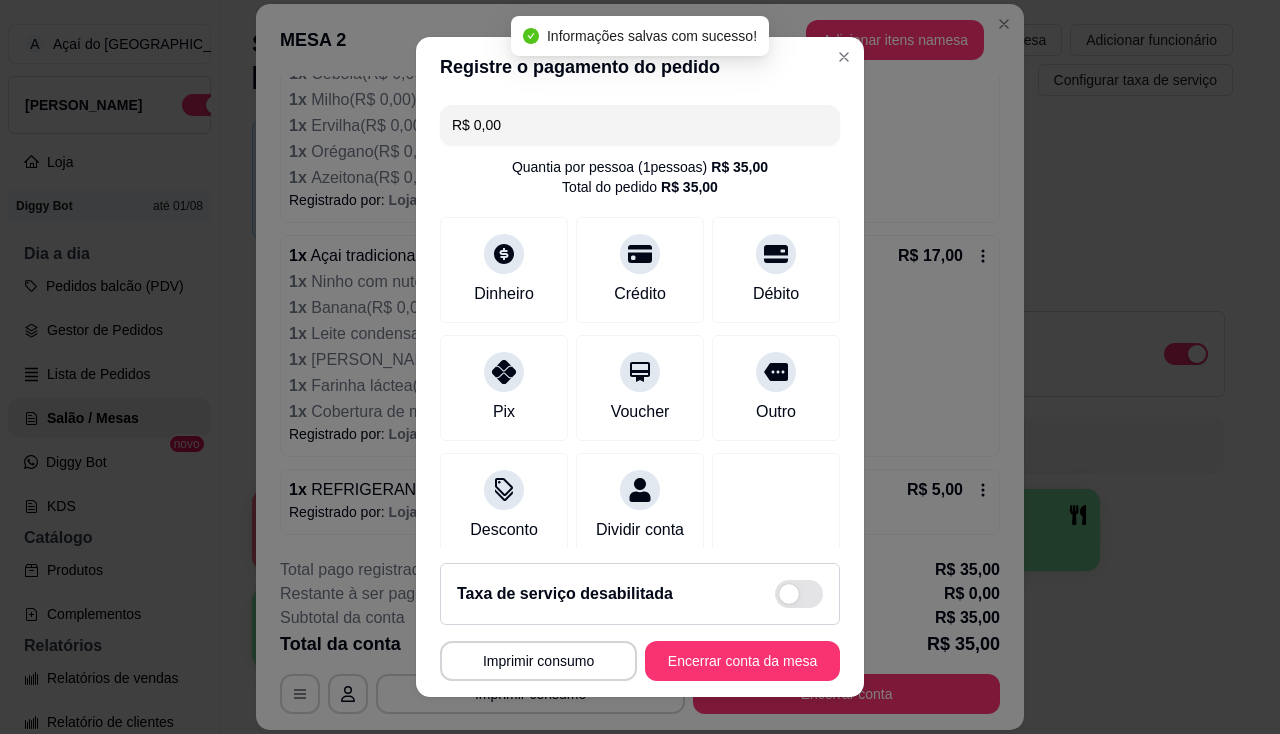 type on "R$ 0,00" 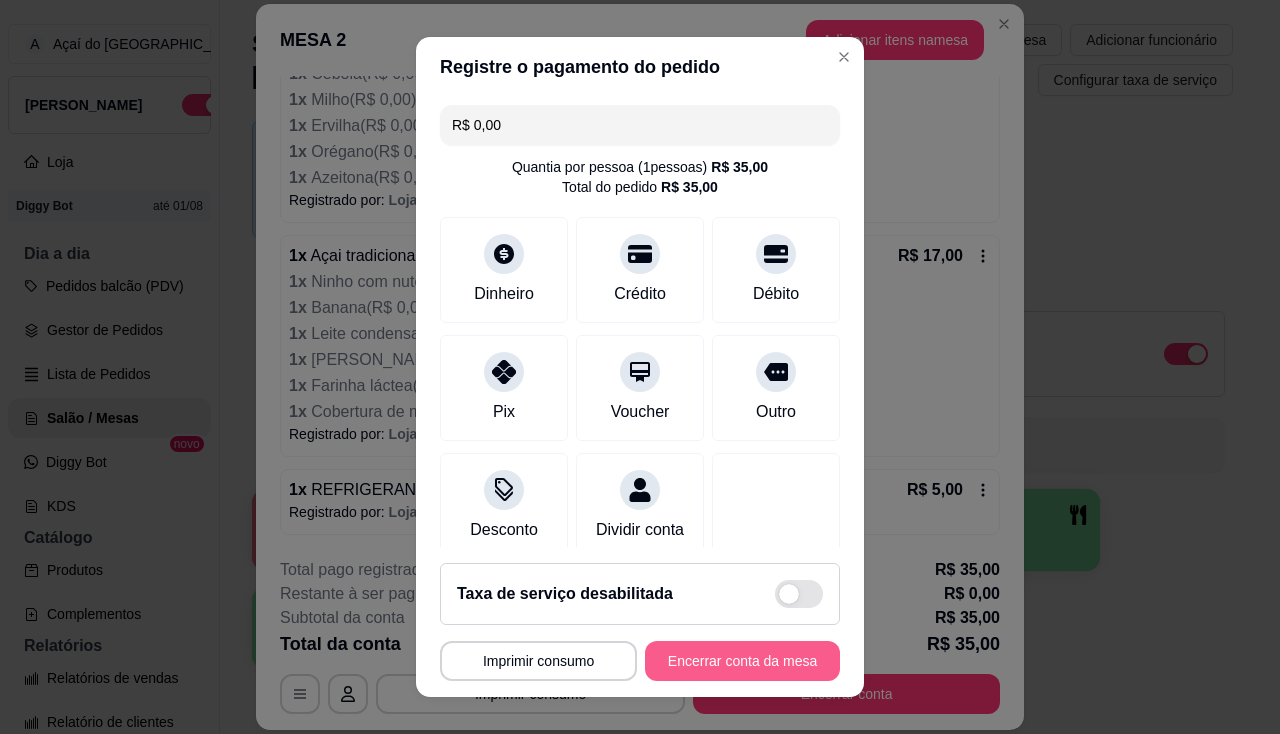 click on "Encerrar conta da mesa" at bounding box center (742, 661) 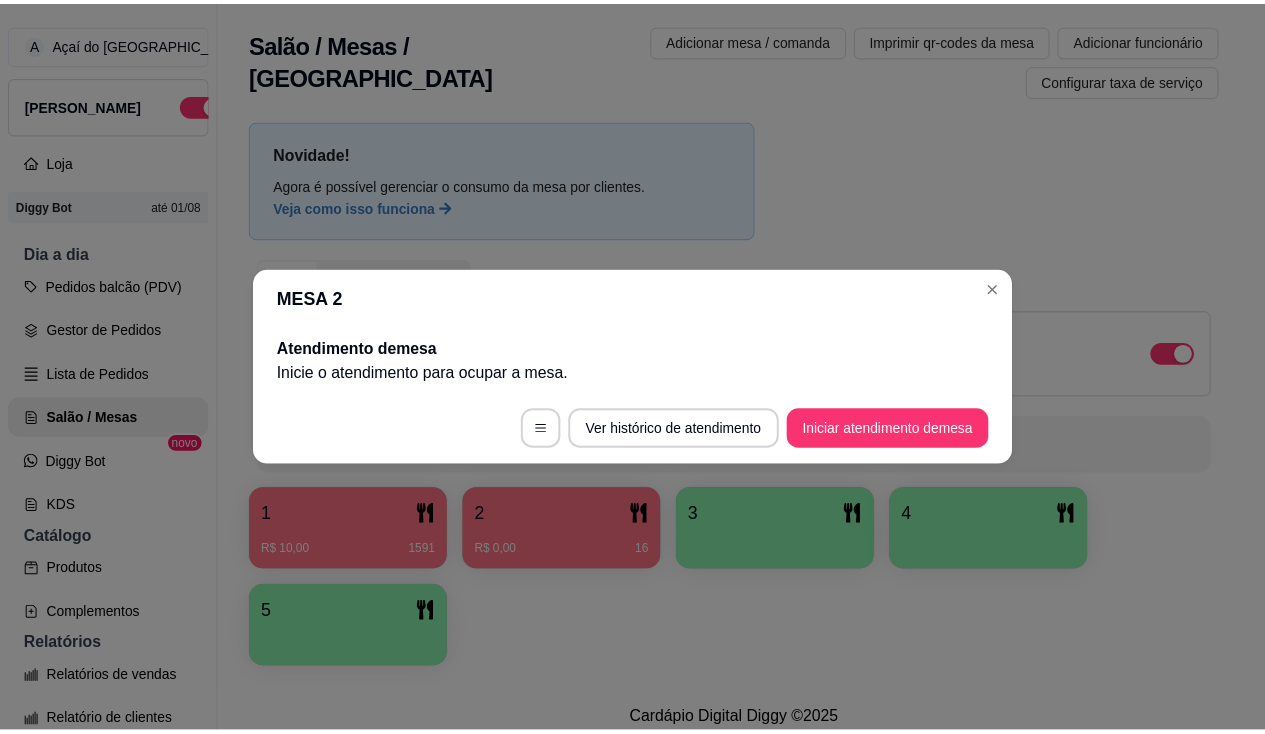 scroll, scrollTop: 0, scrollLeft: 0, axis: both 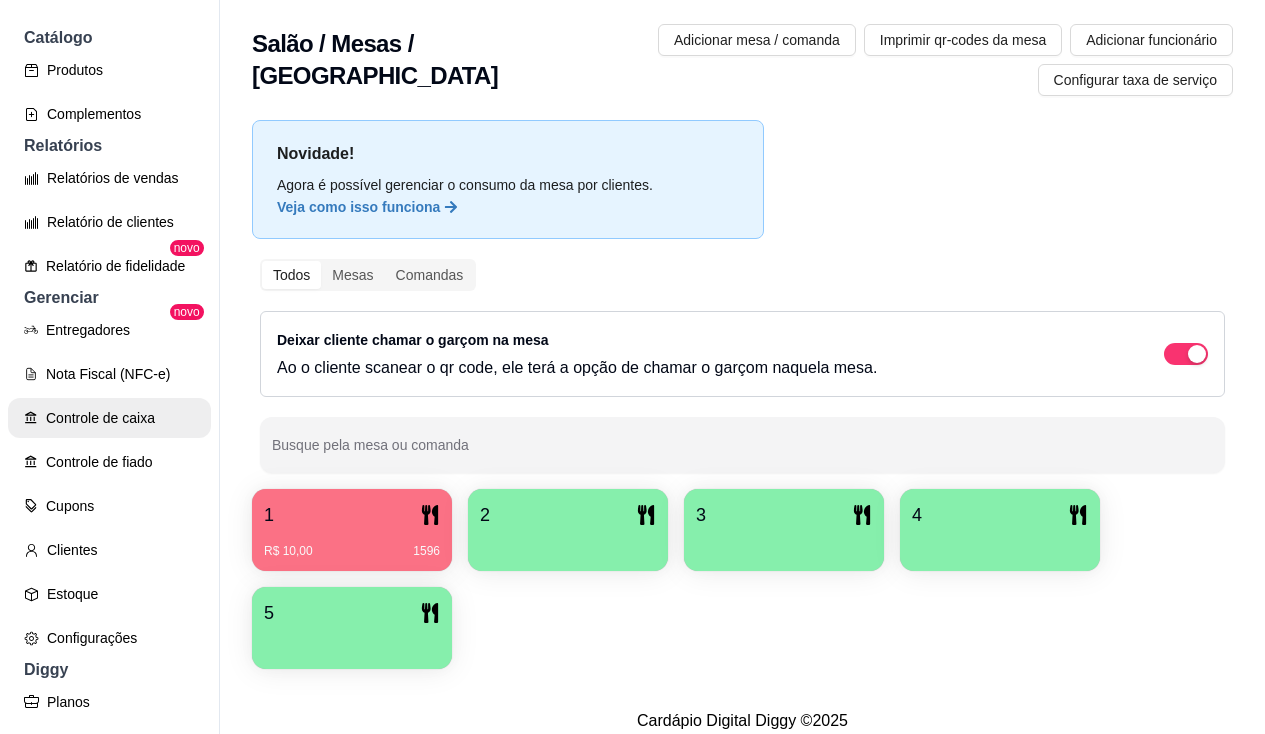 click on "Controle de caixa" at bounding box center [109, 418] 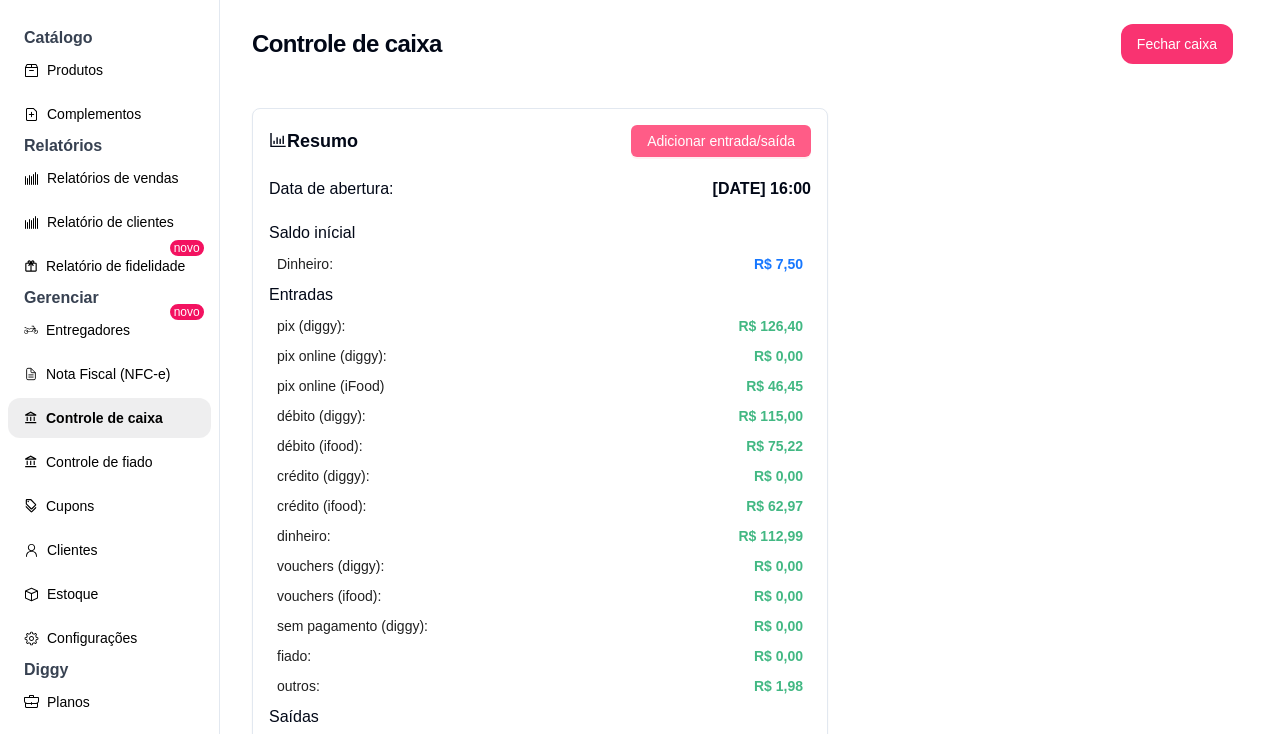 click on "Adicionar entrada/saída" at bounding box center [721, 141] 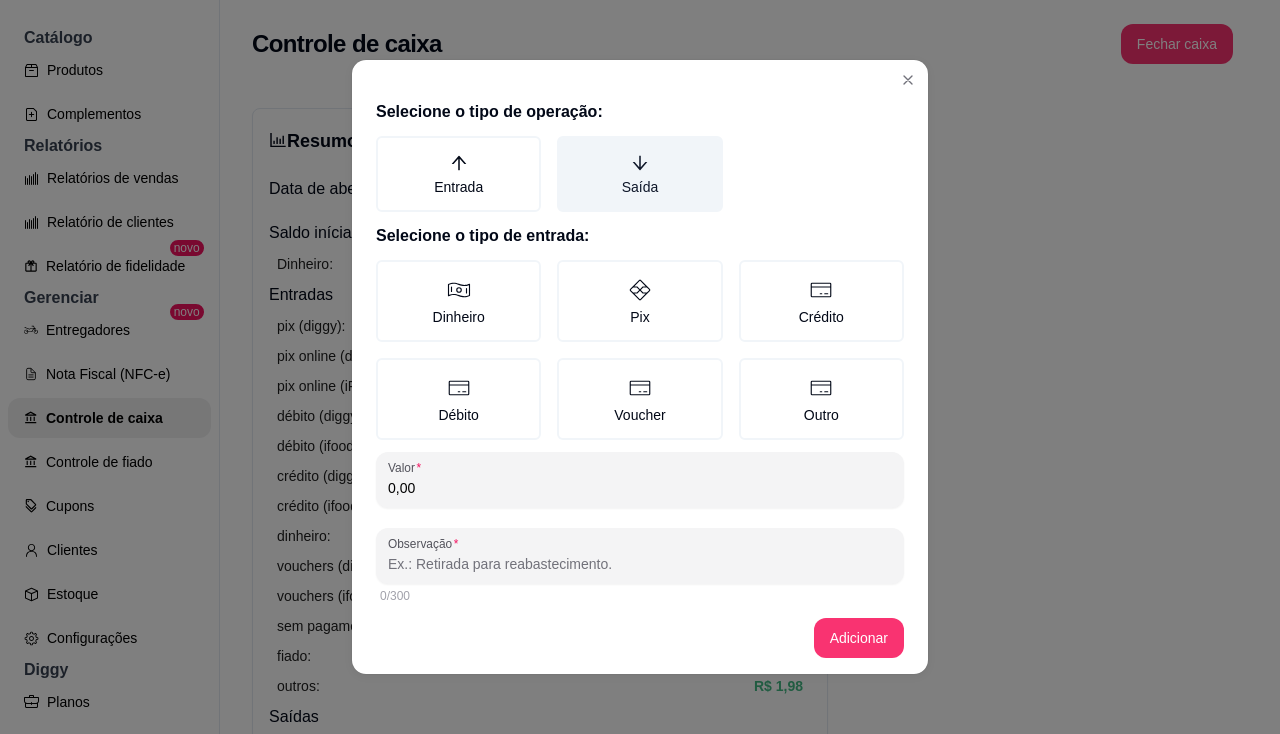 click on "Saída" at bounding box center (639, 174) 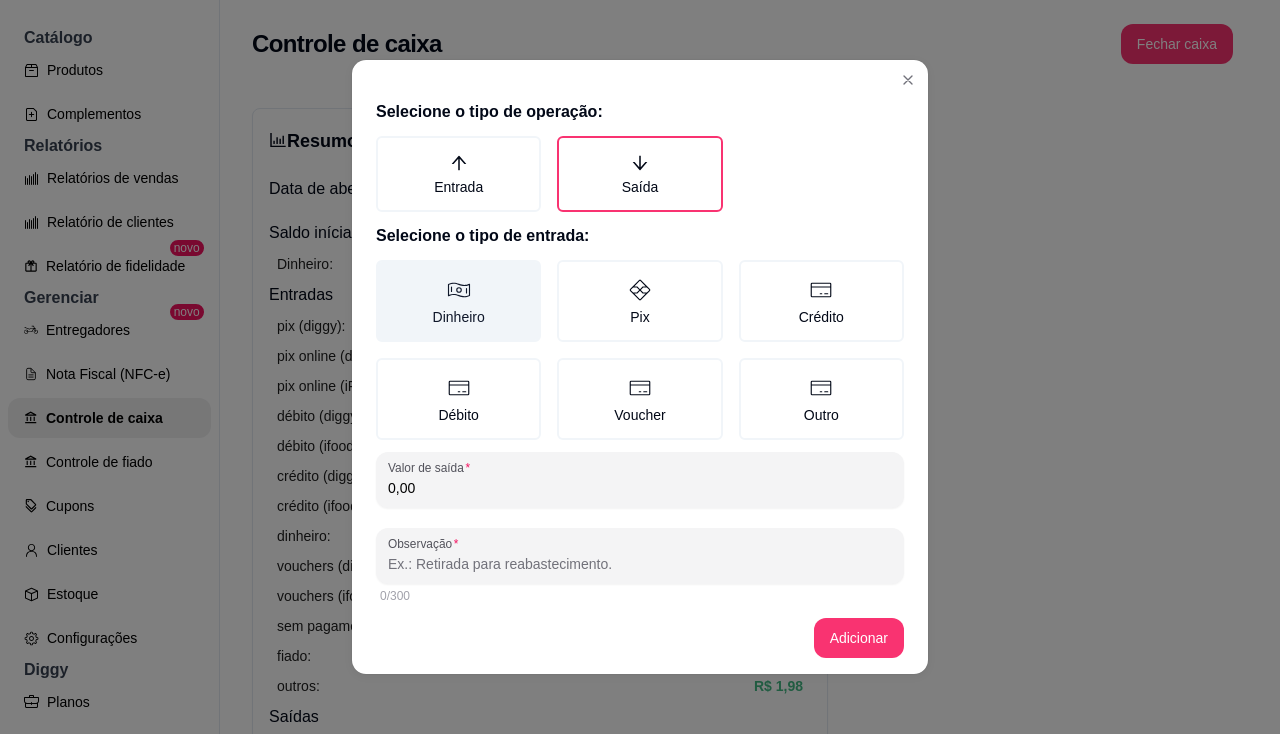 click on "Dinheiro" at bounding box center [458, 301] 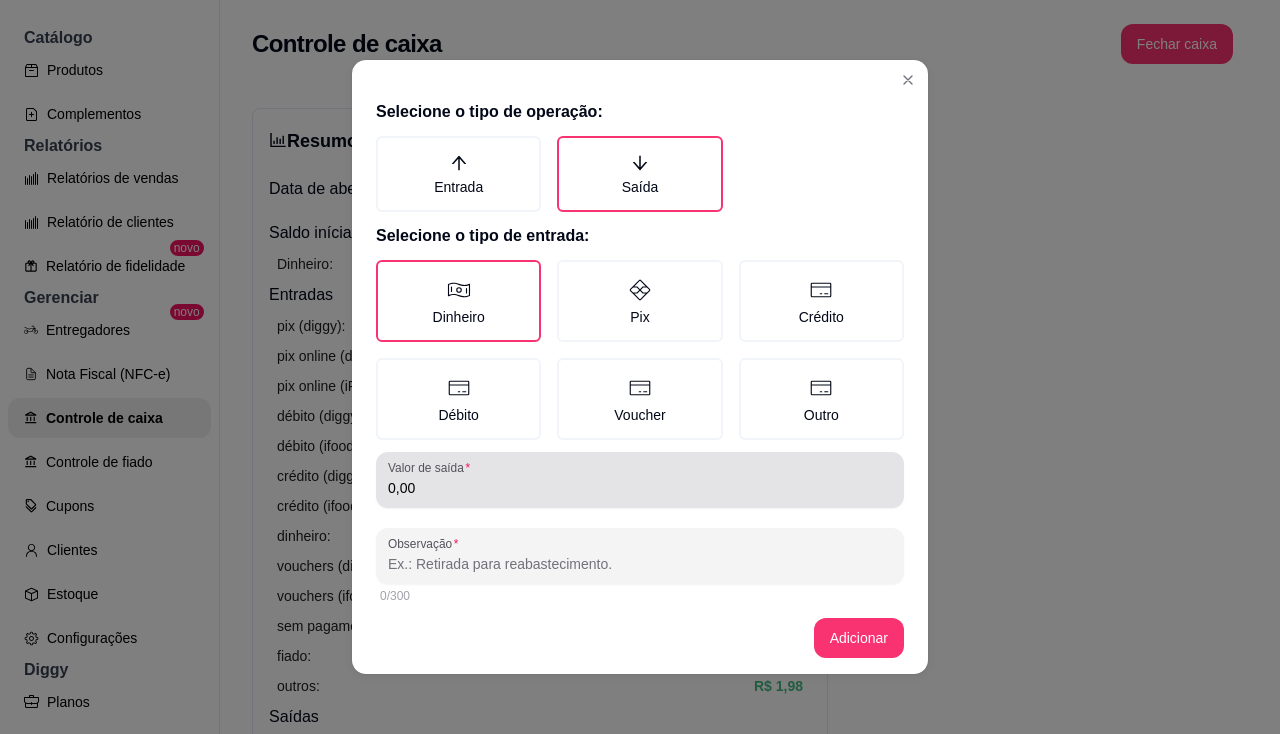 click on "Valor
de saída 0,00" at bounding box center [640, 480] 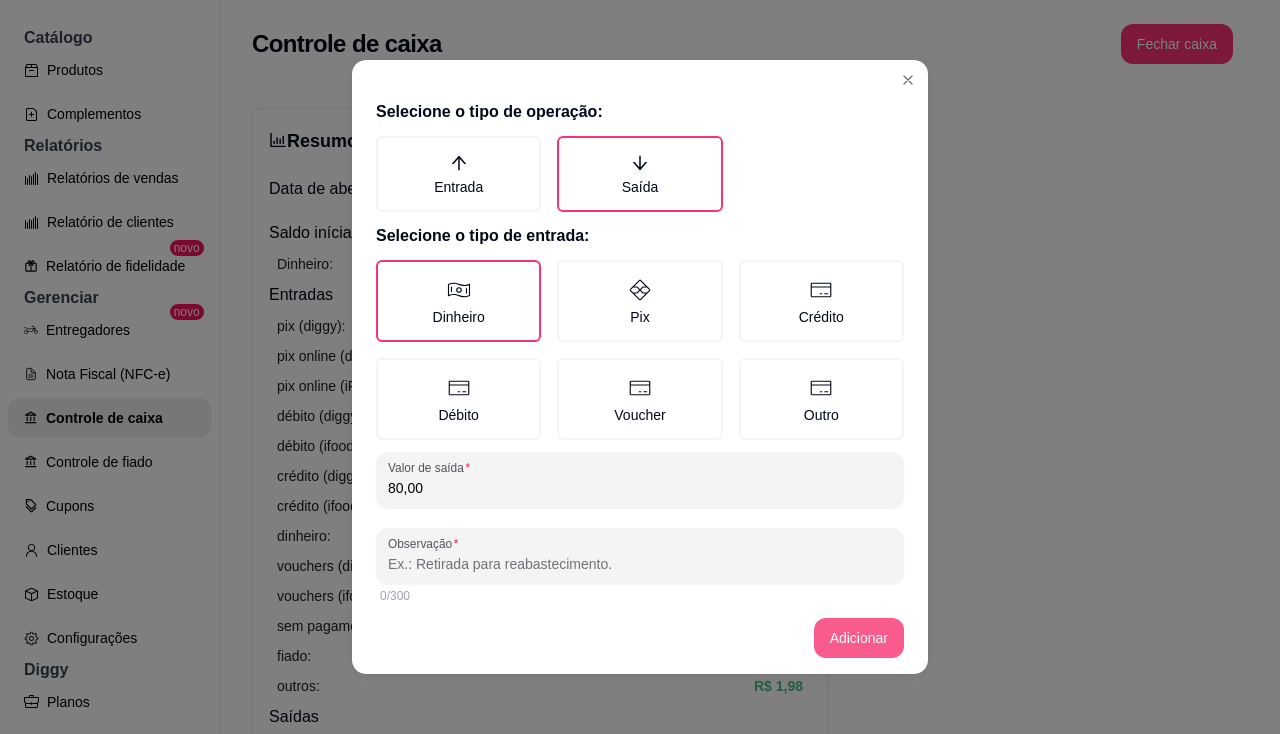 type on "80,00" 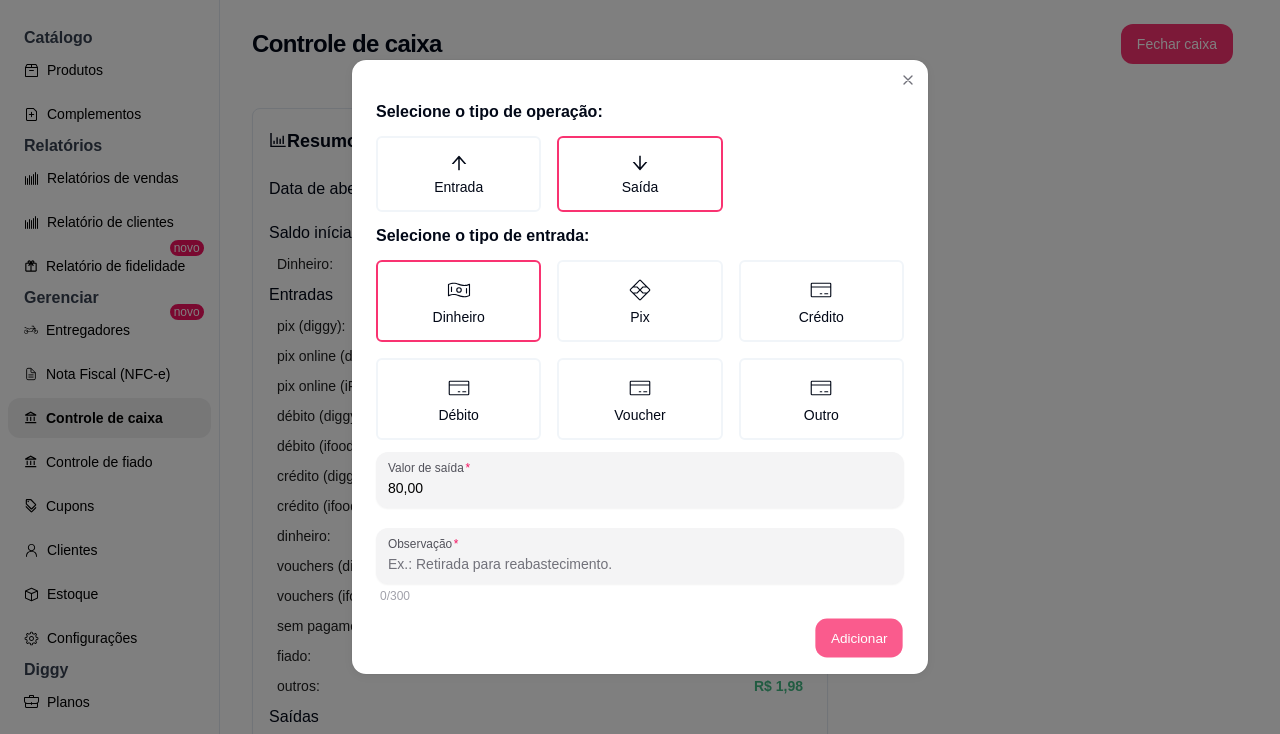 click on "Adicionar" at bounding box center [859, 638] 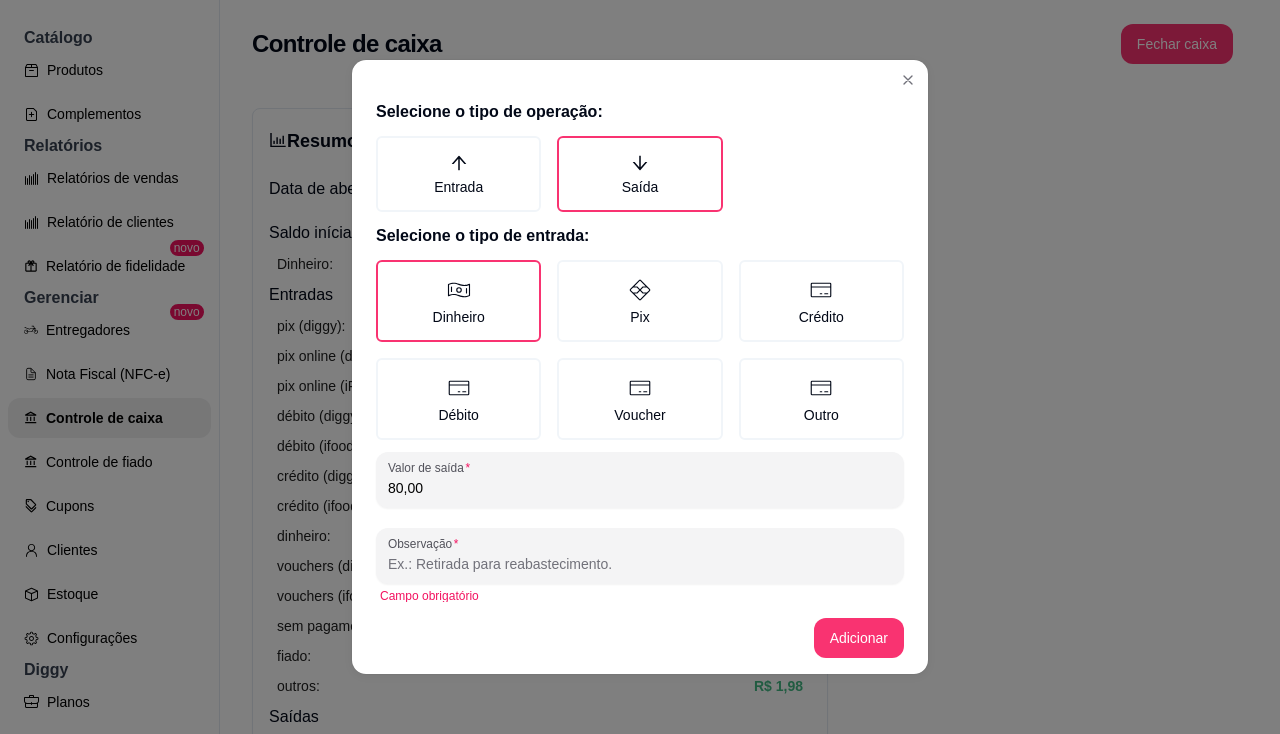 click on "Observação" at bounding box center [640, 564] 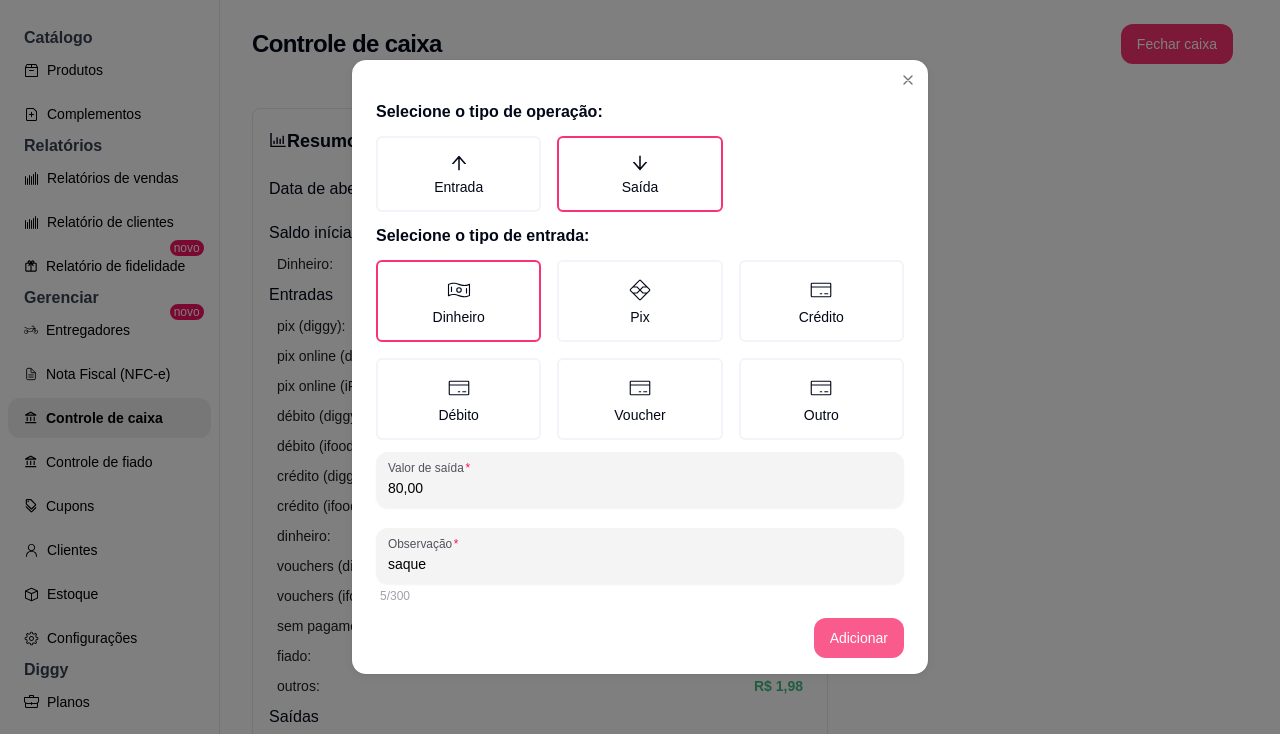 type on "saque" 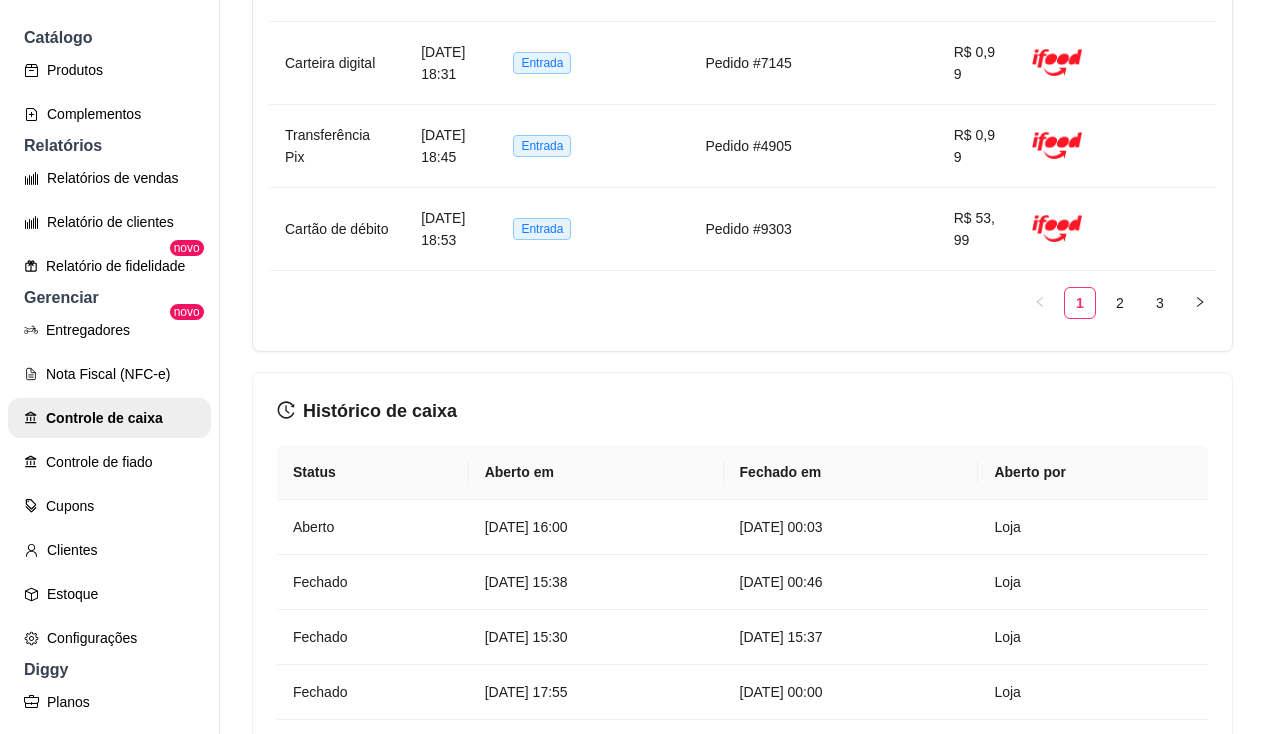 scroll, scrollTop: 2500, scrollLeft: 0, axis: vertical 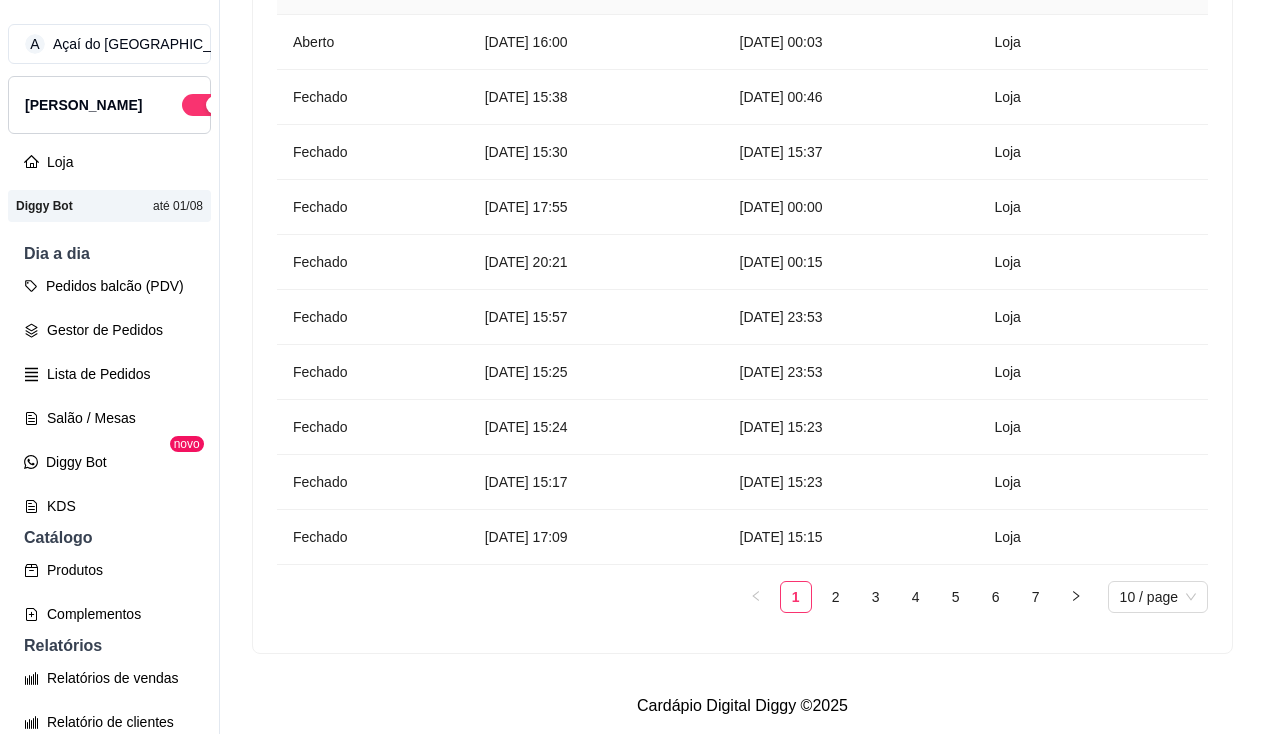 type 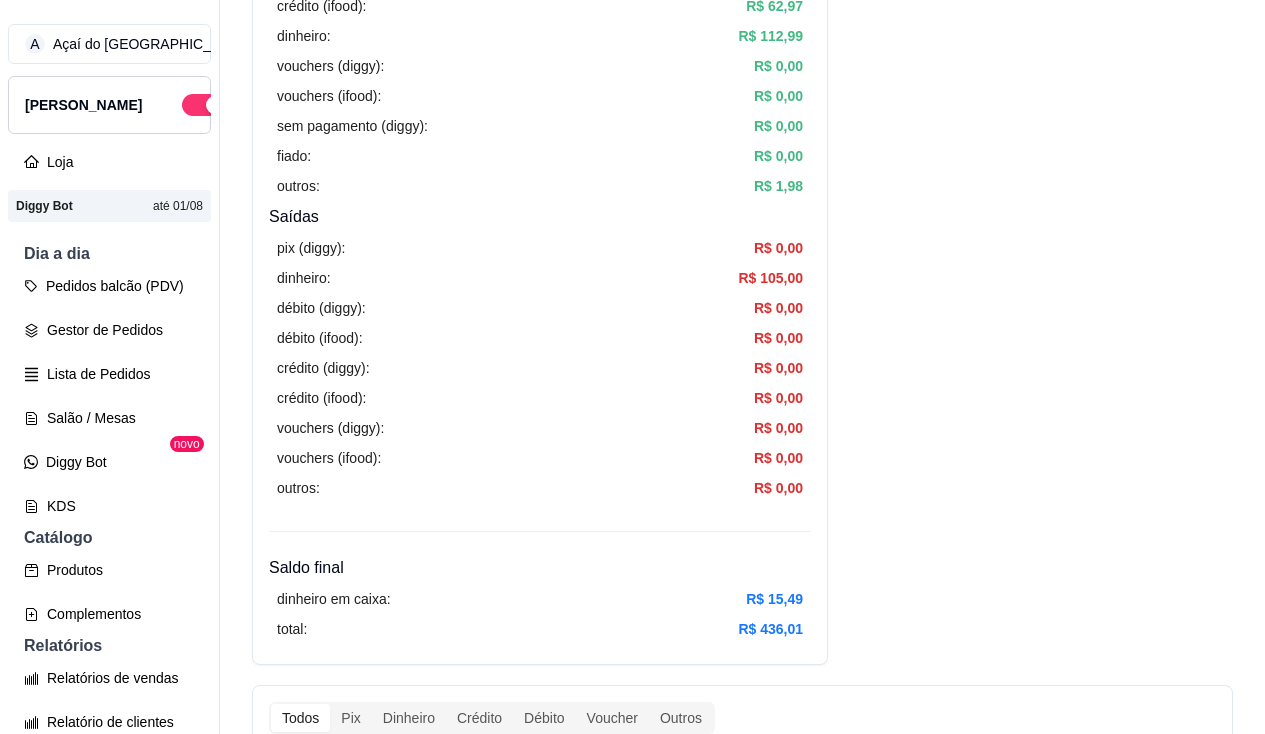 scroll, scrollTop: 600, scrollLeft: 0, axis: vertical 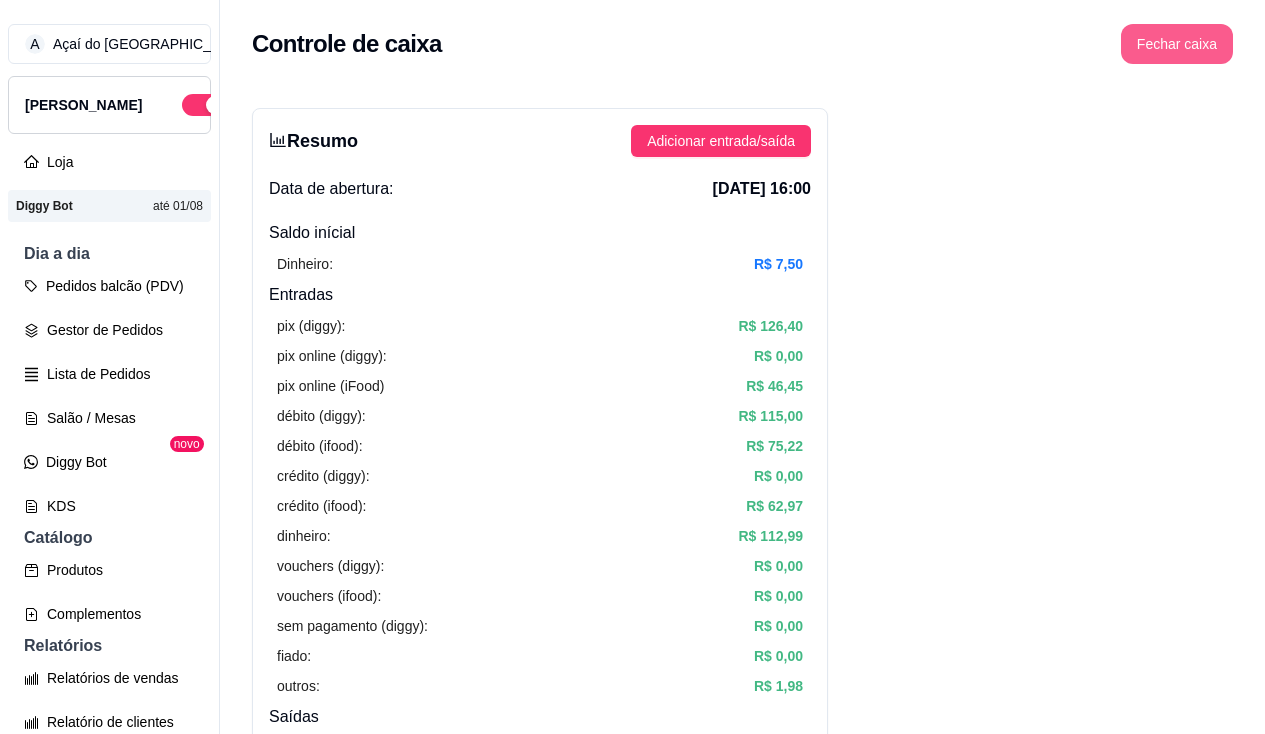click on "Fechar caixa" at bounding box center [1177, 44] 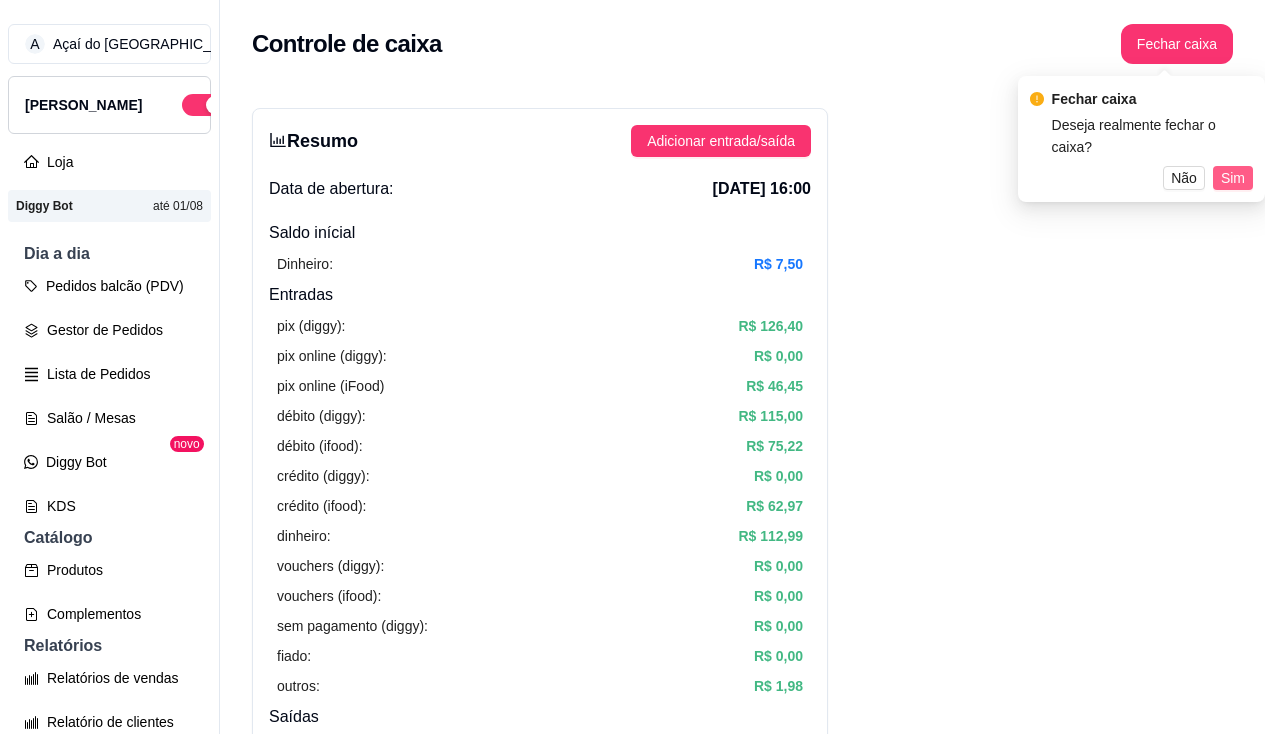 click on "Sim" at bounding box center (1233, 178) 